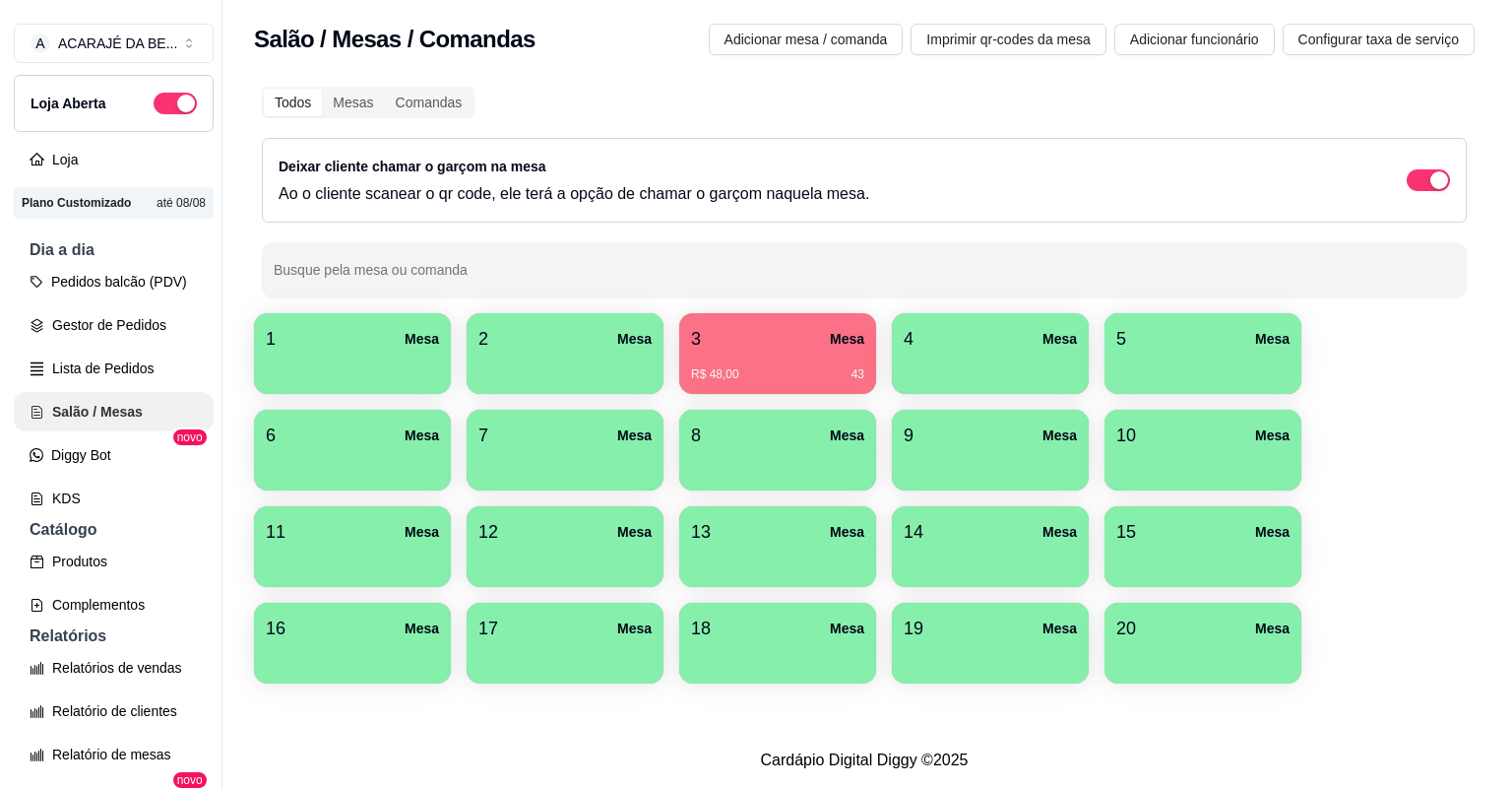 scroll, scrollTop: 0, scrollLeft: 0, axis: both 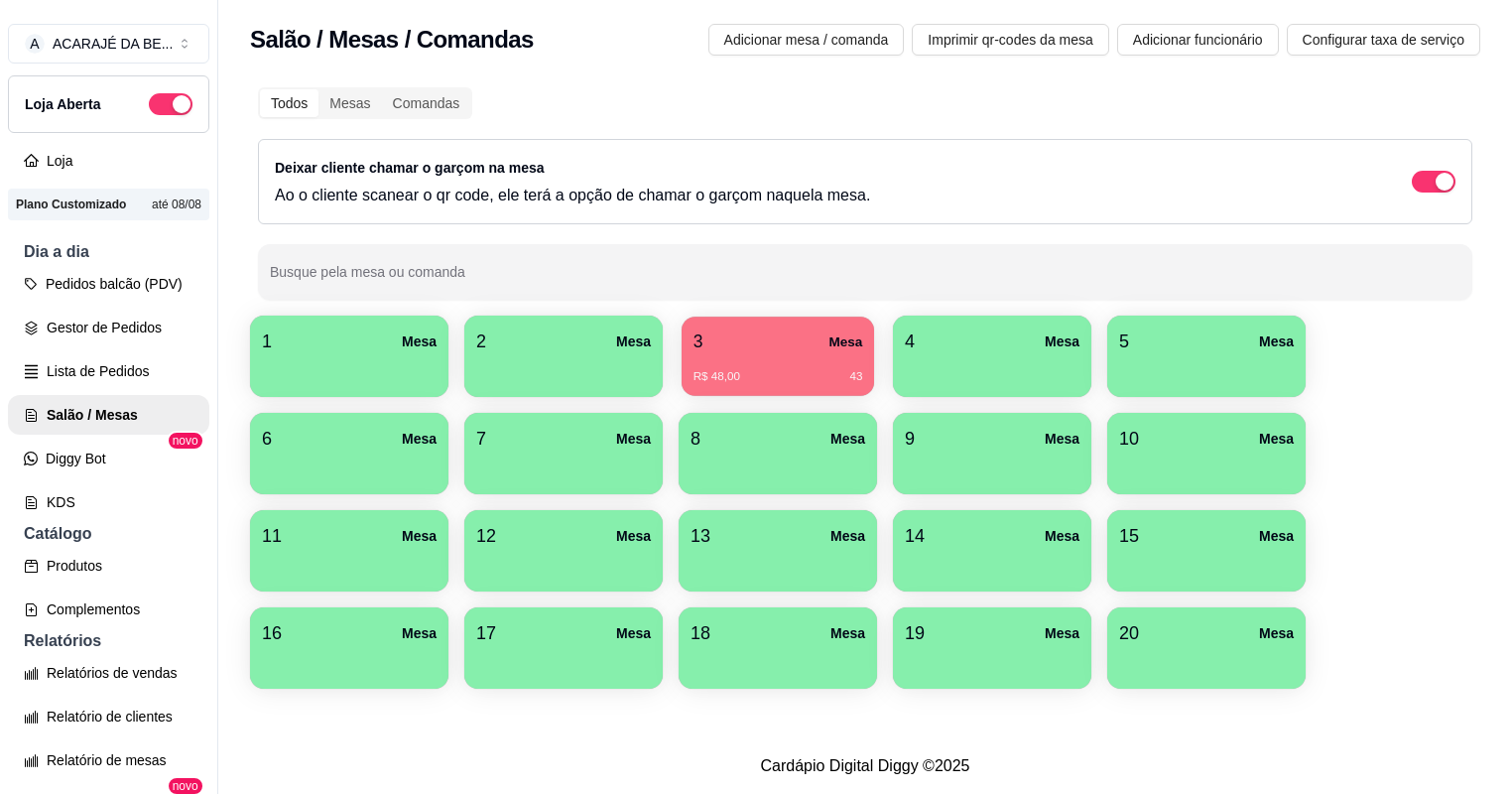 click on "3 Mesa" at bounding box center (778, 341) 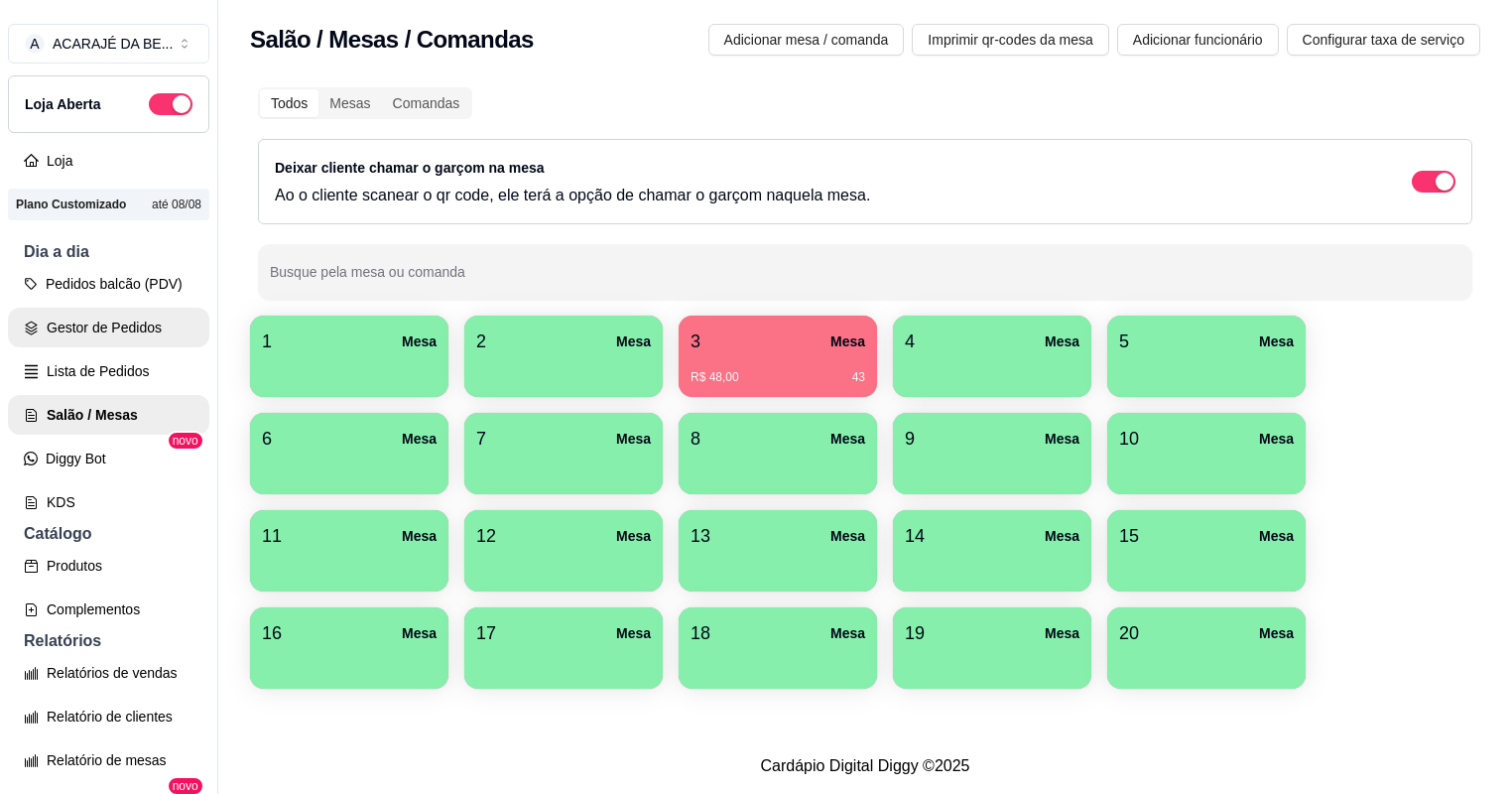 click on "Gestor de Pedidos" at bounding box center (108, 328) 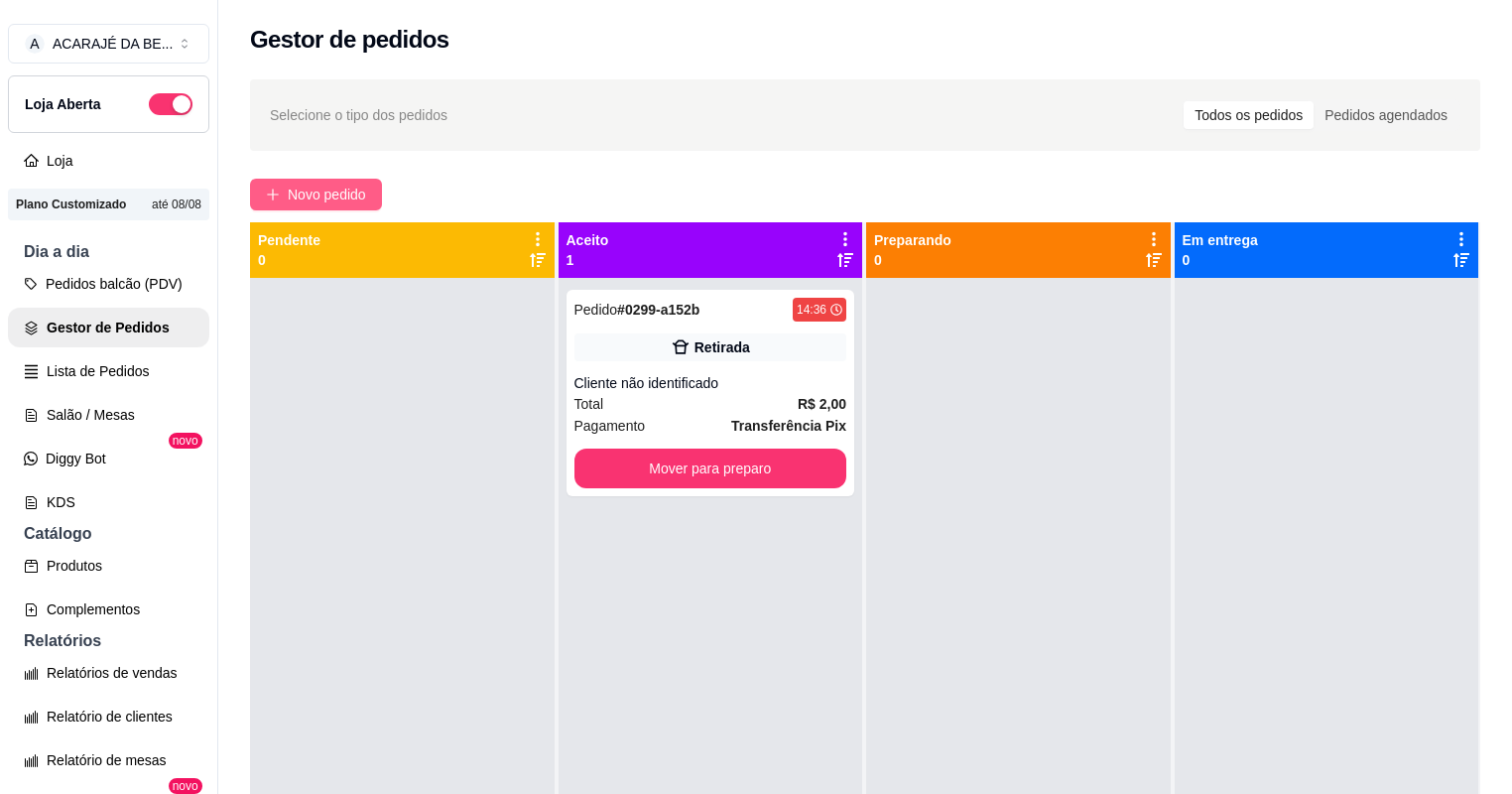 click on "Novo pedido" at bounding box center (326, 195) 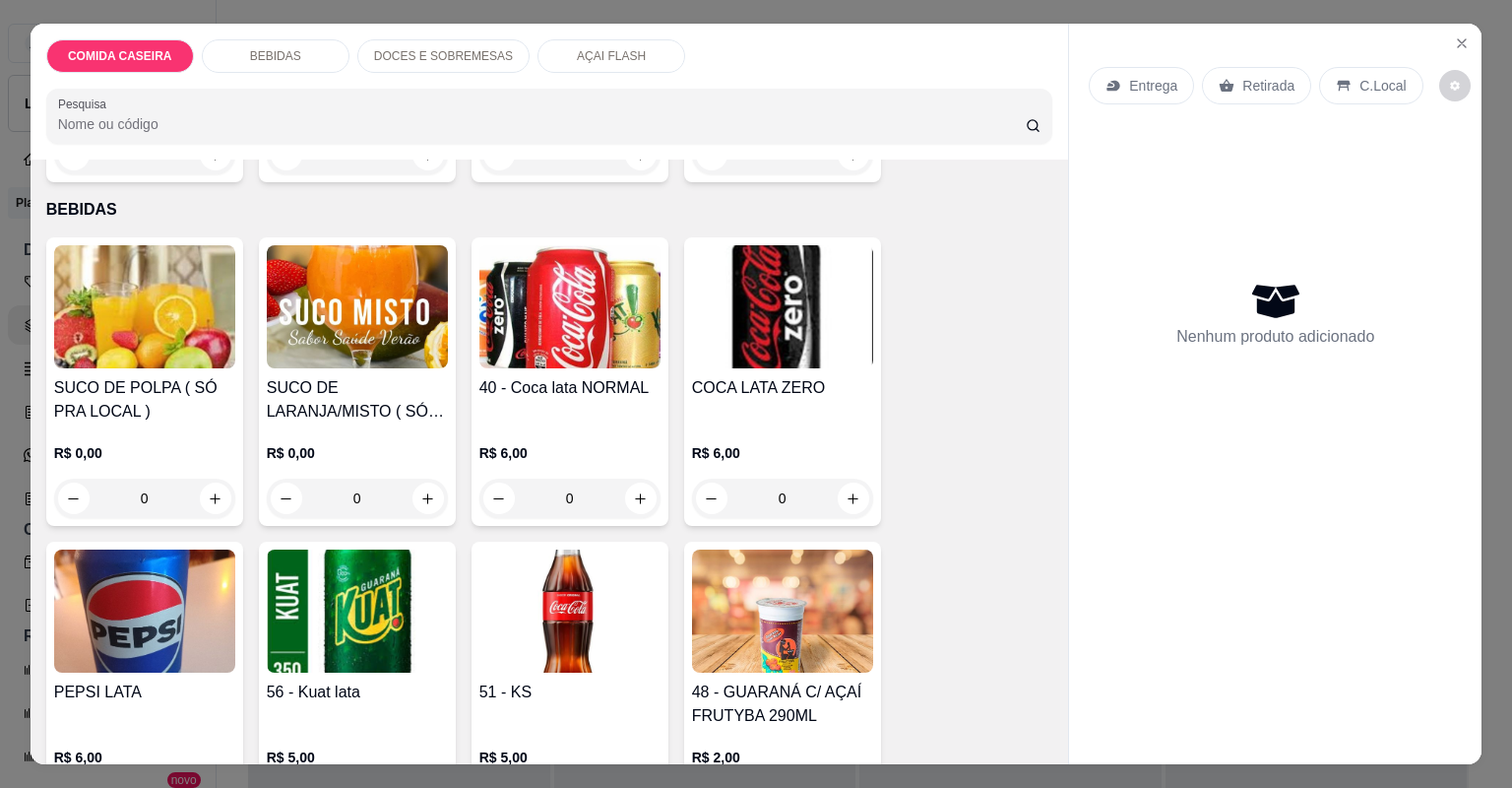 scroll, scrollTop: 0, scrollLeft: 0, axis: both 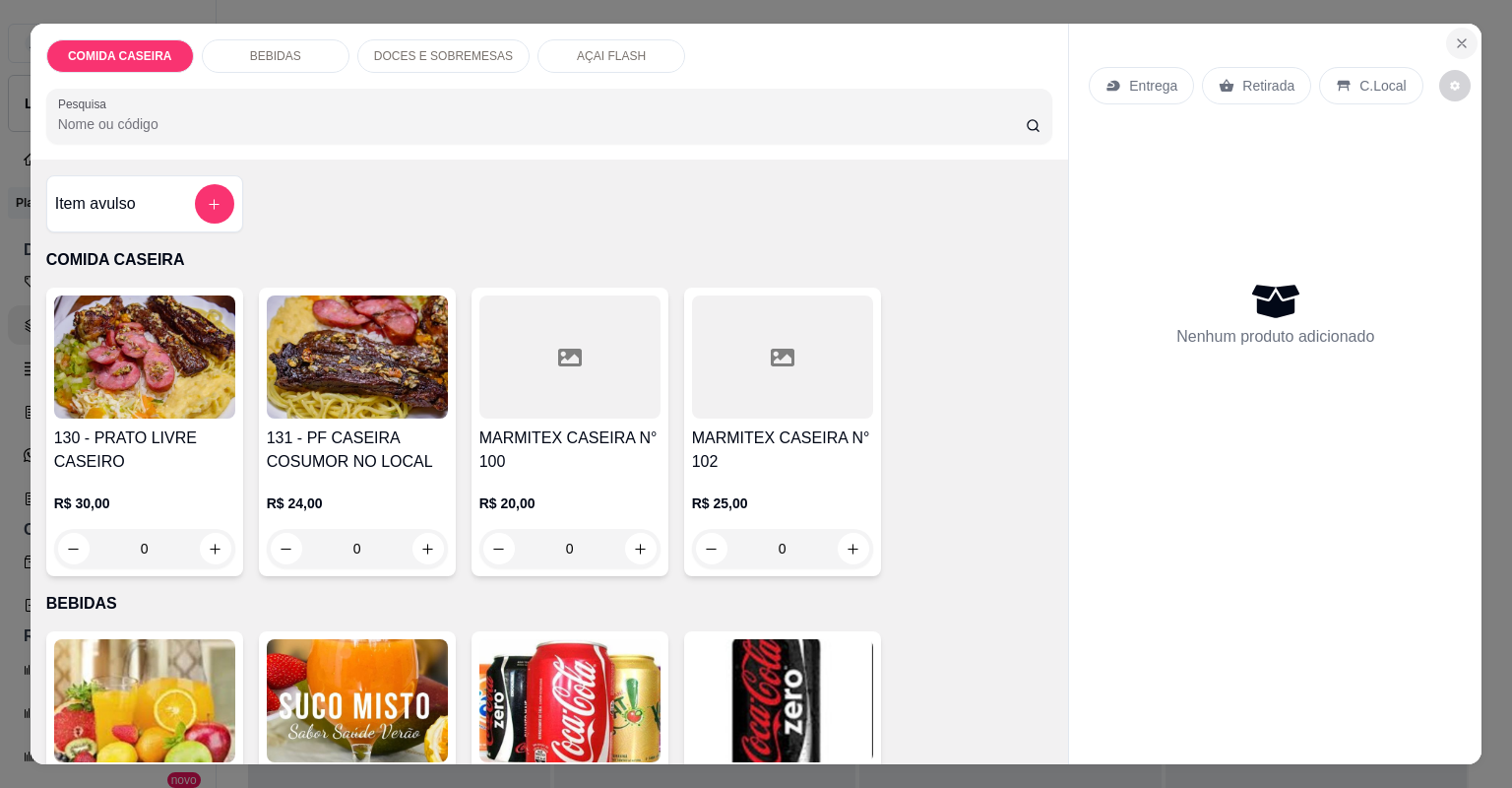 click 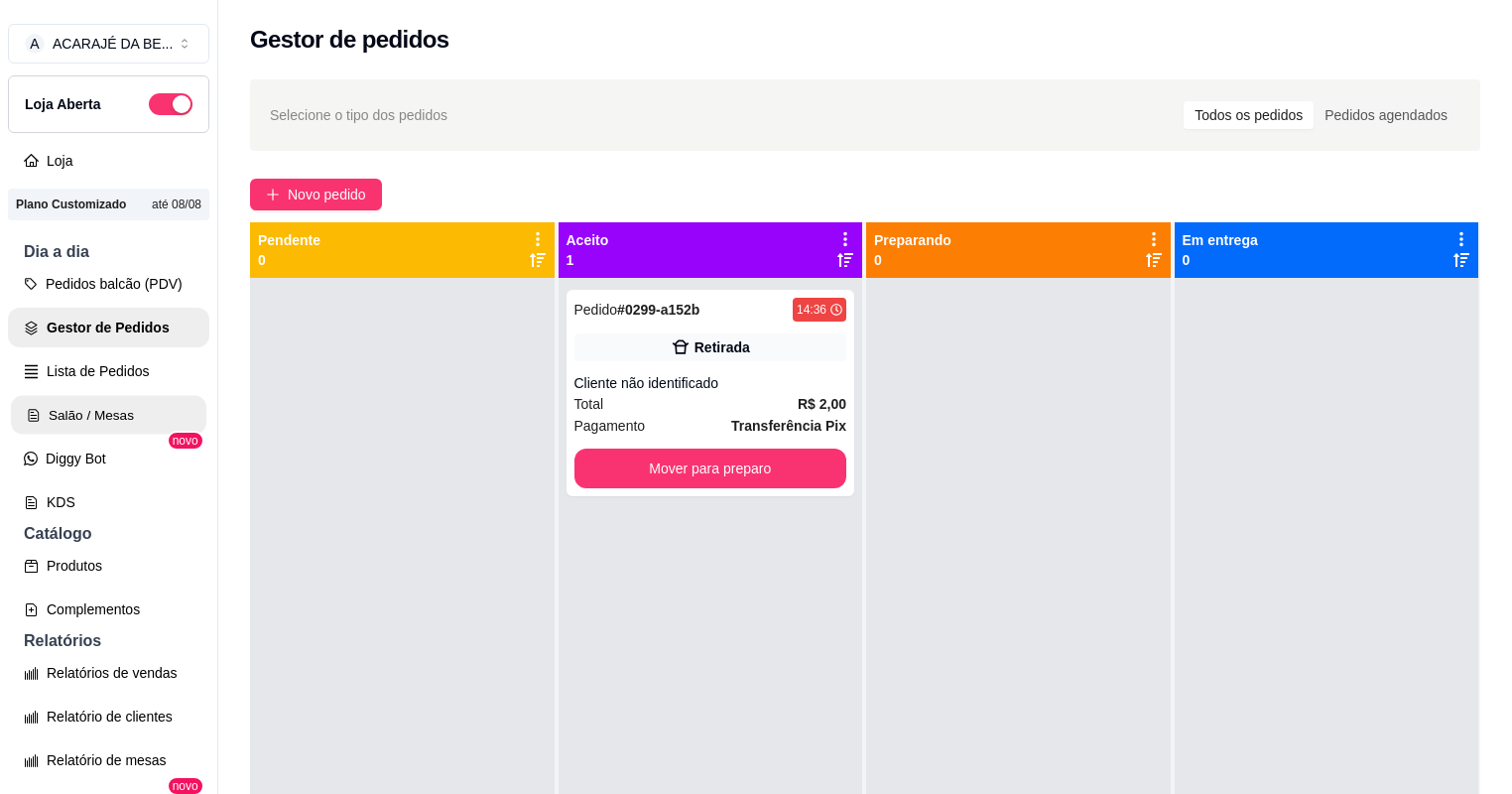 click on "Salão / Mesas" at bounding box center [108, 415] 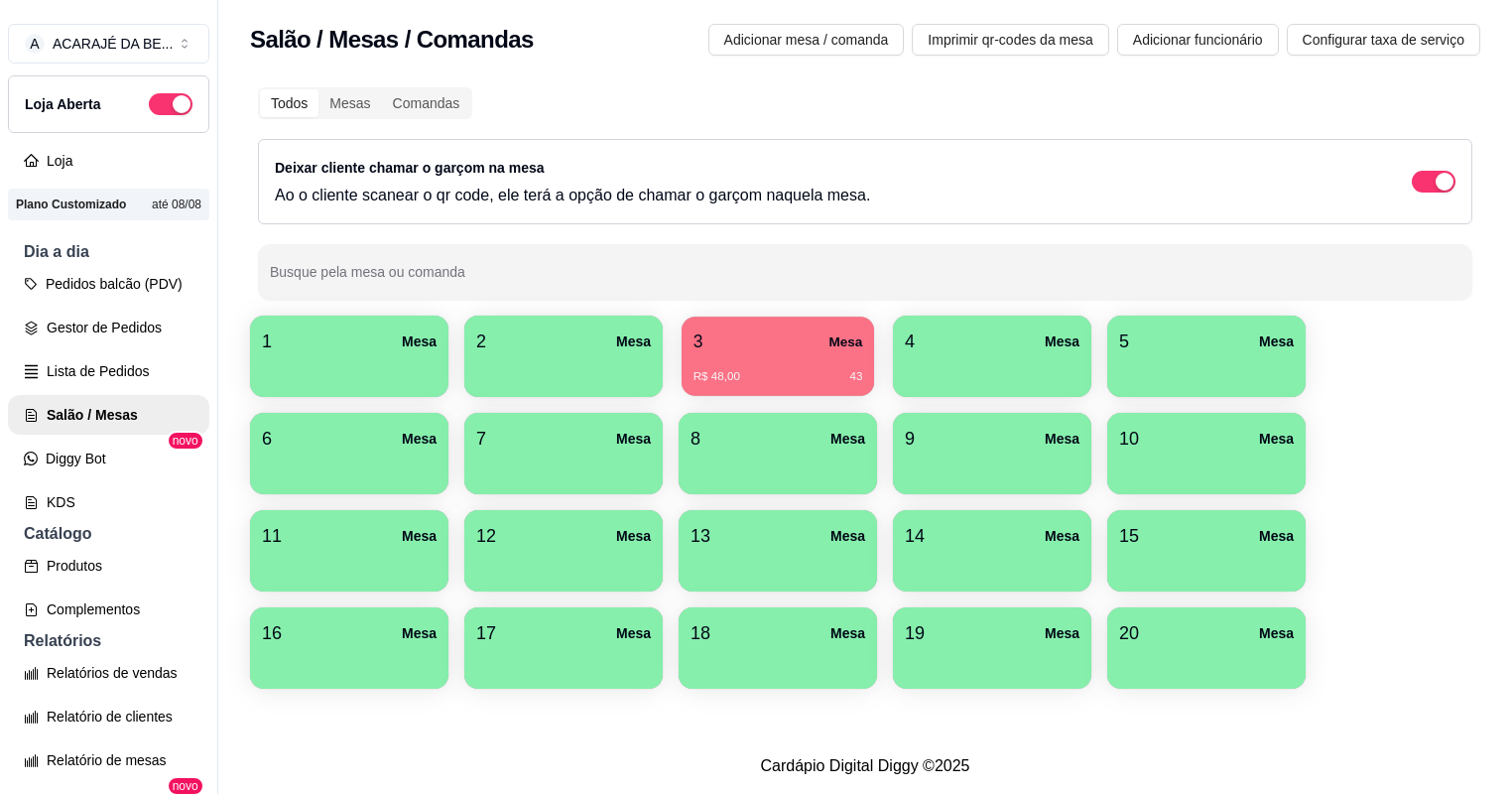 click on "[PRICE] [NUMBER]" at bounding box center [778, 369] 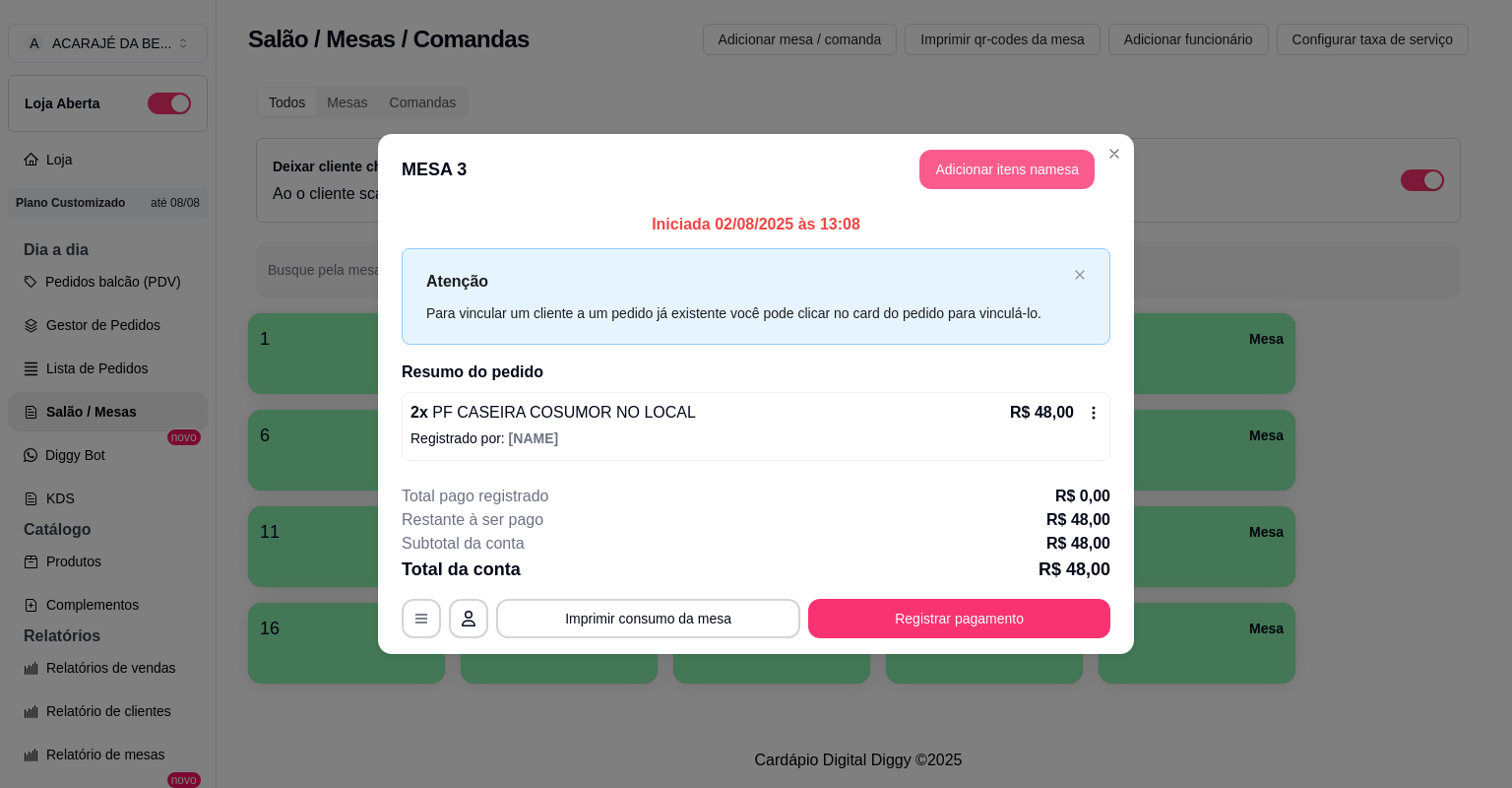 click on "Adicionar itens na  mesa" at bounding box center [1007, 169] 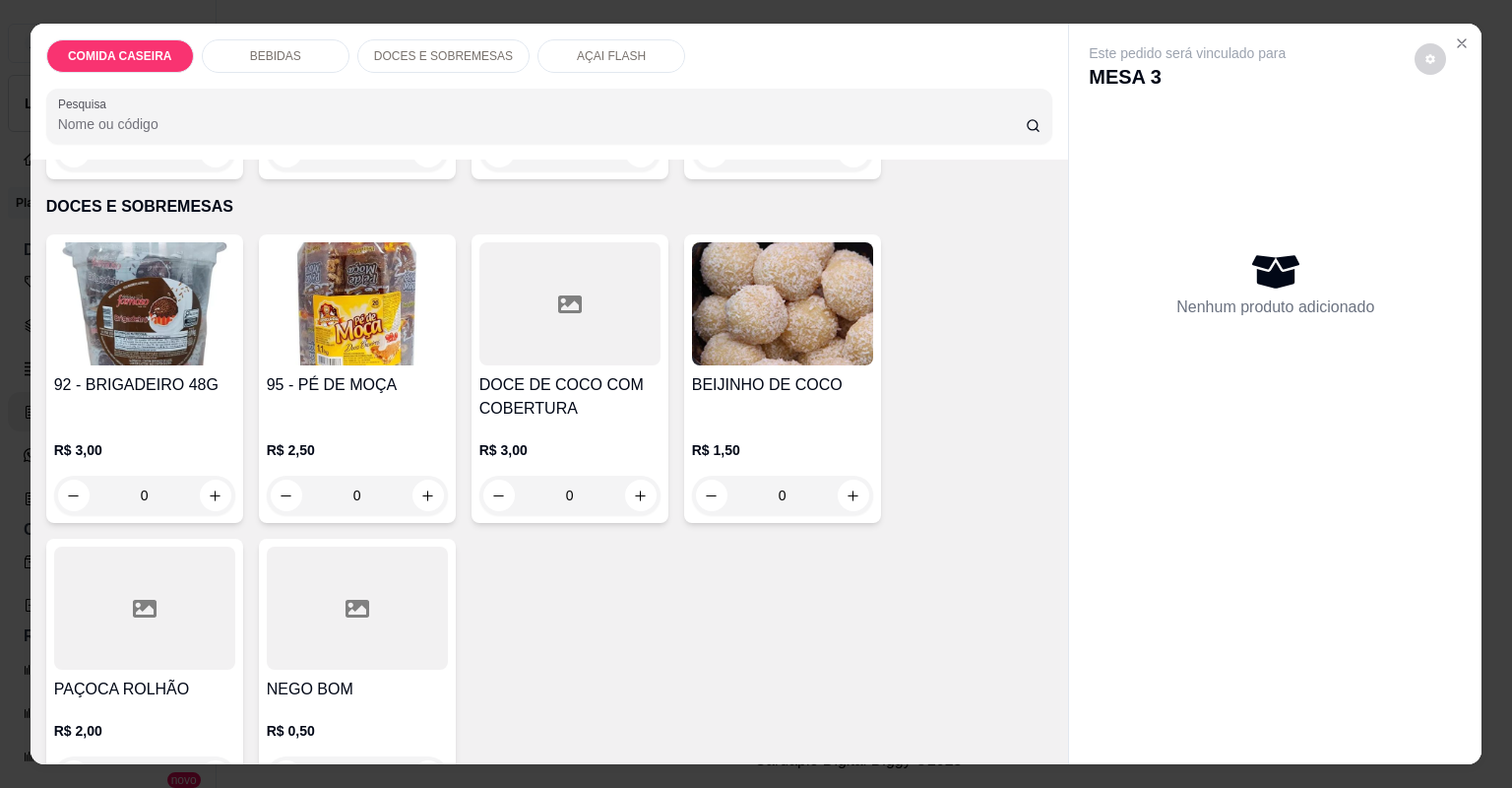 scroll, scrollTop: 1891, scrollLeft: 0, axis: vertical 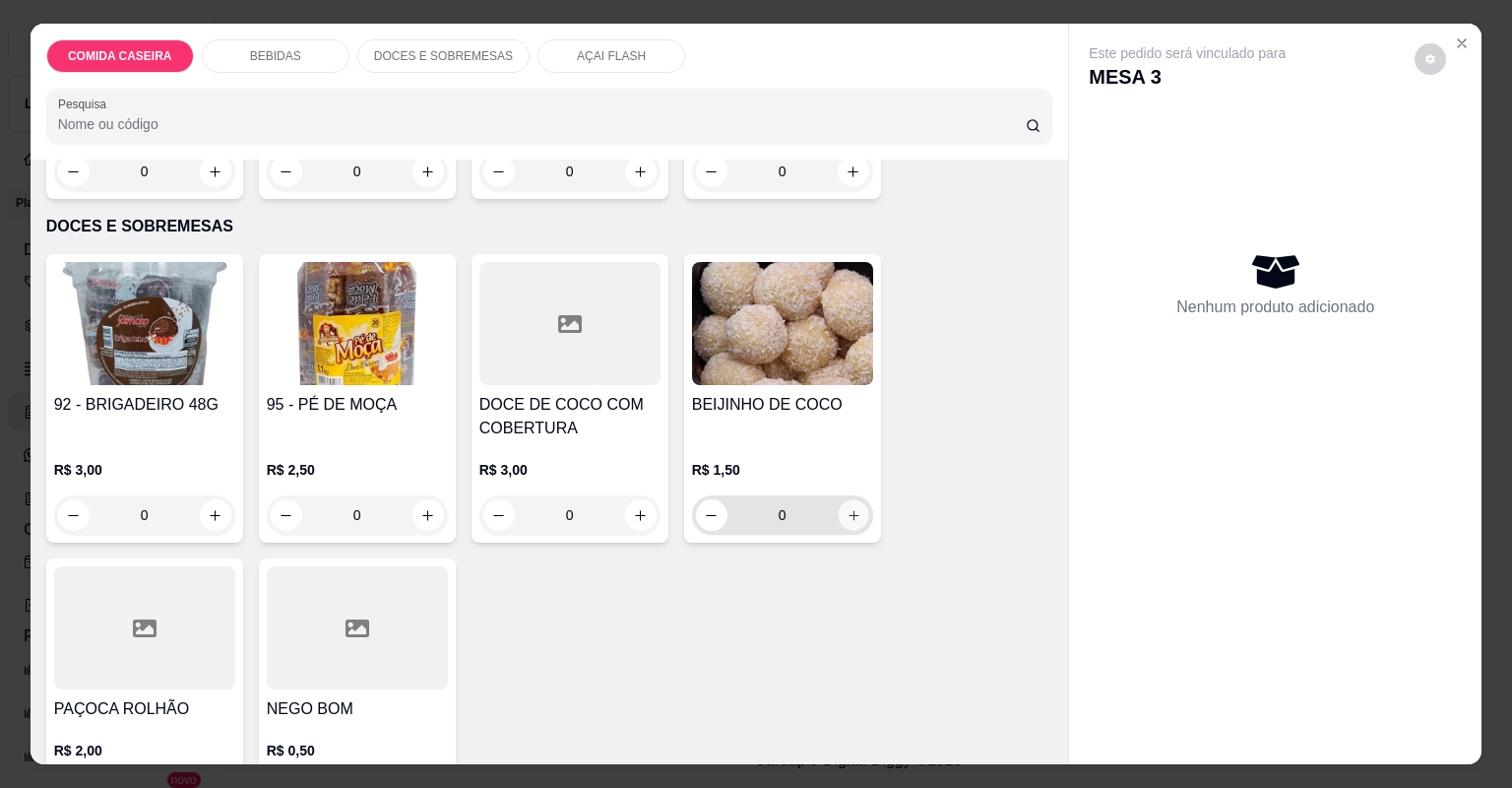 click 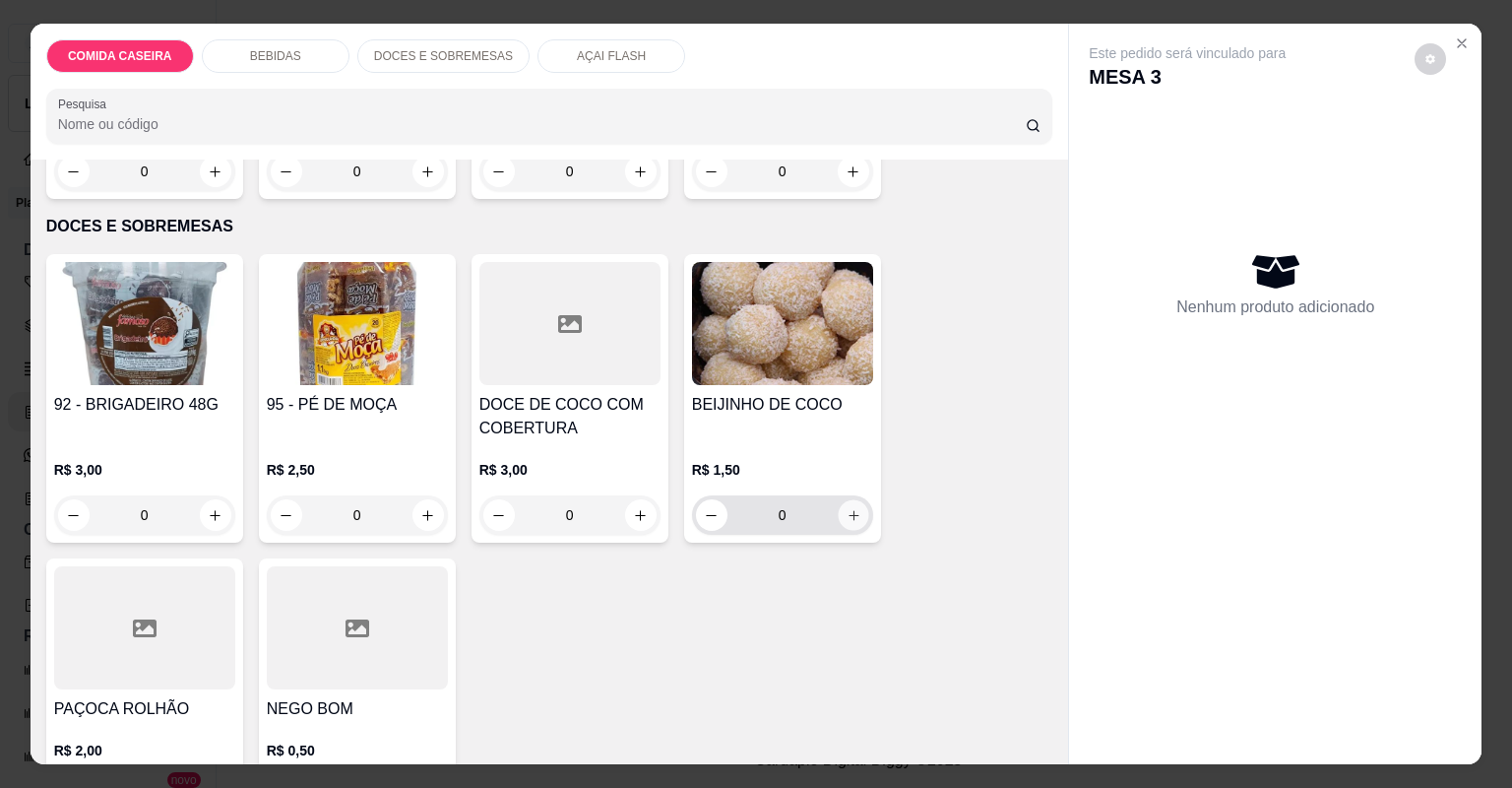 type on "1" 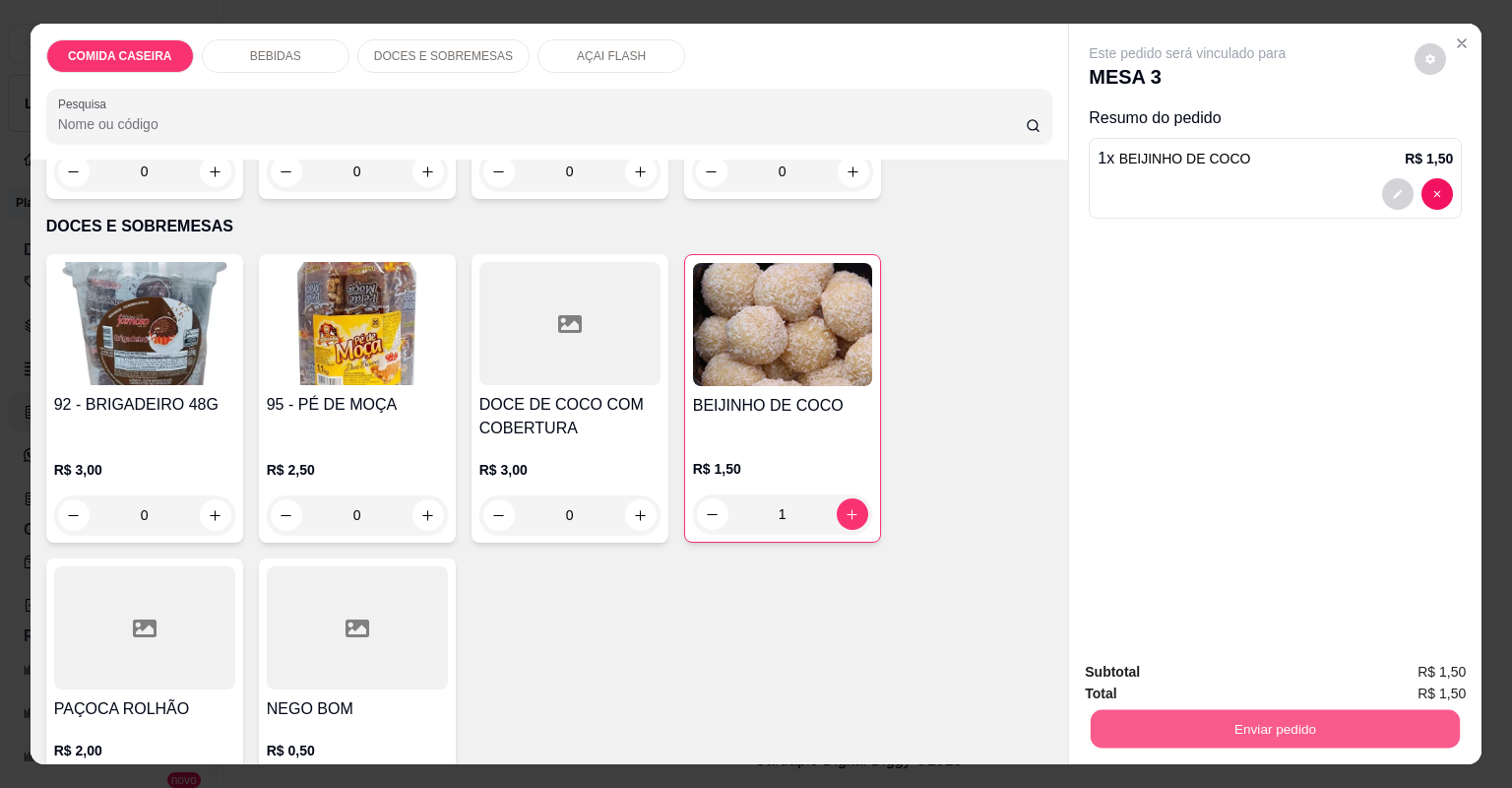 click on "Enviar pedido" at bounding box center [1275, 729] 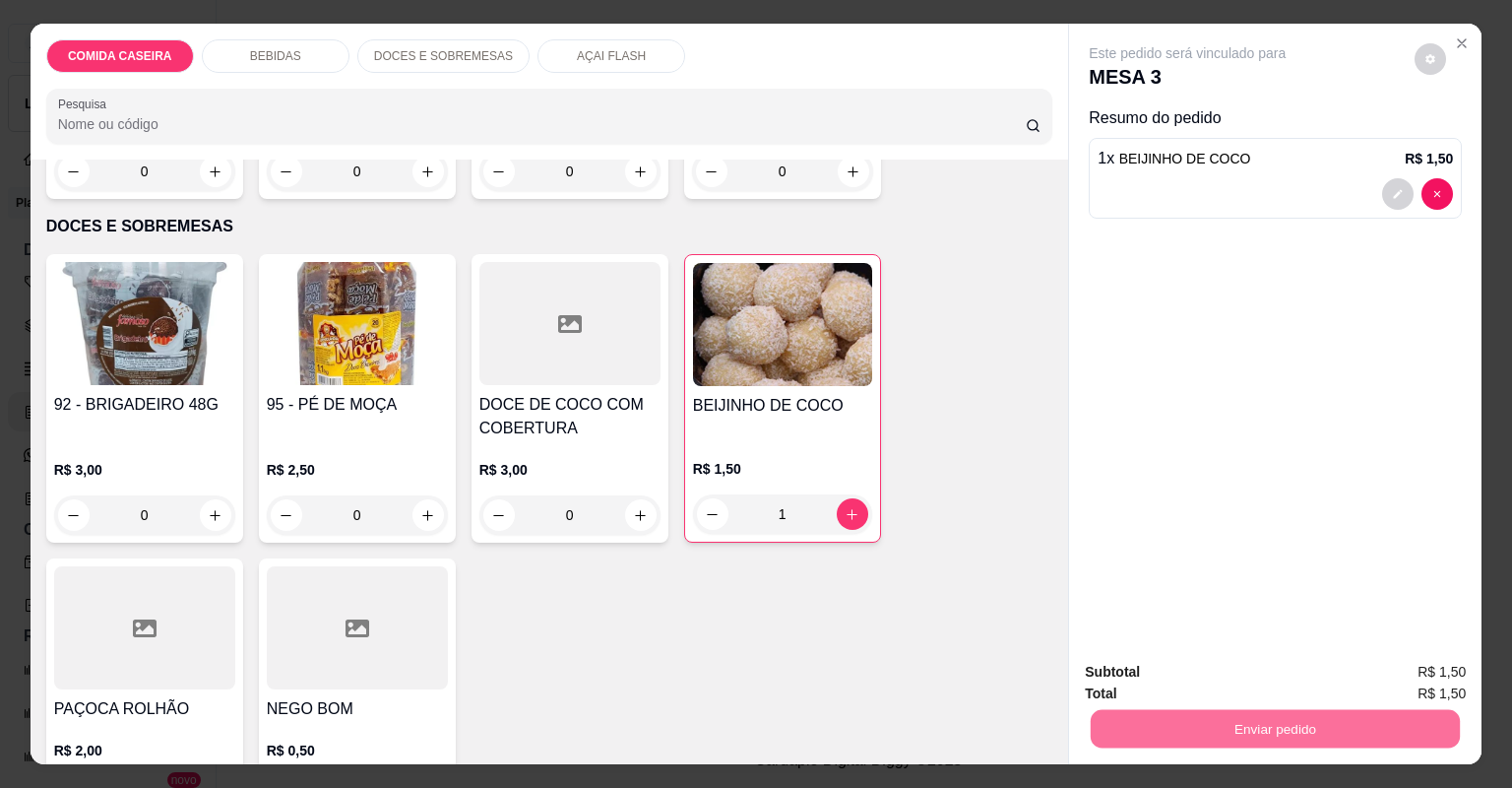 click on "Não registrar e enviar pedido" at bounding box center [1212, 680] 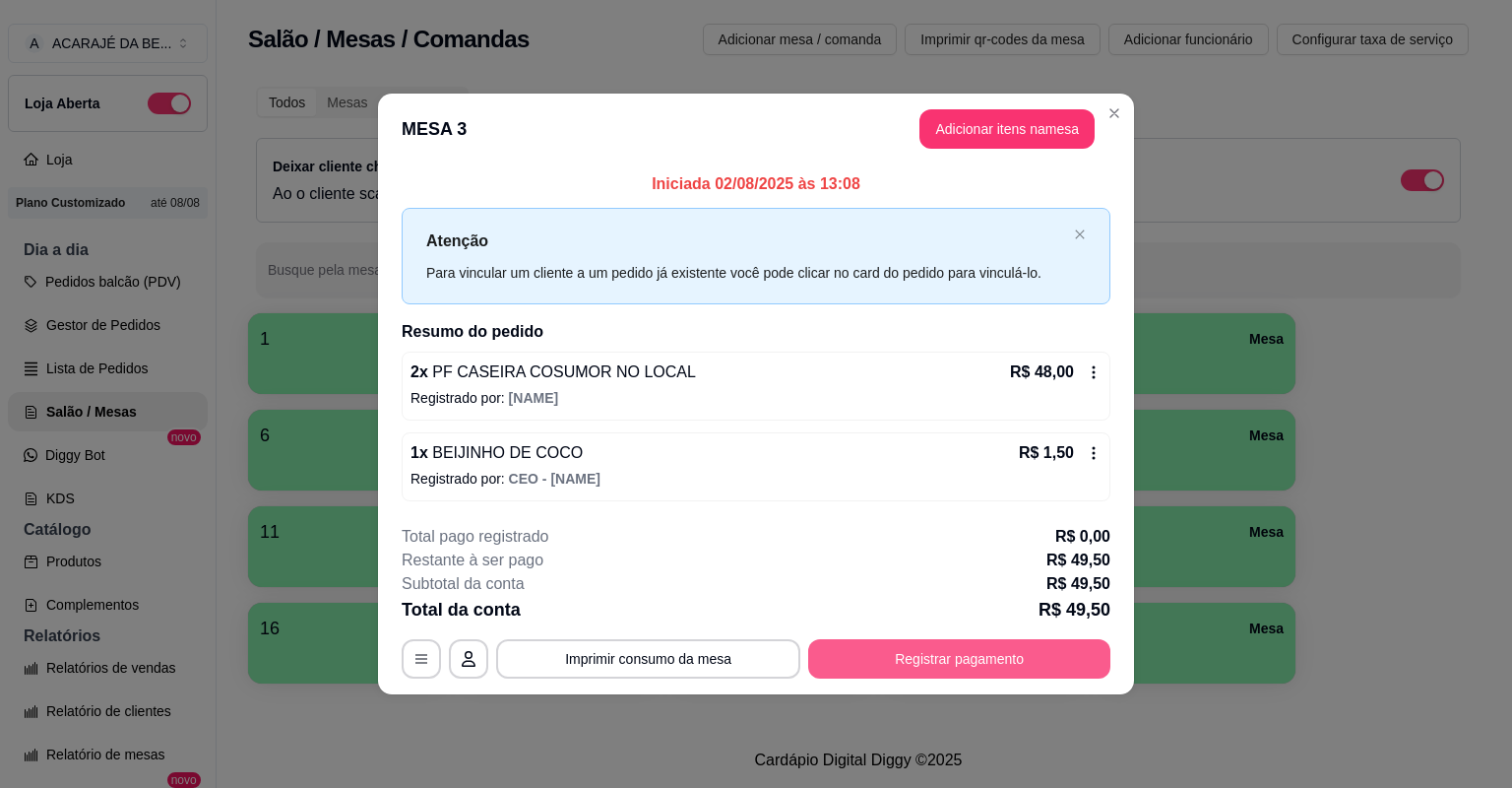 click on "Registrar pagamento" at bounding box center [959, 659] 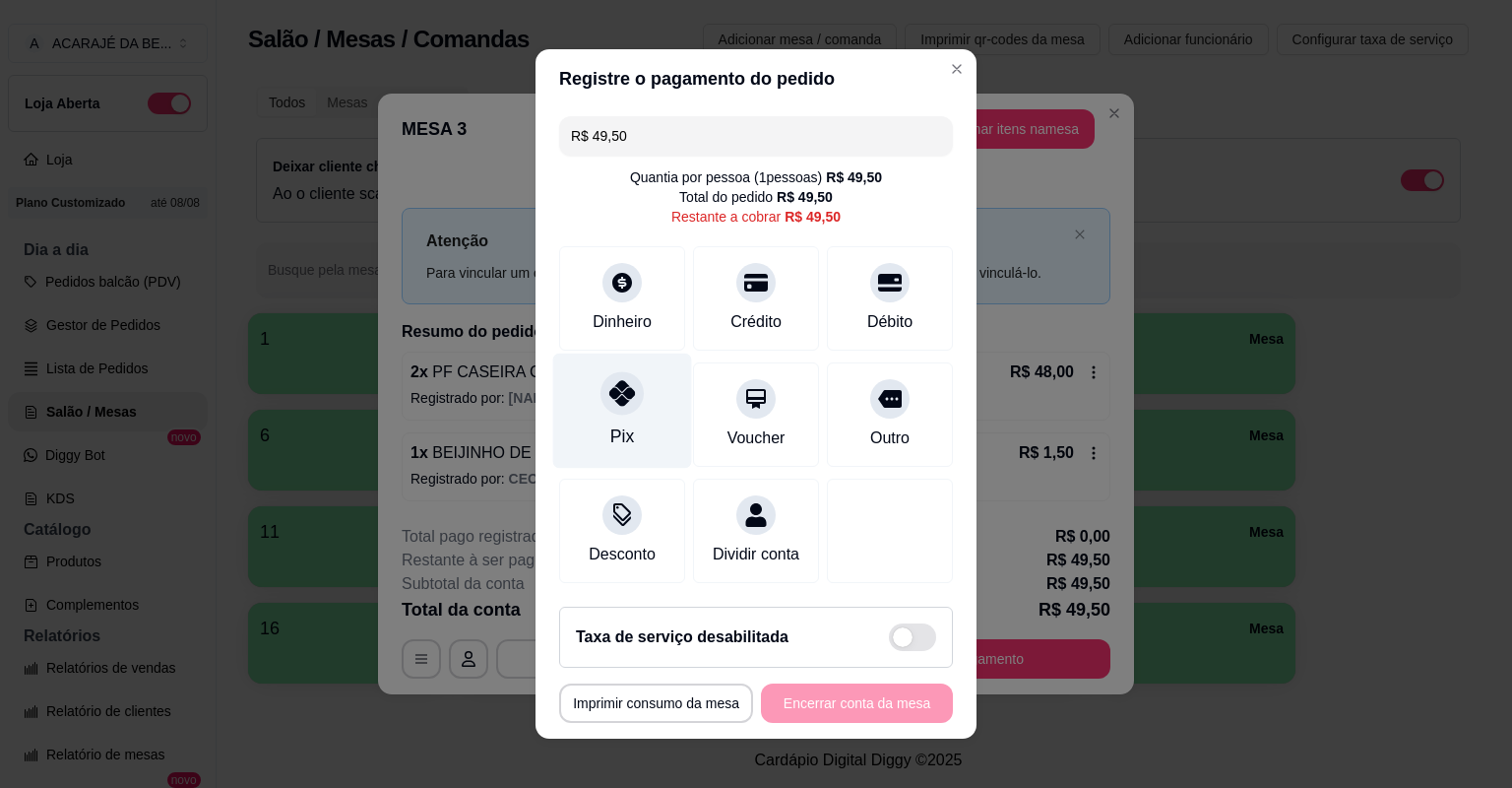 click on "Pix" at bounding box center [622, 411] 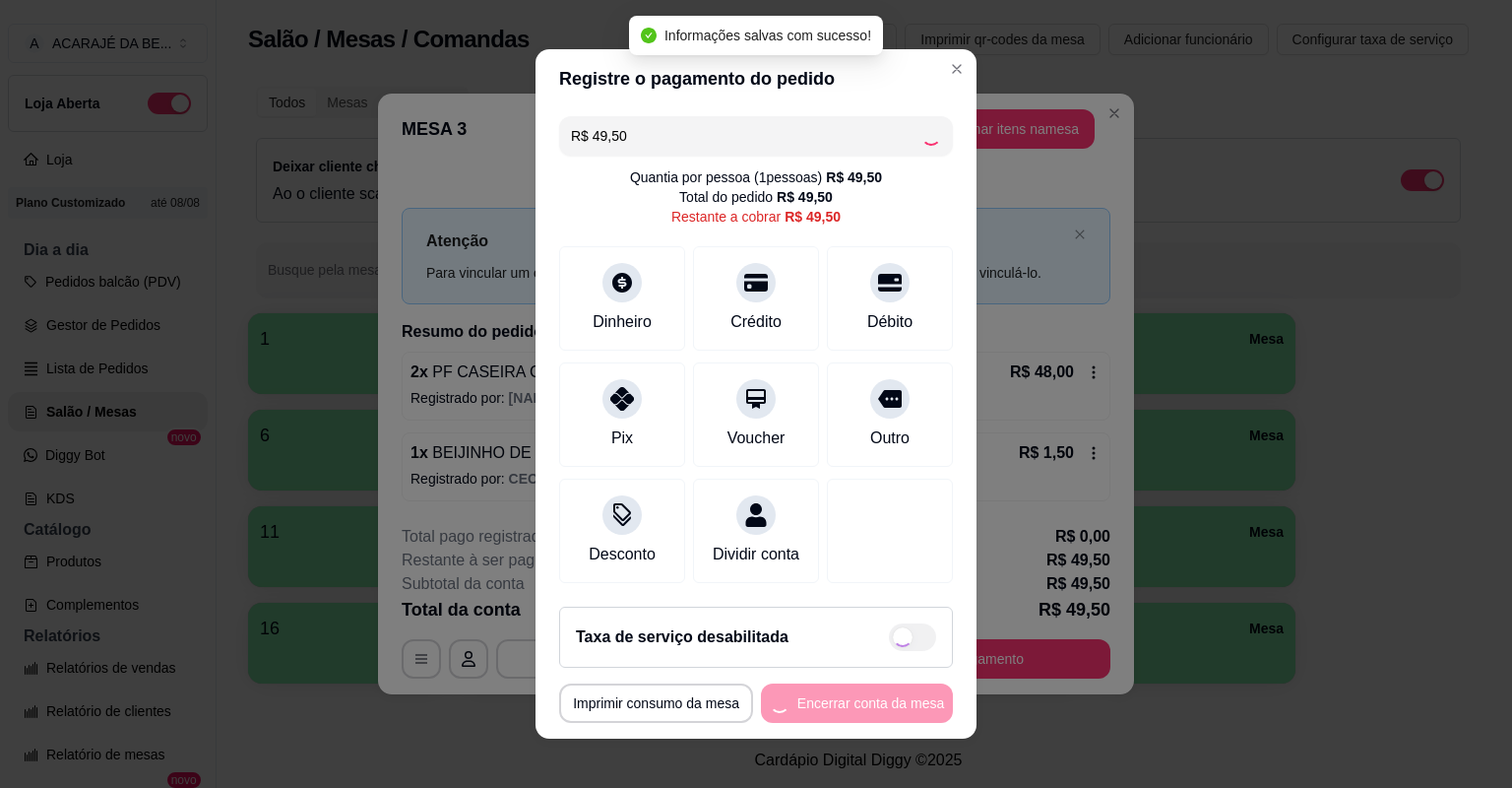 type on "R$ 0,00" 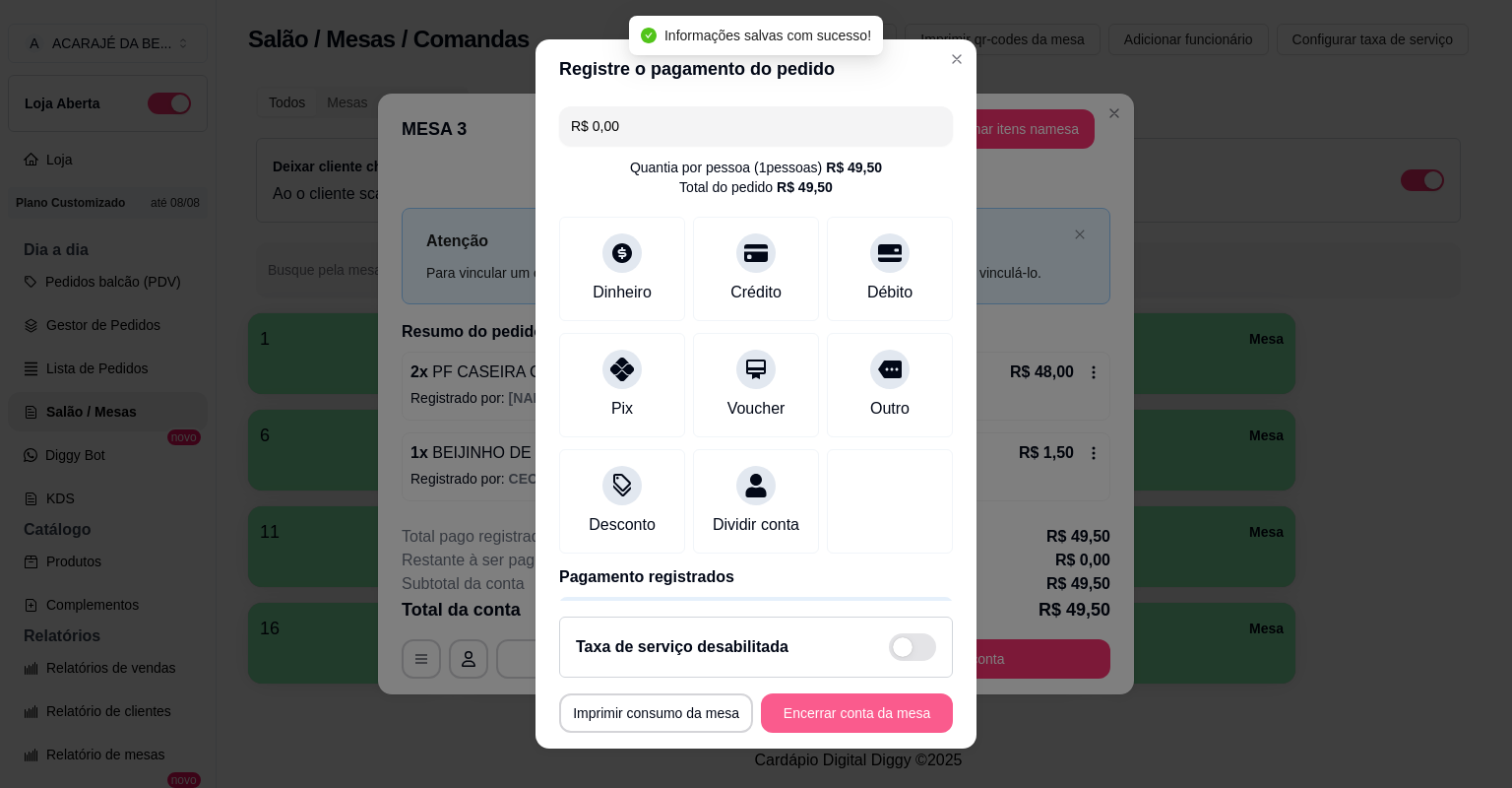 click on "Encerrar conta da mesa" at bounding box center [856, 713] 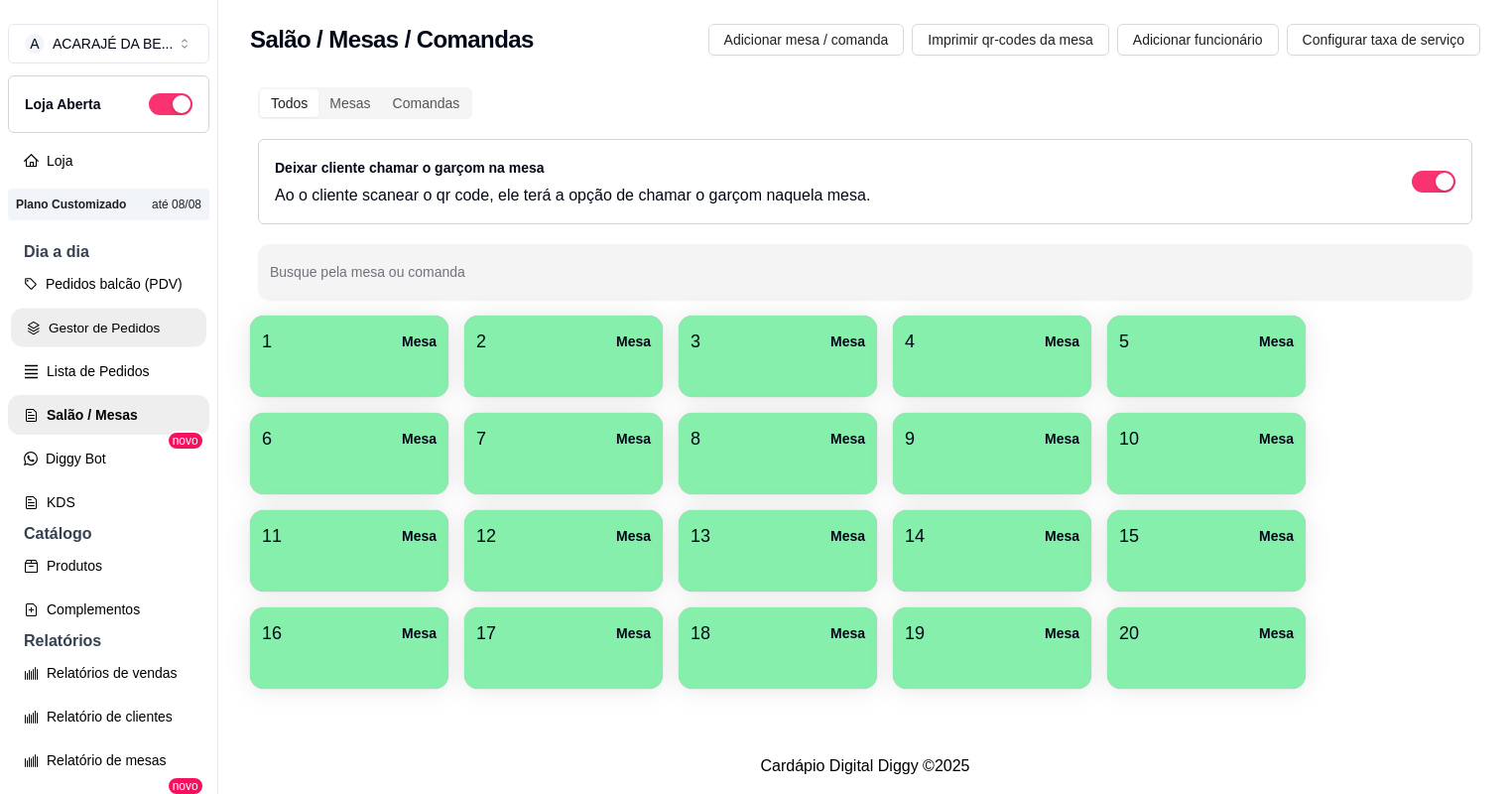 click on "Gestor de Pedidos" at bounding box center (108, 328) 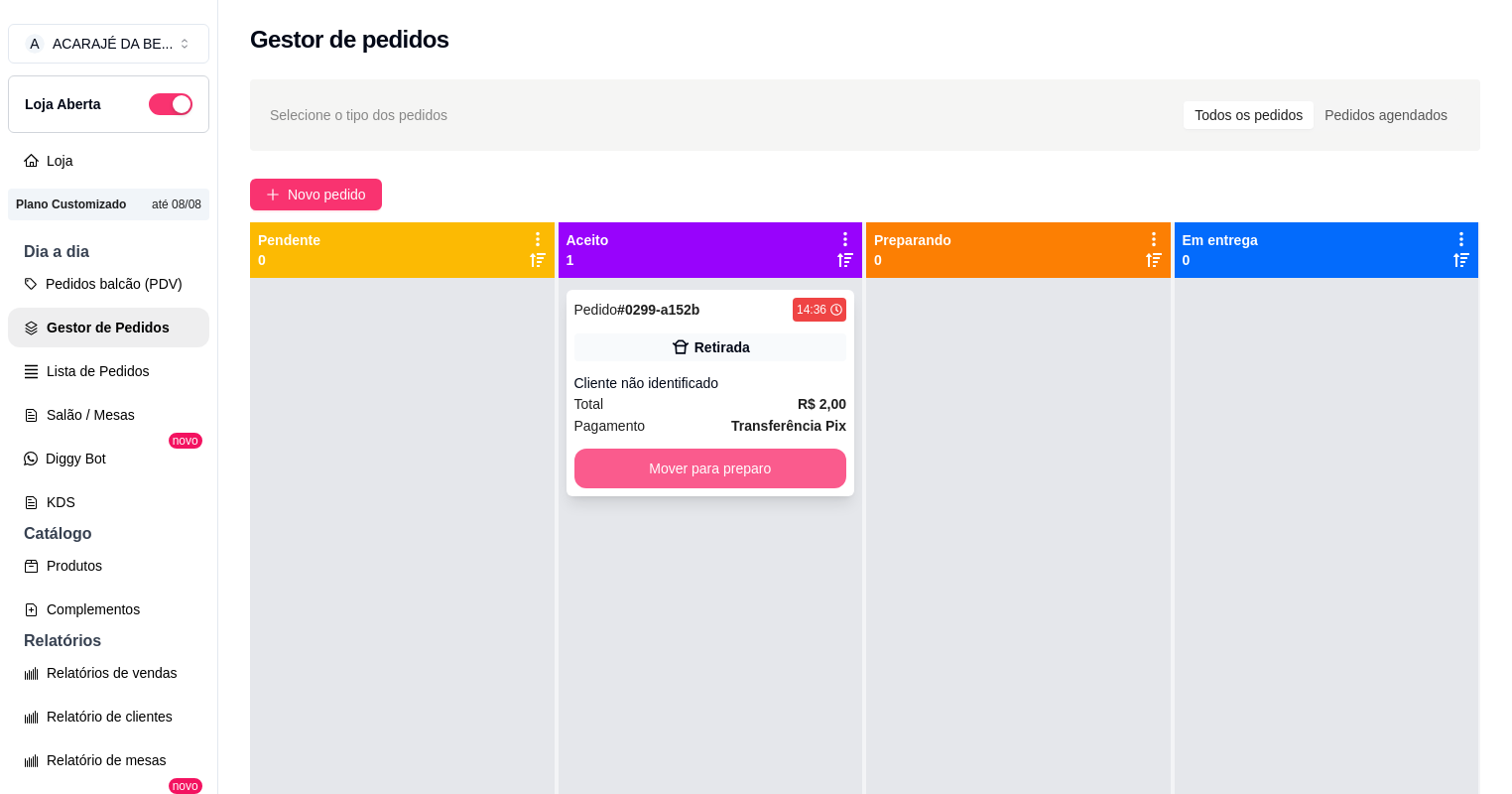 click on "Mover para preparo" at bounding box center (710, 468) 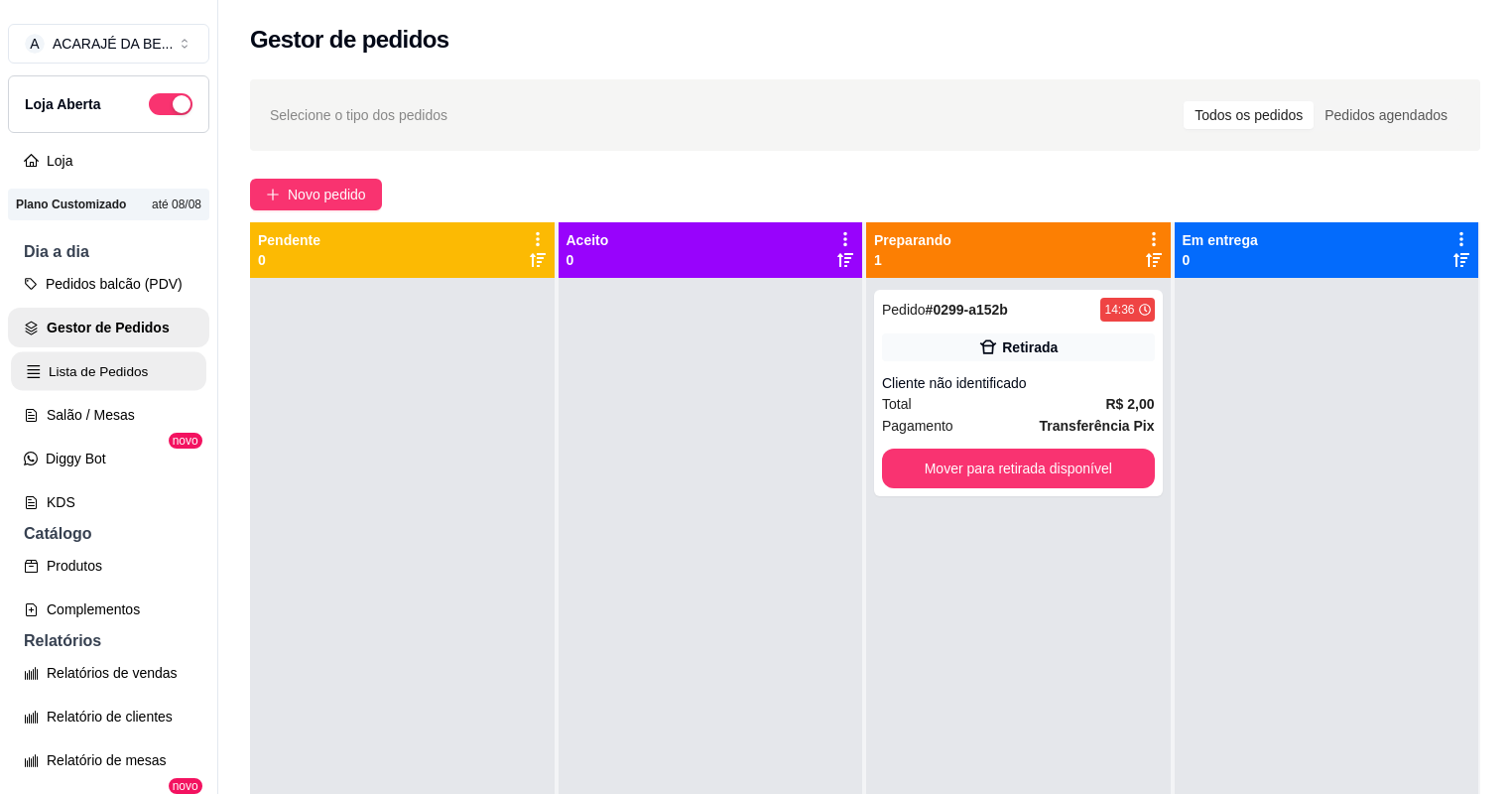 click on "Lista de Pedidos" at bounding box center [108, 371] 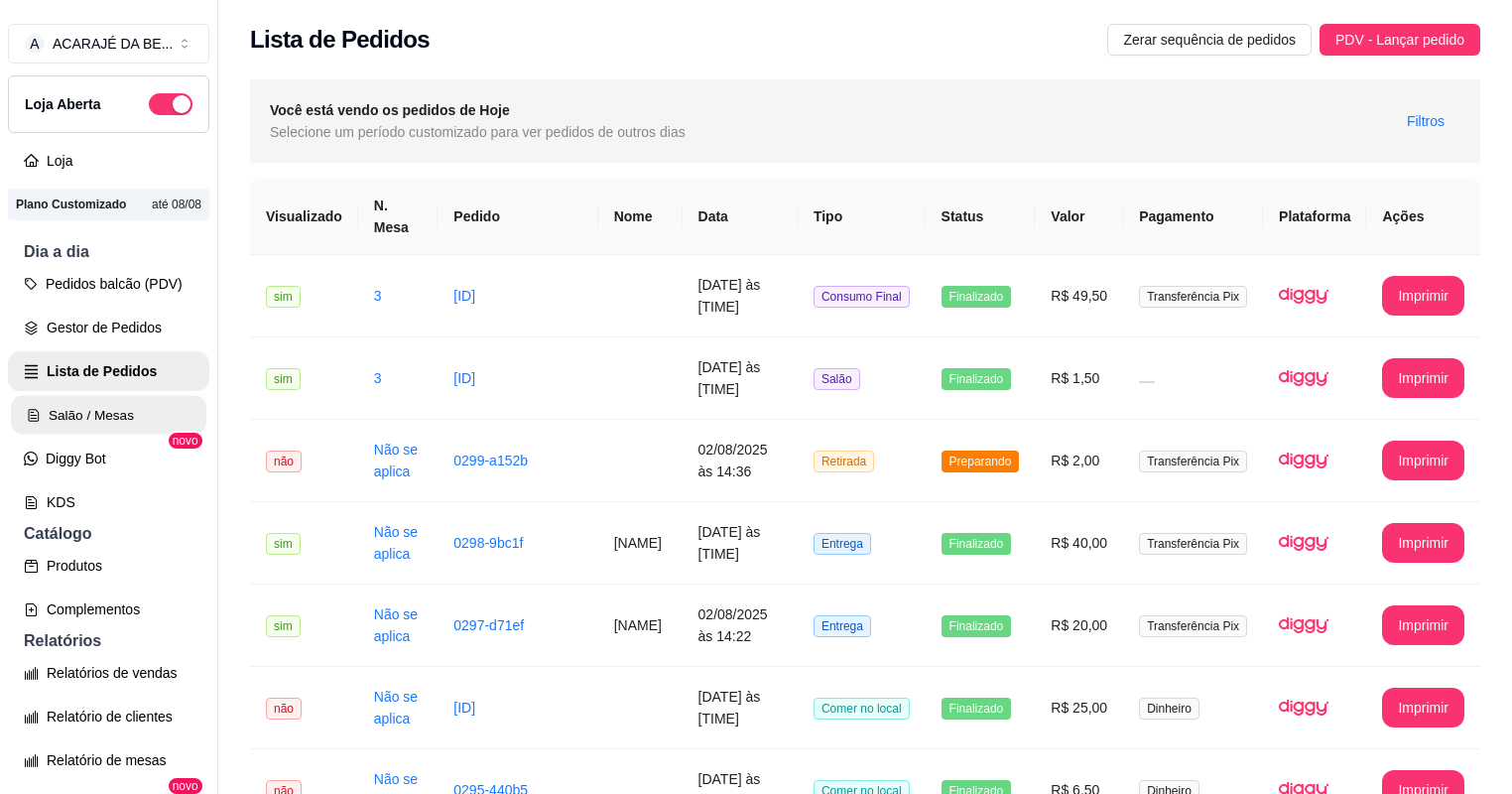 click on "Salão / Mesas" at bounding box center (108, 415) 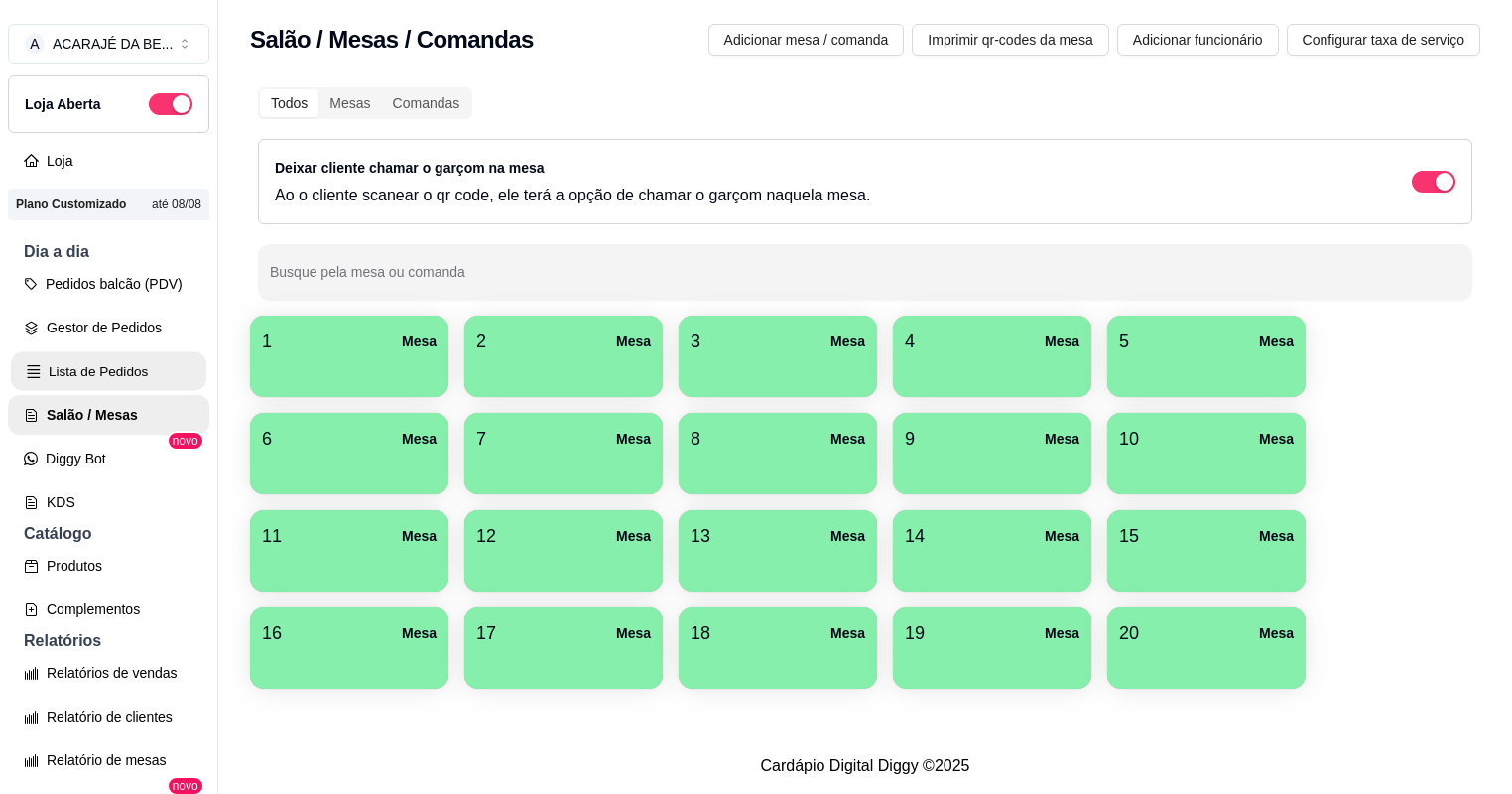 click on "Lista de Pedidos" at bounding box center [108, 371] 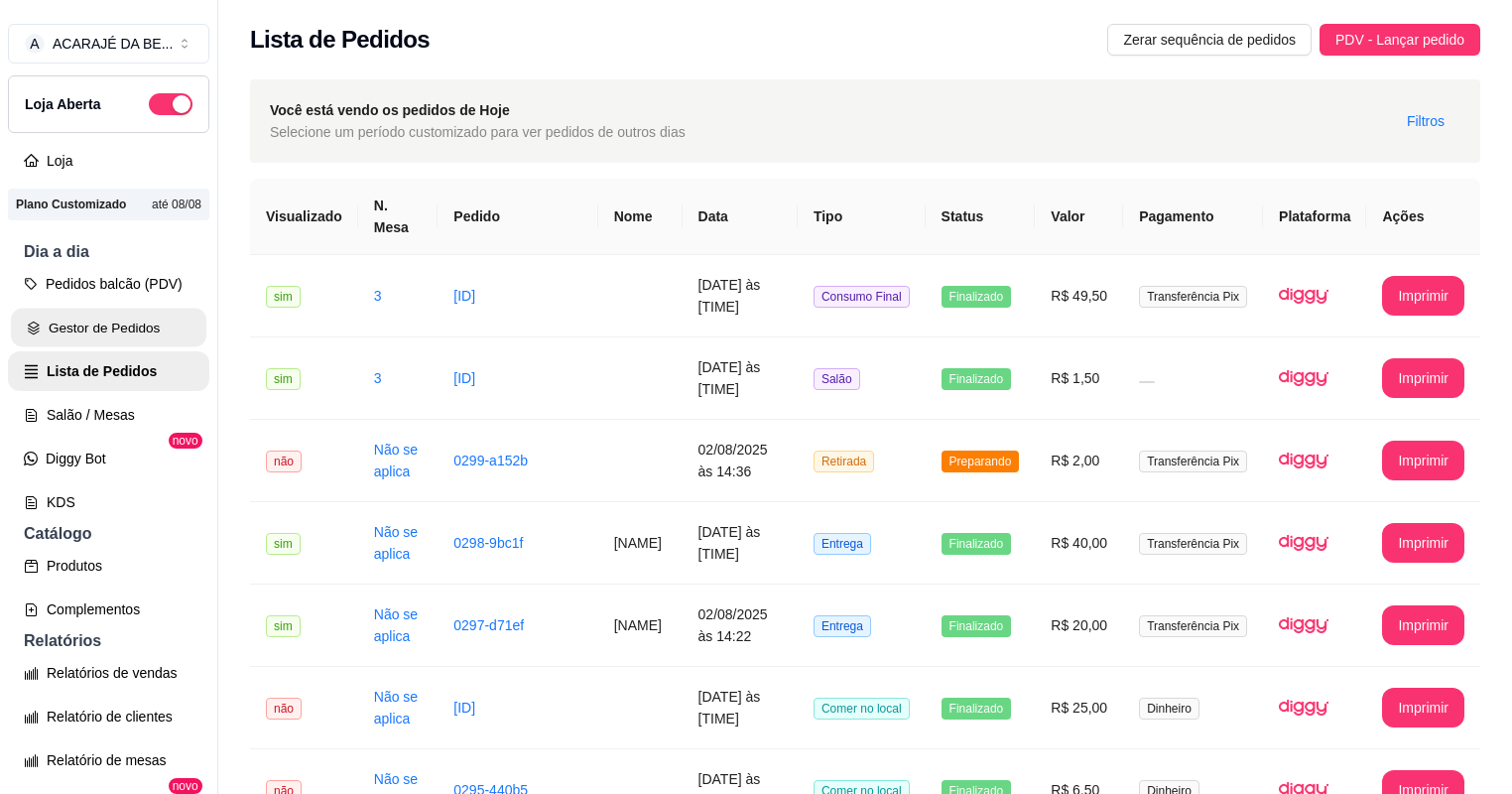 click on "Gestor de Pedidos" at bounding box center (108, 328) 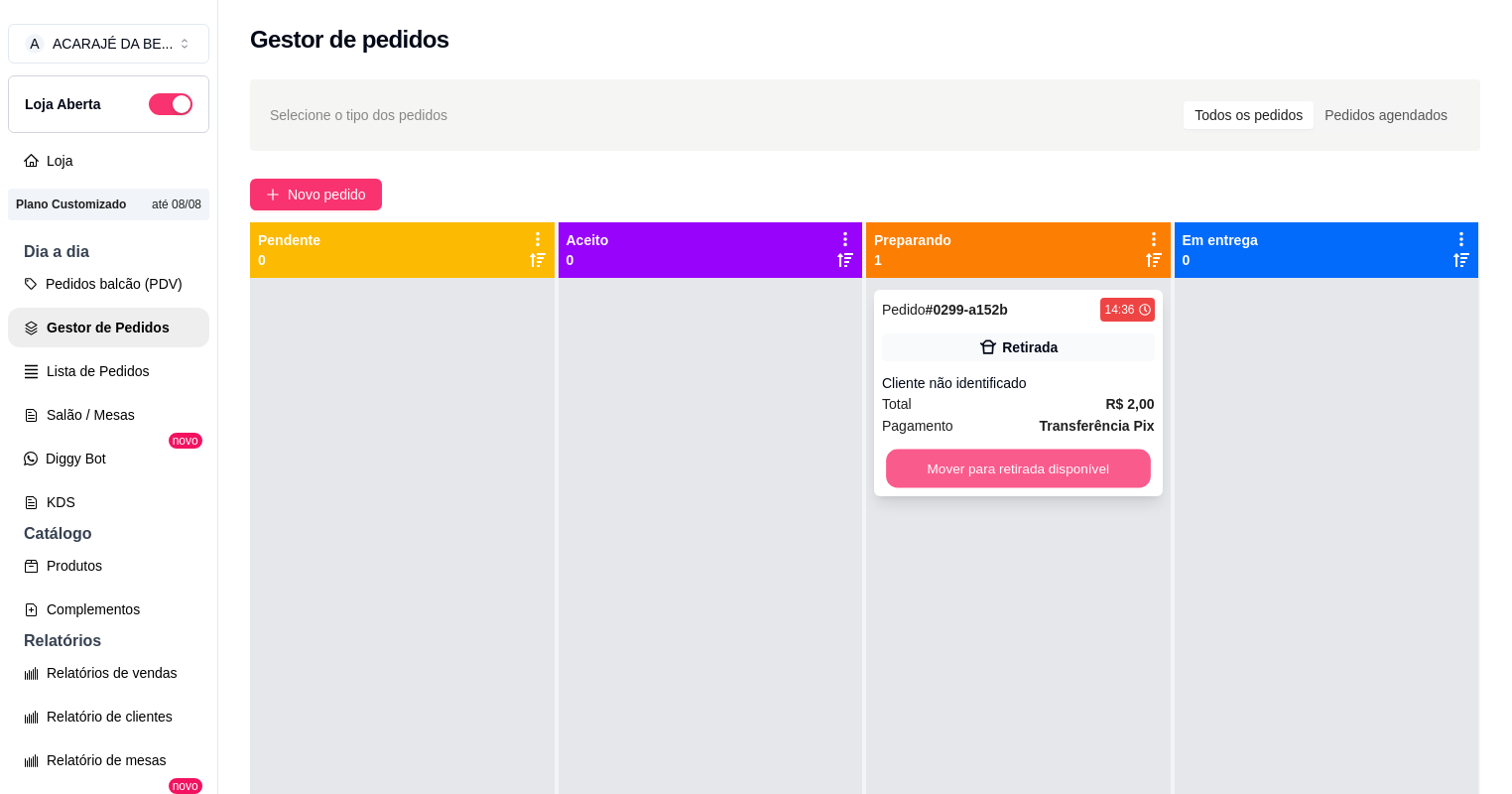 click on "Mover para retirada disponível" at bounding box center (1018, 468) 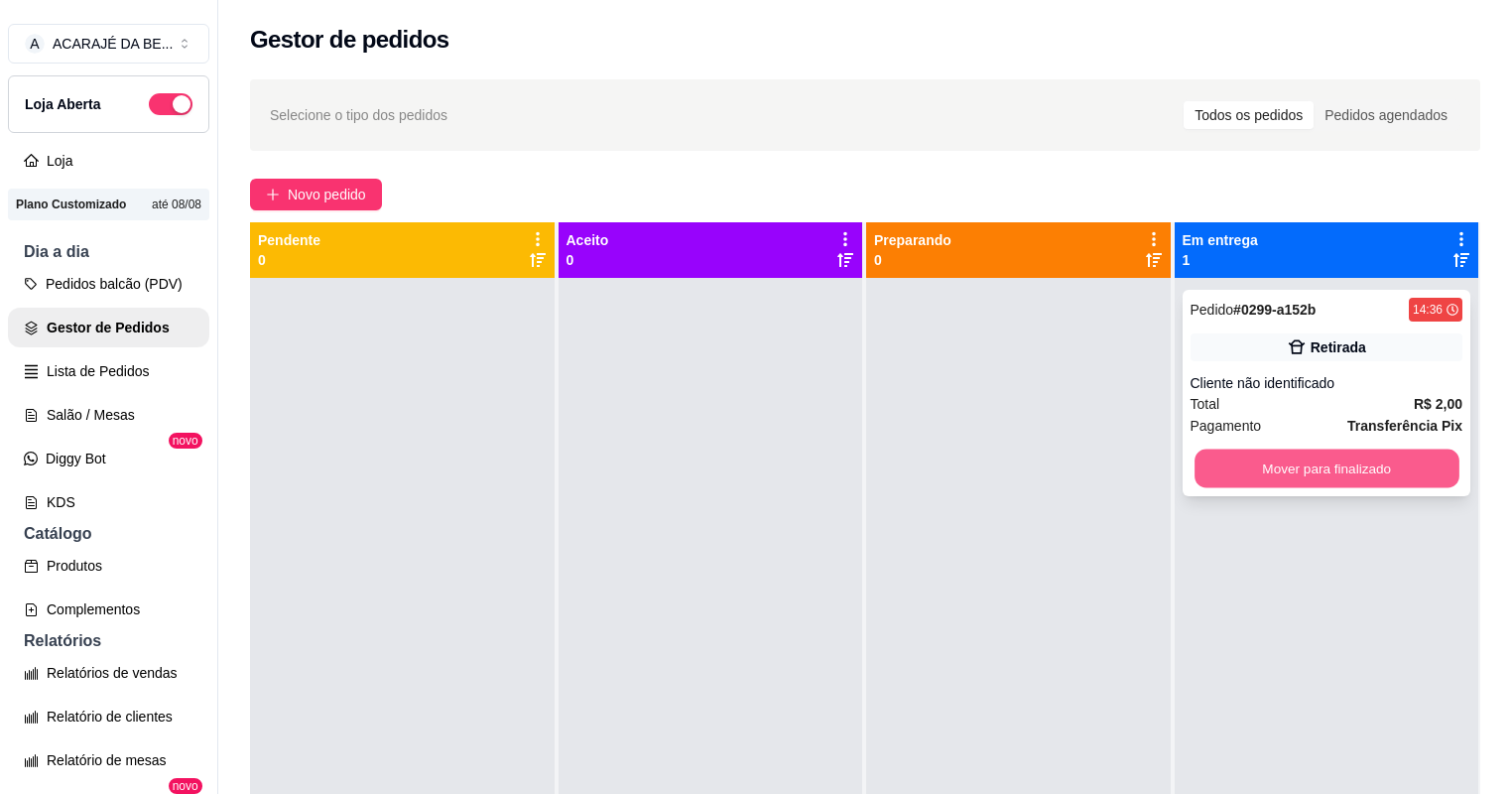 click on "Mover para finalizado" at bounding box center (1326, 468) 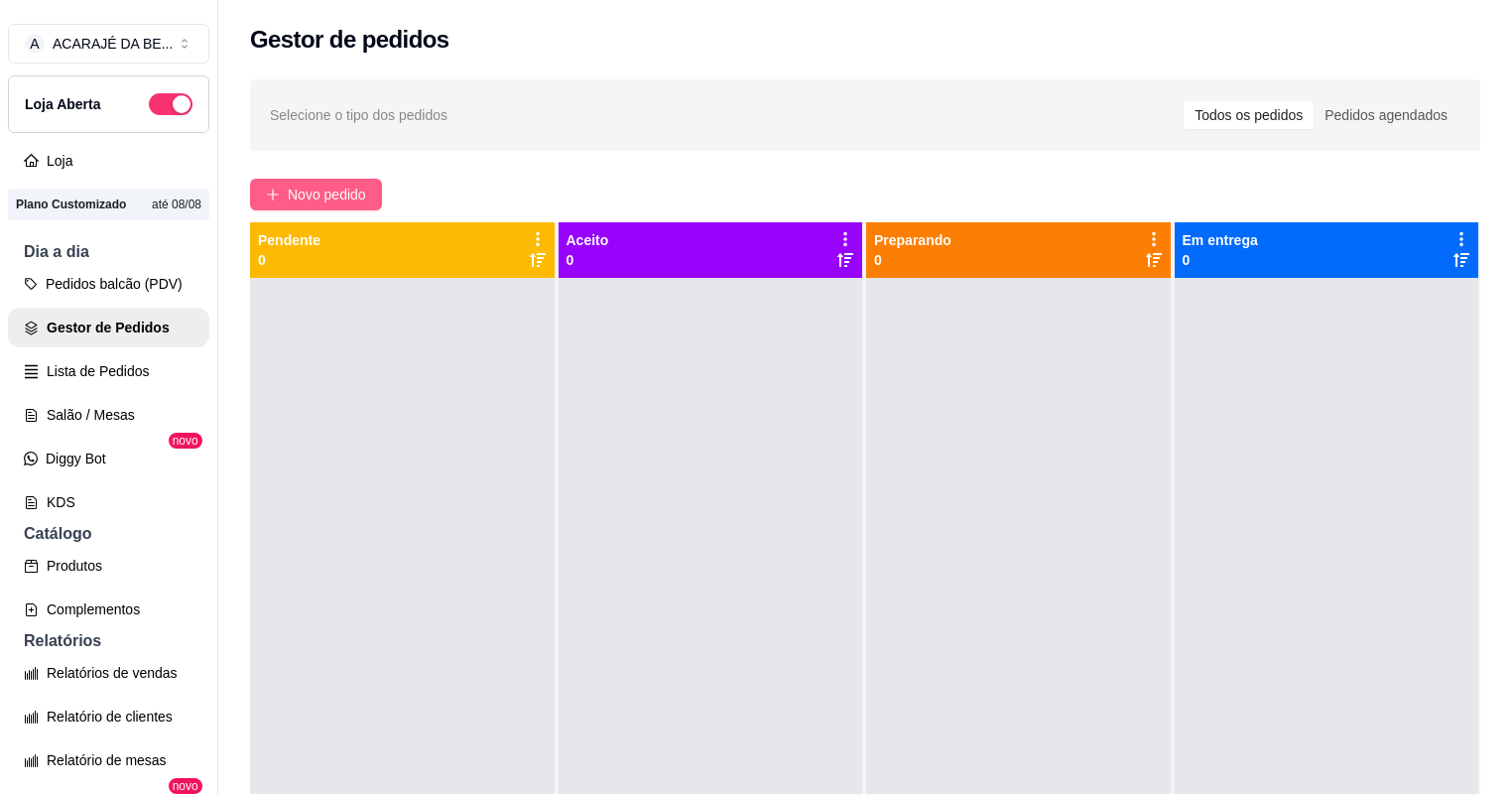 click on "Novo pedido" at bounding box center [326, 195] 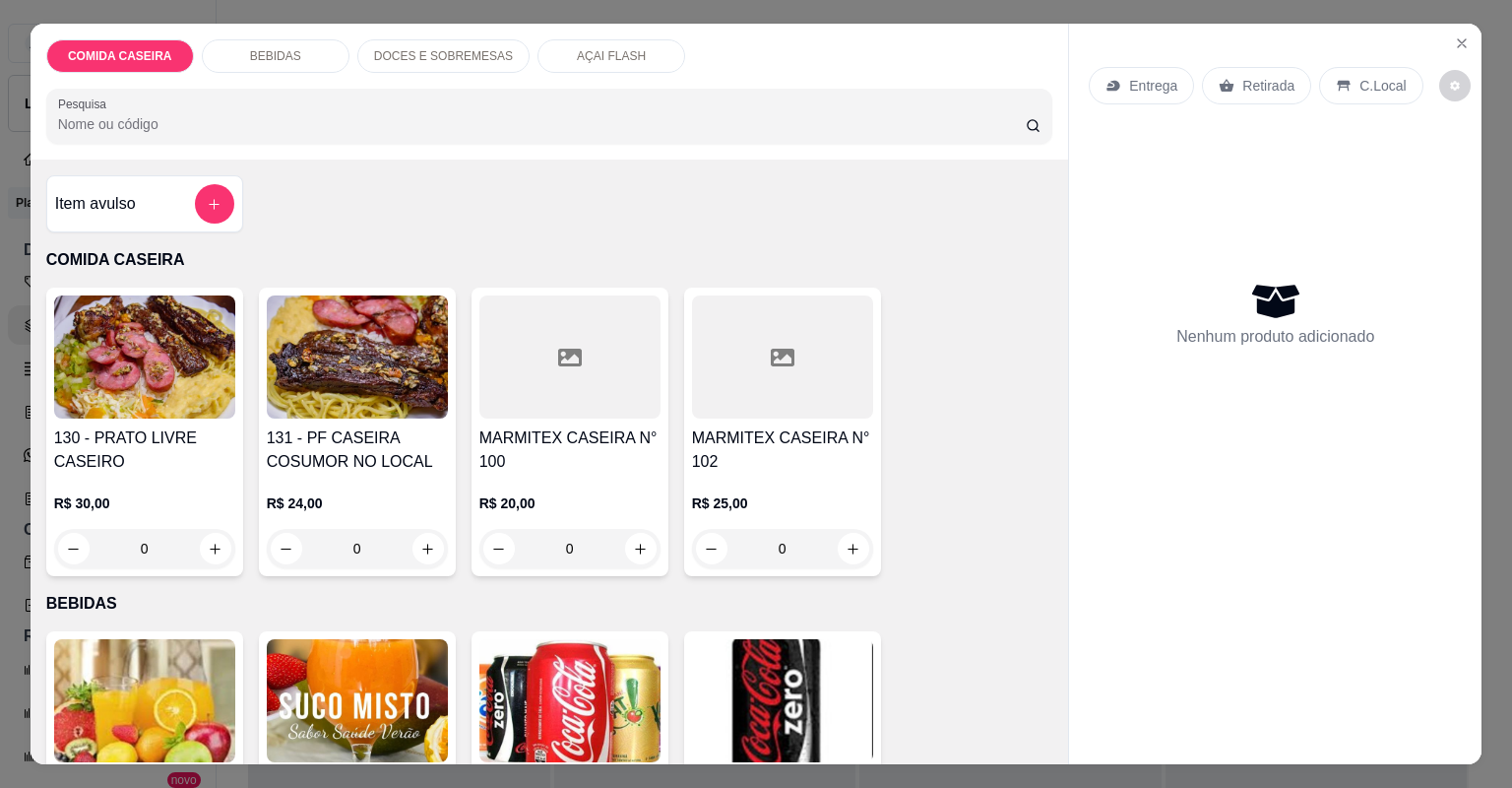 click at bounding box center [570, 357] 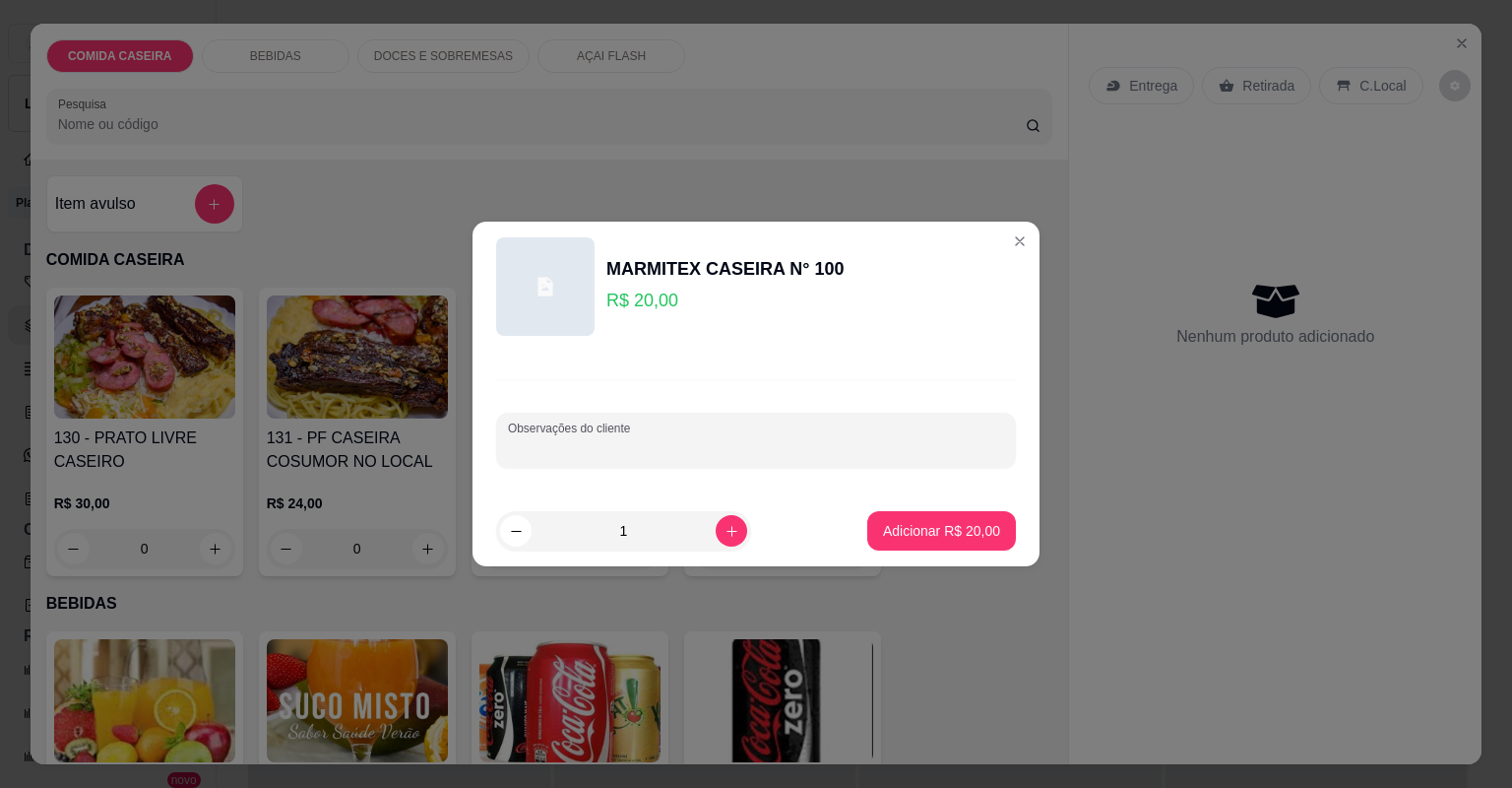 click on "Observações do cliente" at bounding box center (756, 448) 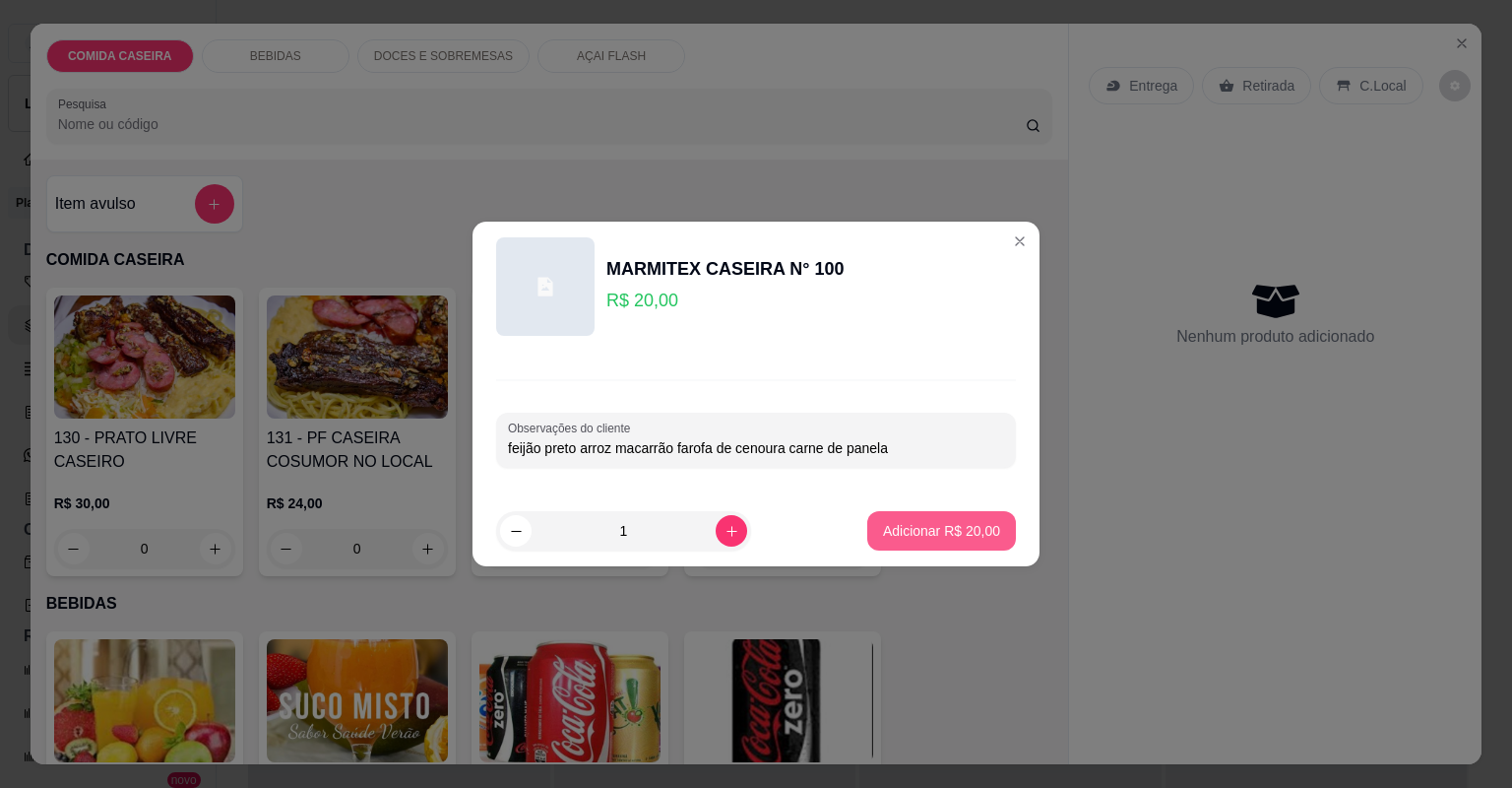 type on "feijão preto arroz macarrão farofa de cenoura carne de panela" 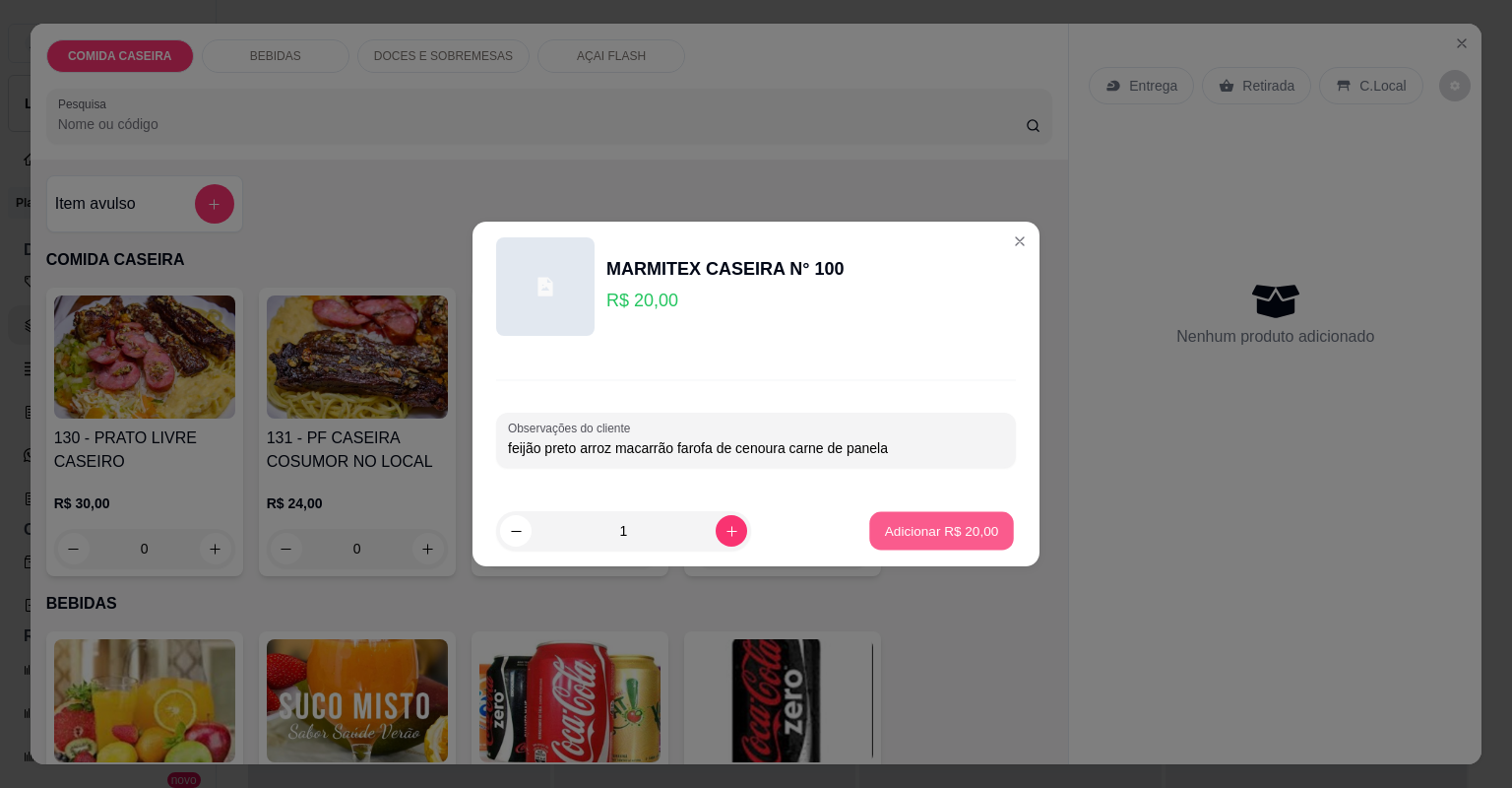 click on "Adicionar   R$ 20,00" at bounding box center [941, 531] 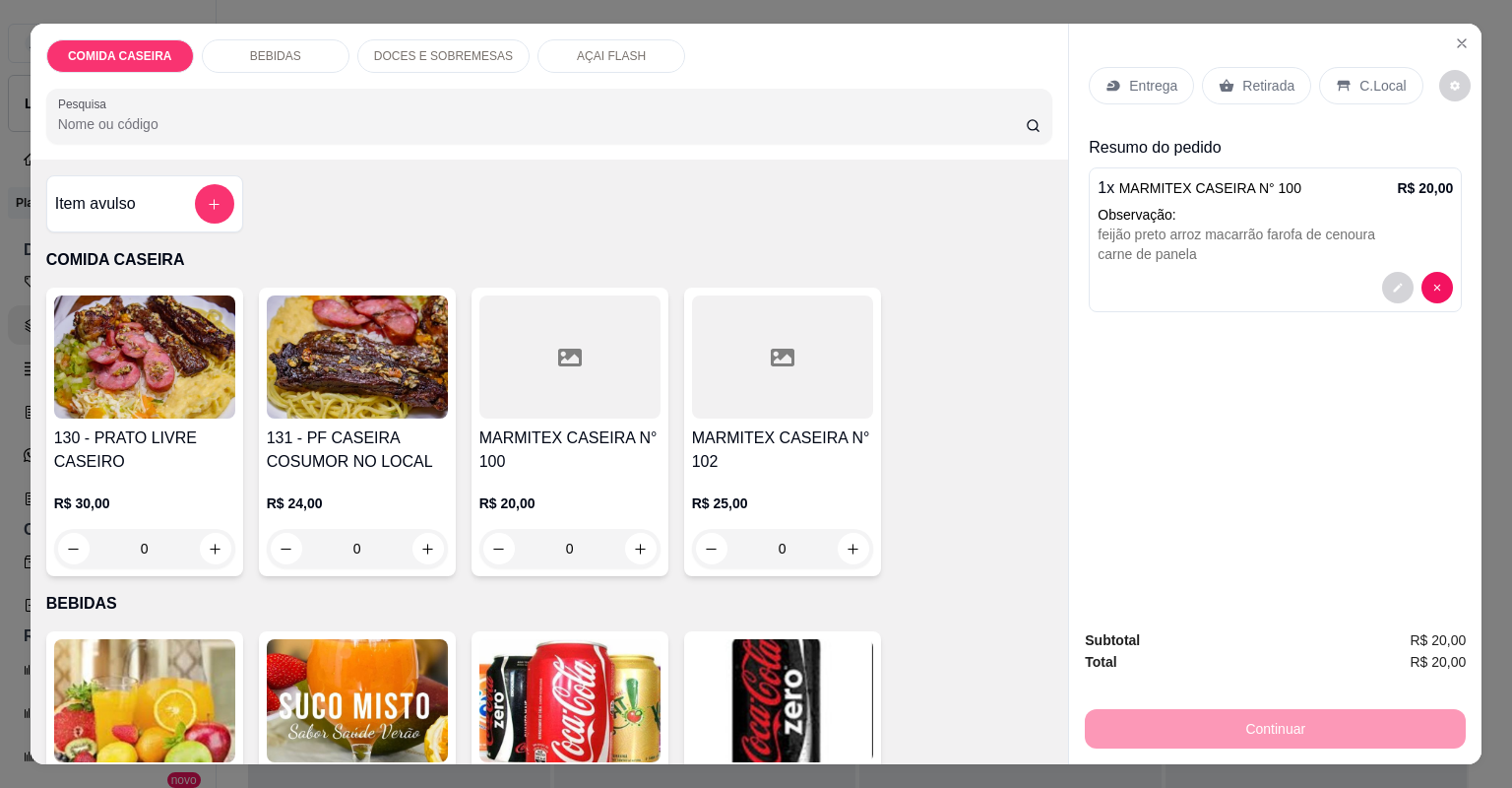 click on "Entrega" at bounding box center (1153, 86) 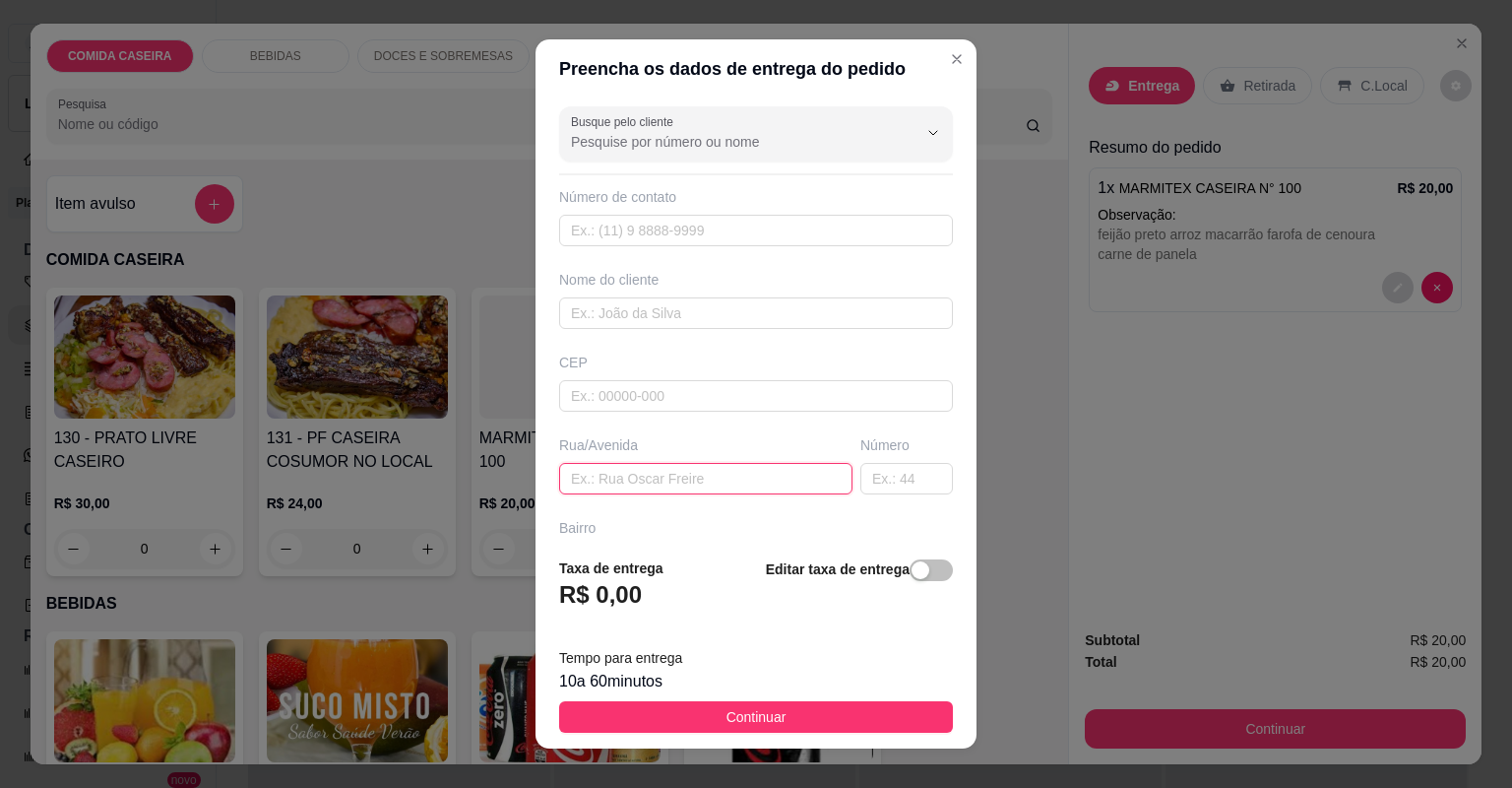 click at bounding box center [706, 479] 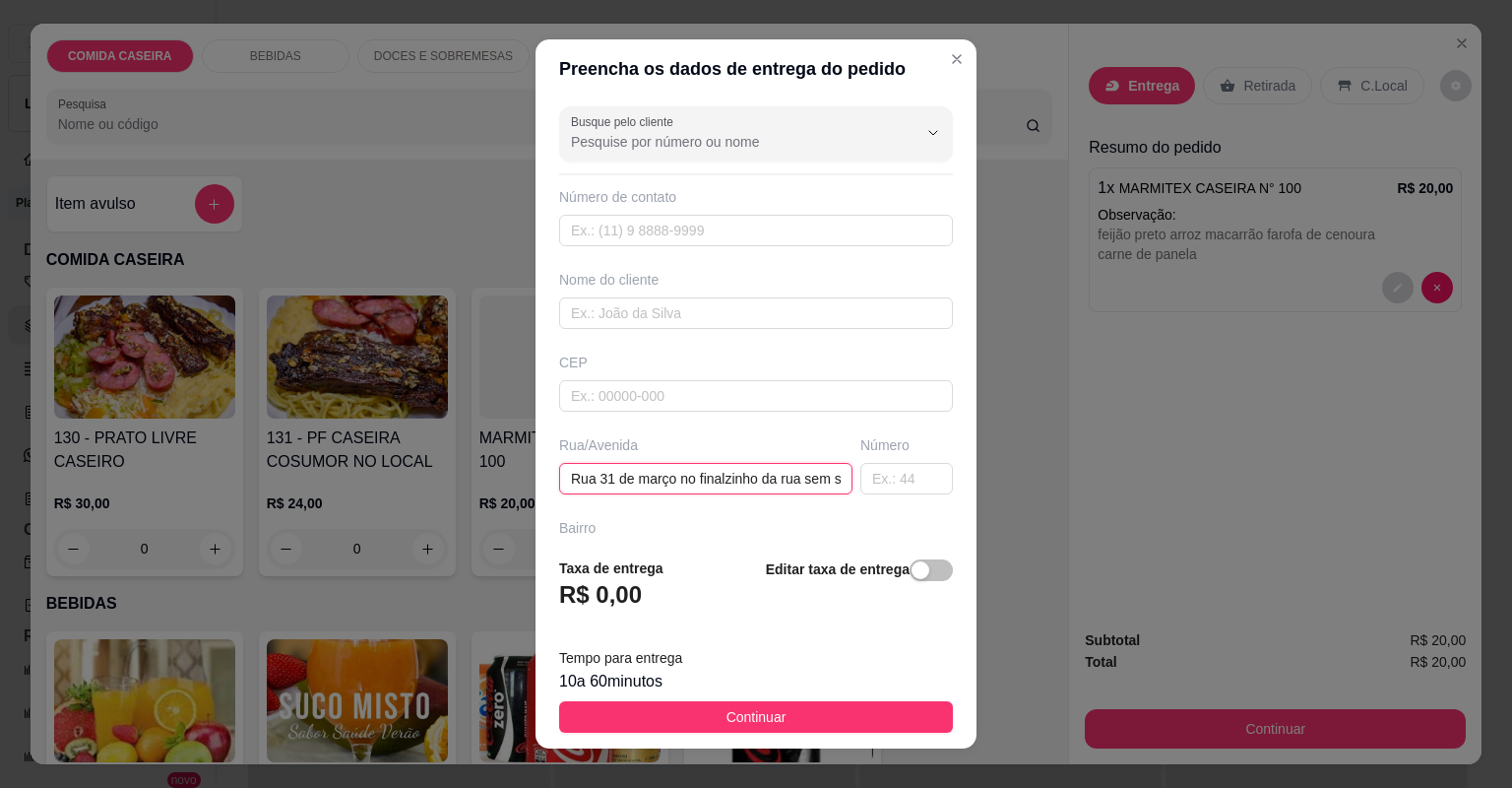 scroll, scrollTop: 0, scrollLeft: 71, axis: horizontal 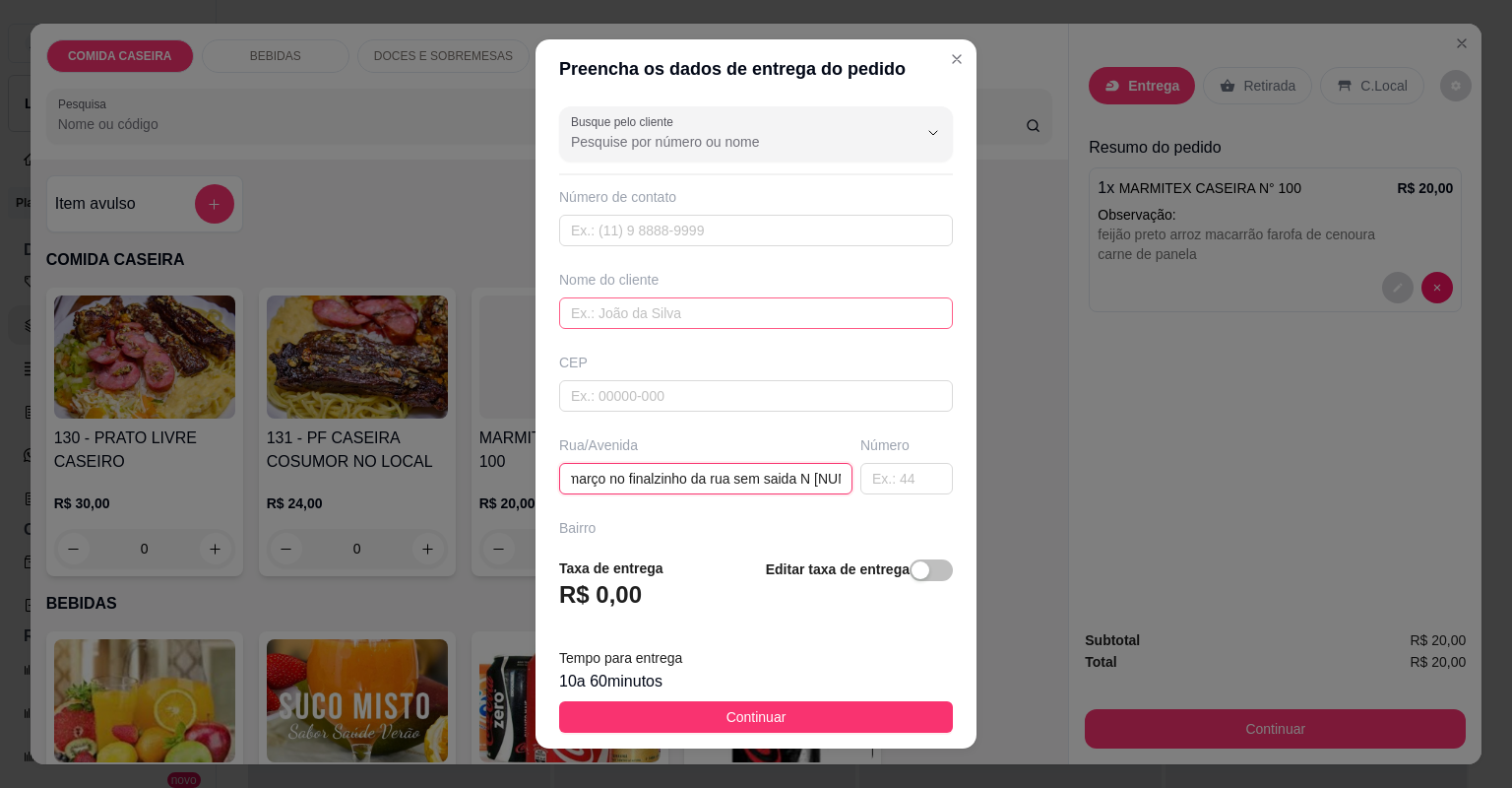 type on "Rua 31 de março no finalzinho da rua sem saida N [NUMBER]" 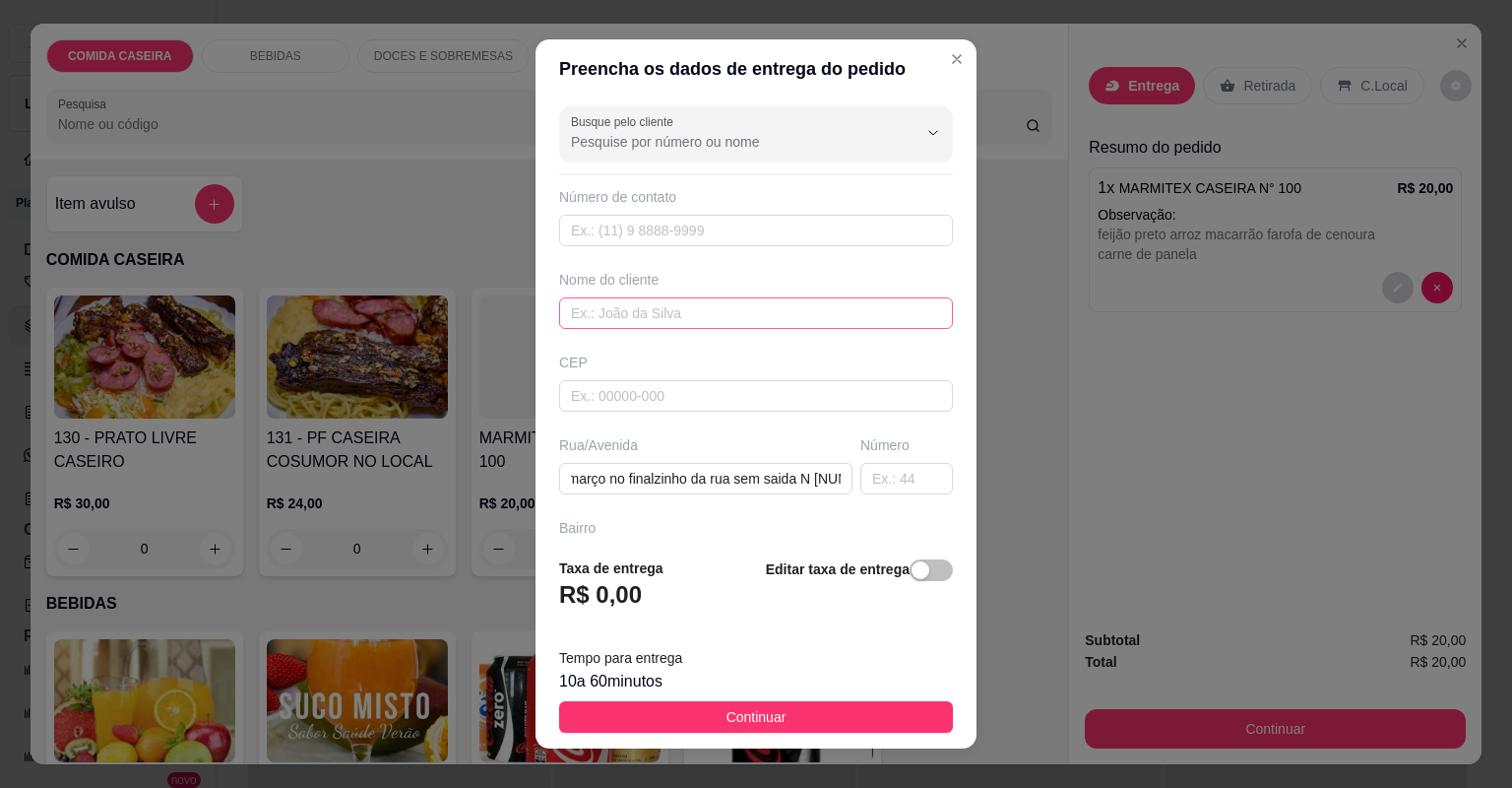 scroll, scrollTop: 0, scrollLeft: 0, axis: both 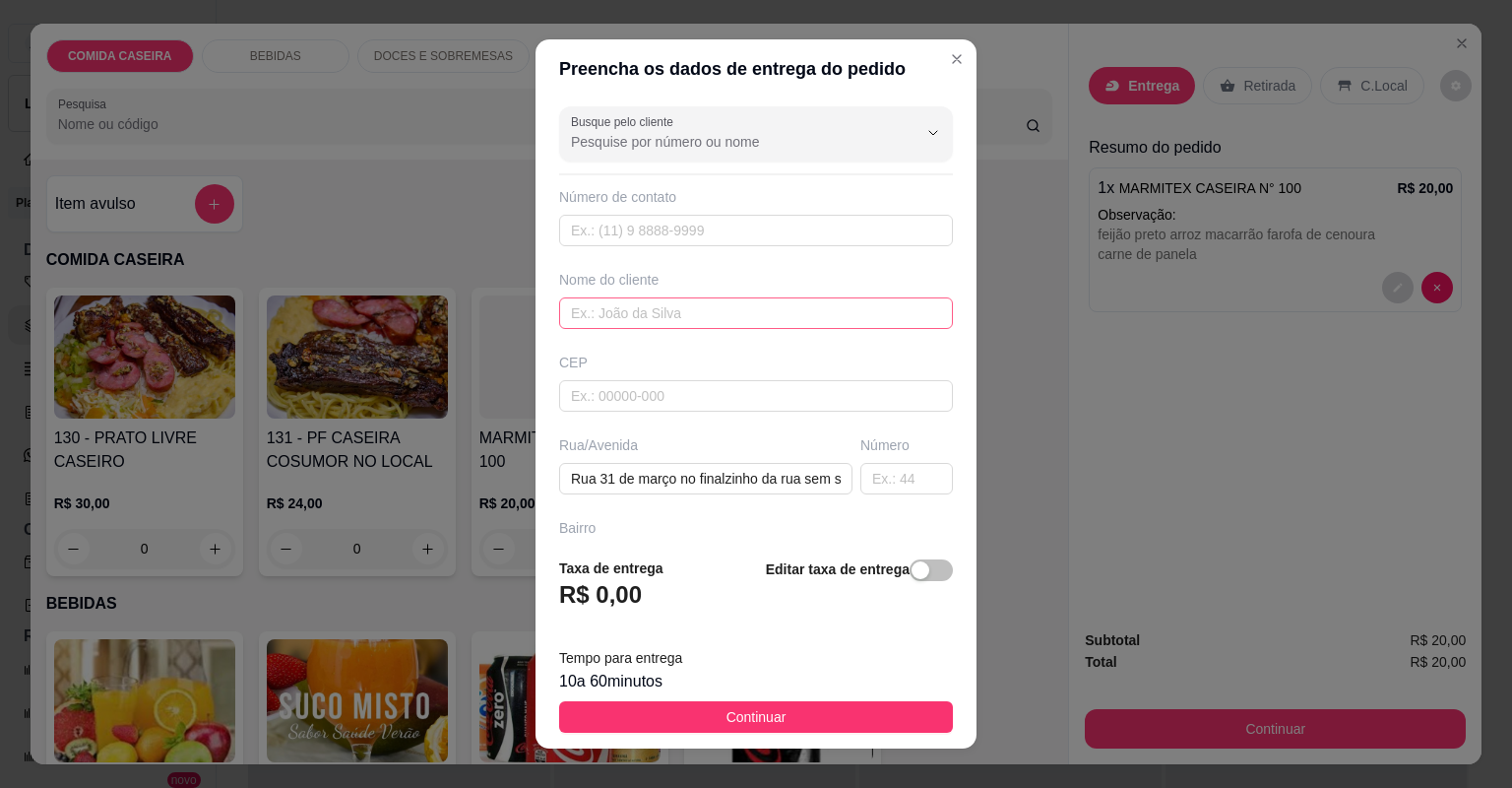 drag, startPoint x: 768, startPoint y: 299, endPoint x: 763, endPoint y: 309, distance: 11.18034 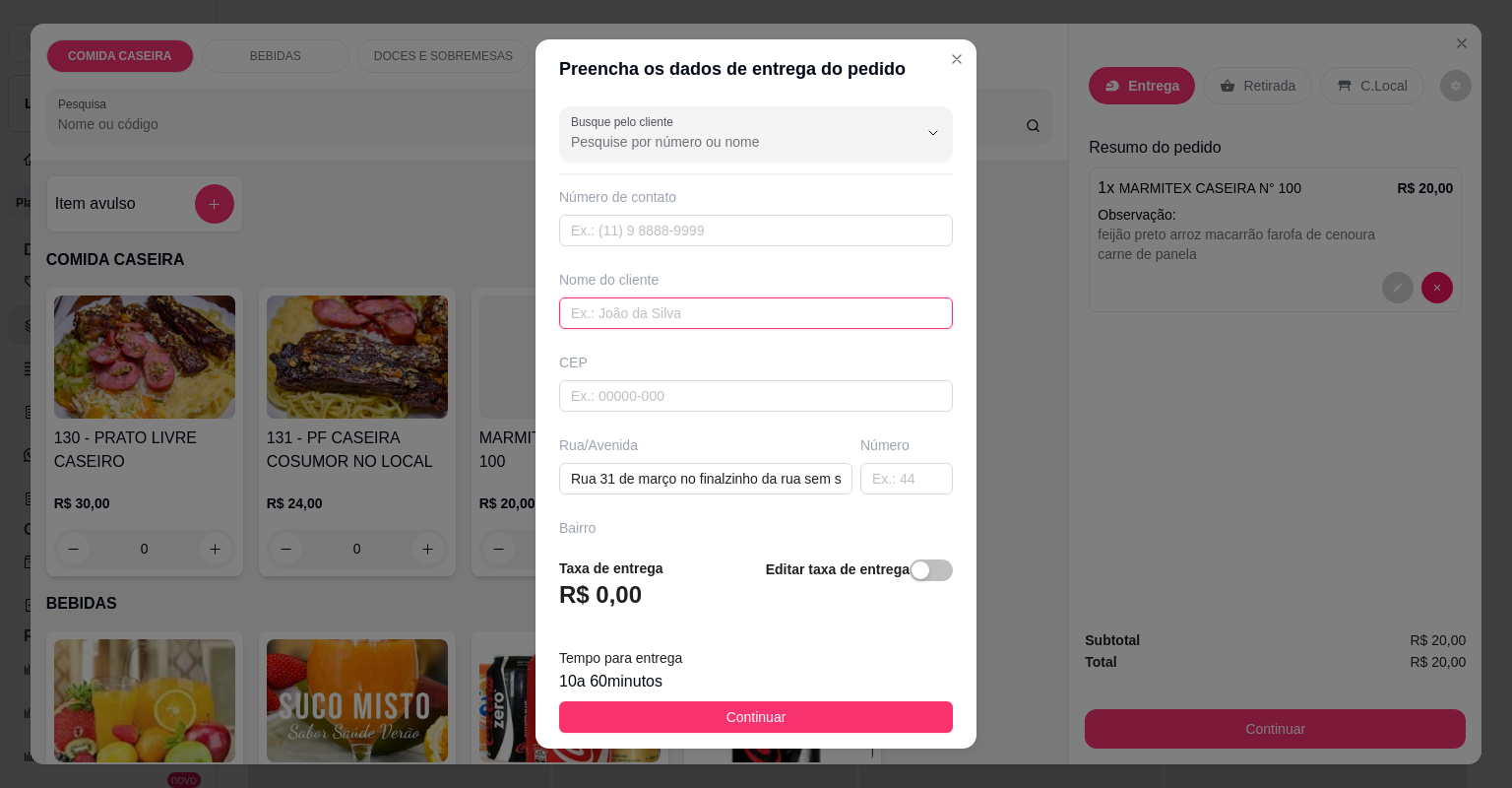 click at bounding box center (756, 313) 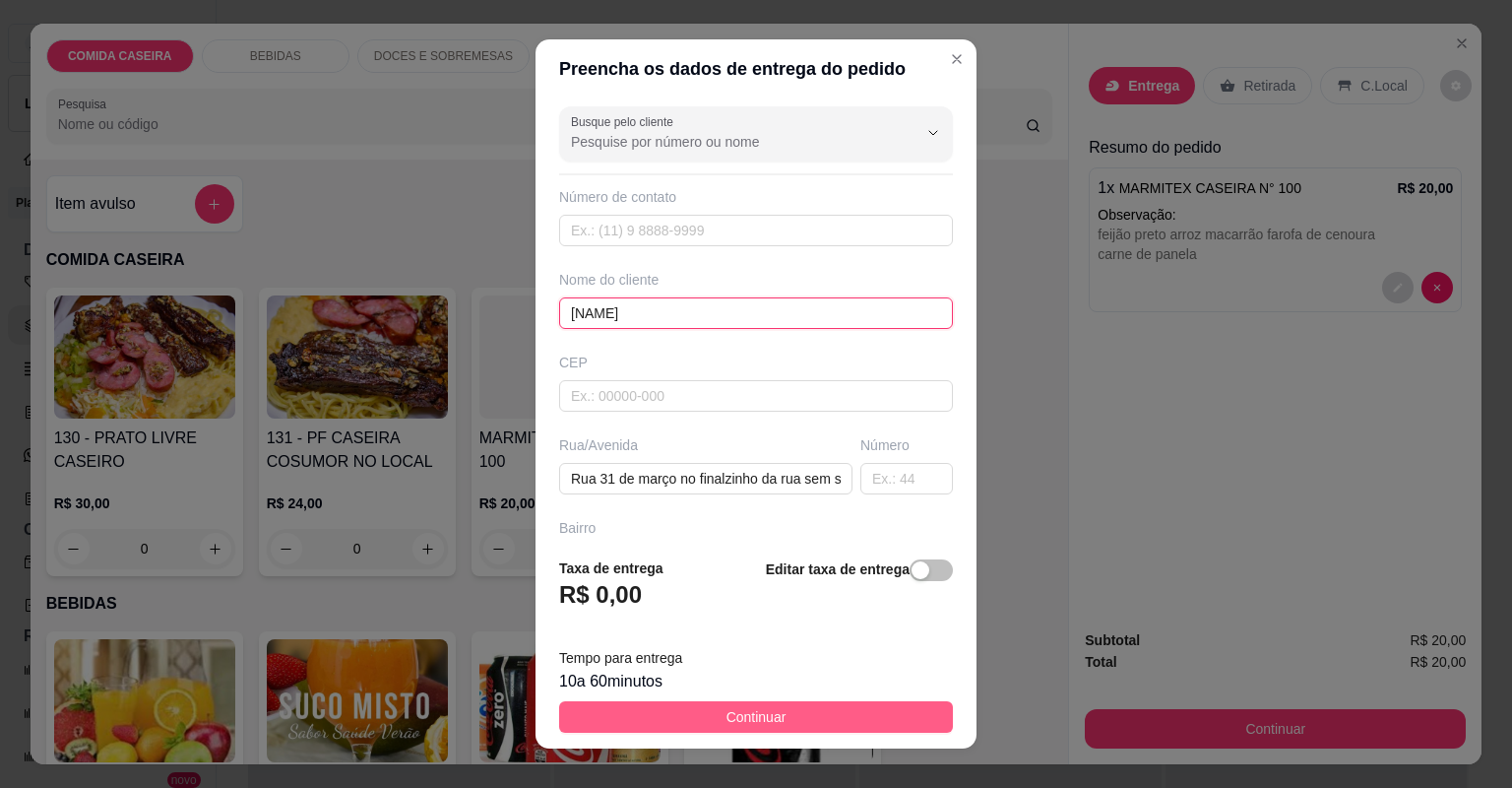 type on "[NAME]" 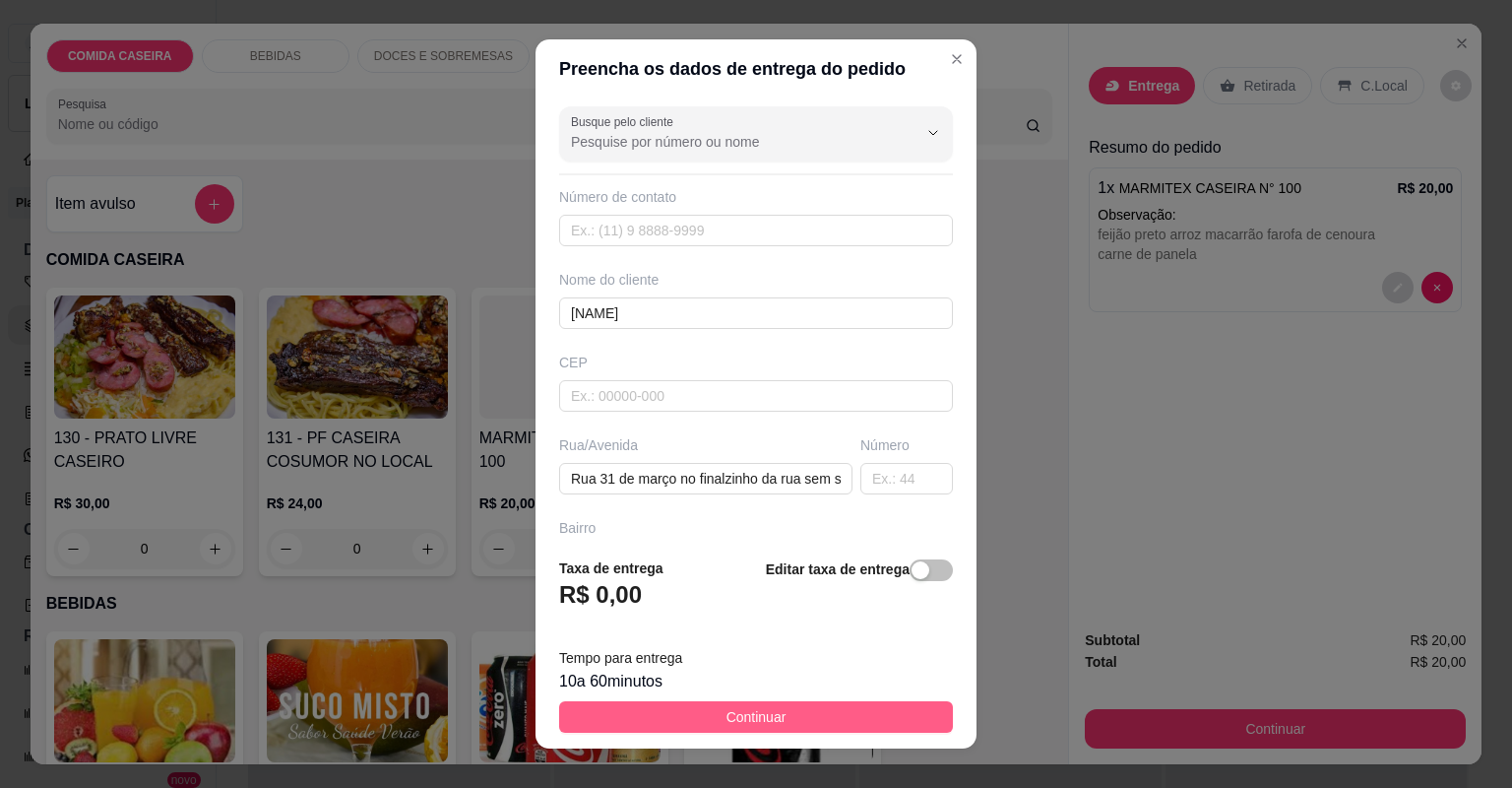 click on "Continuar" at bounding box center (756, 717) 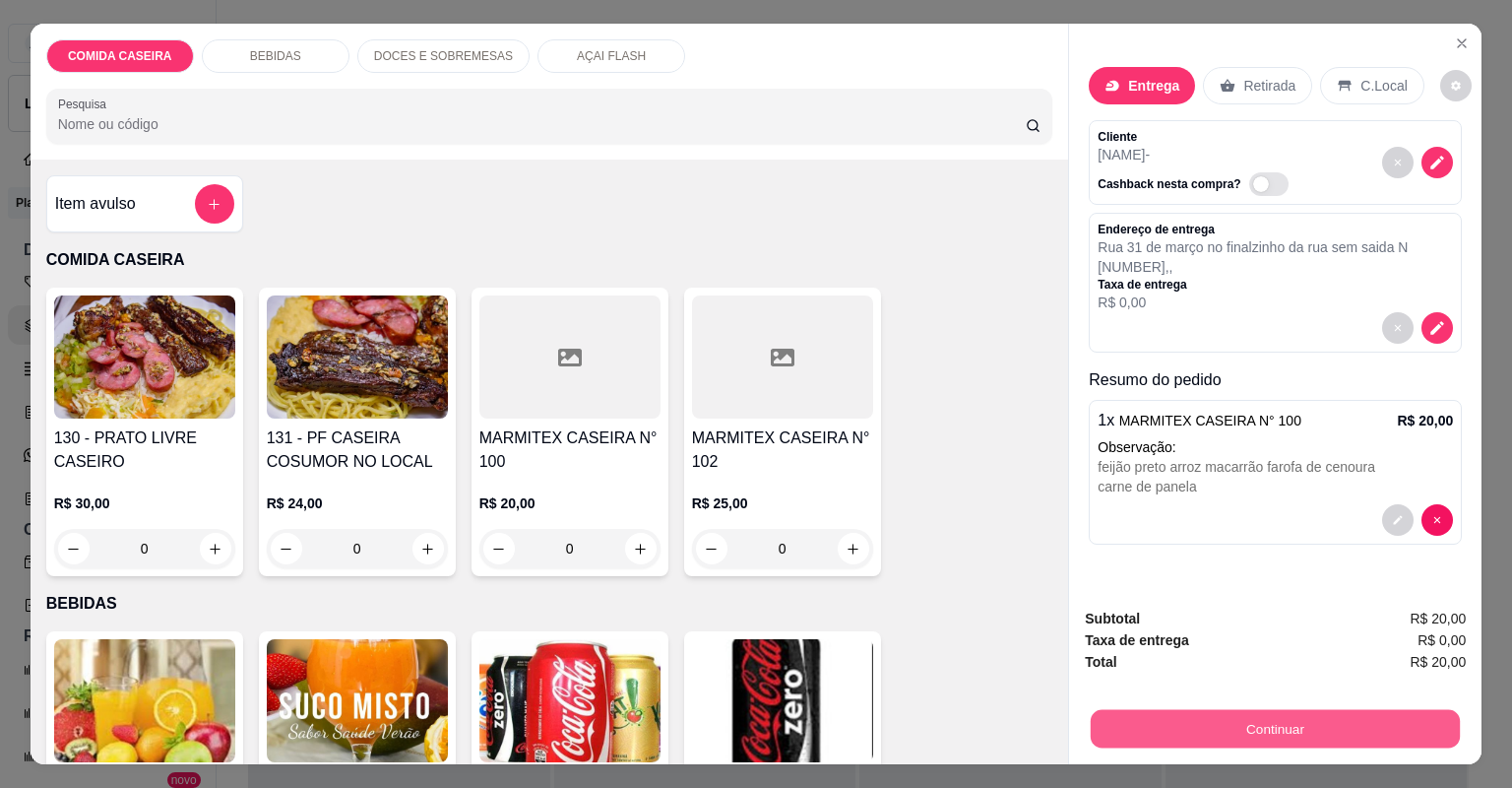 click on "Continuar" at bounding box center (1275, 729) 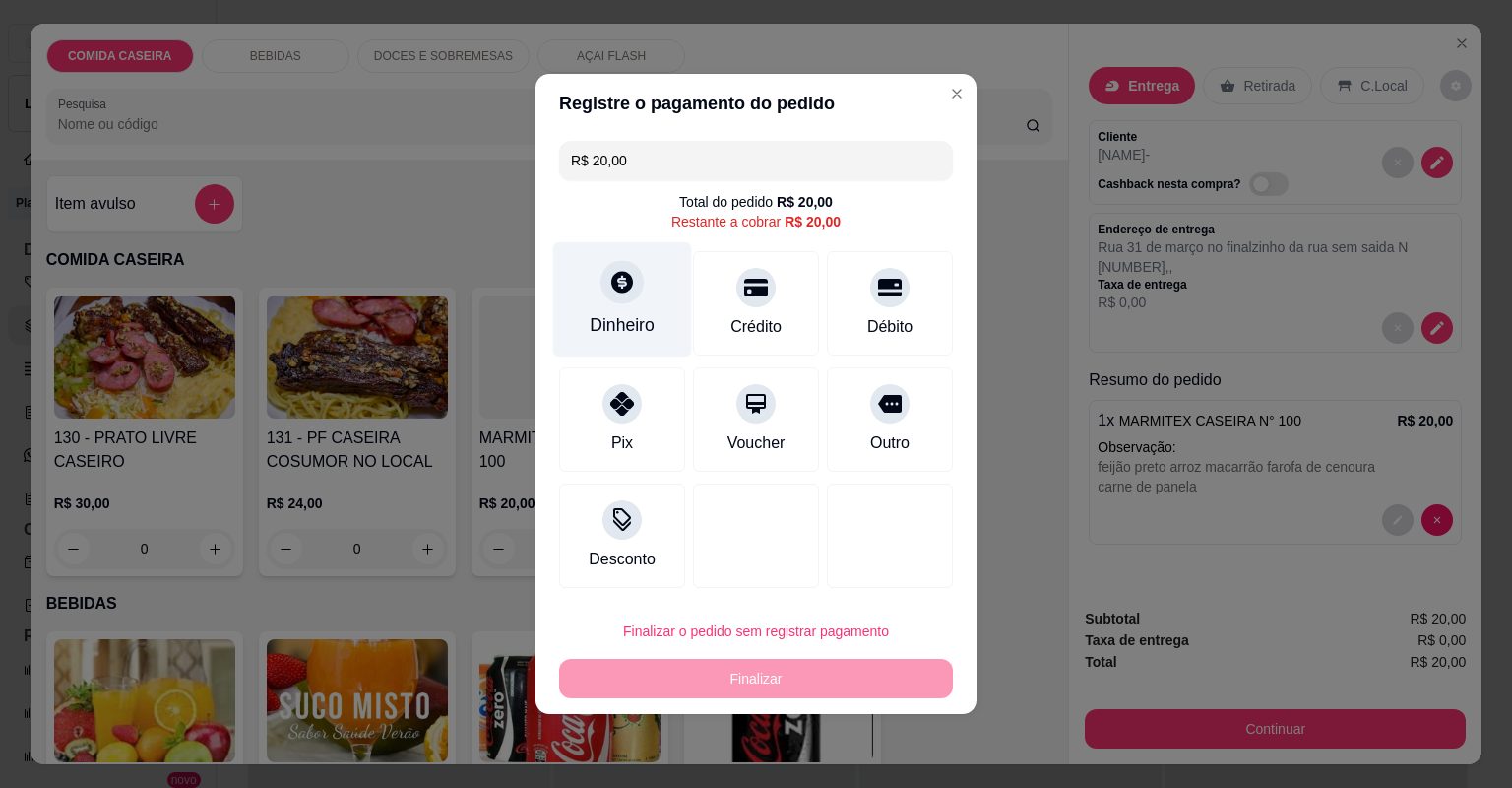 click at bounding box center [622, 282] 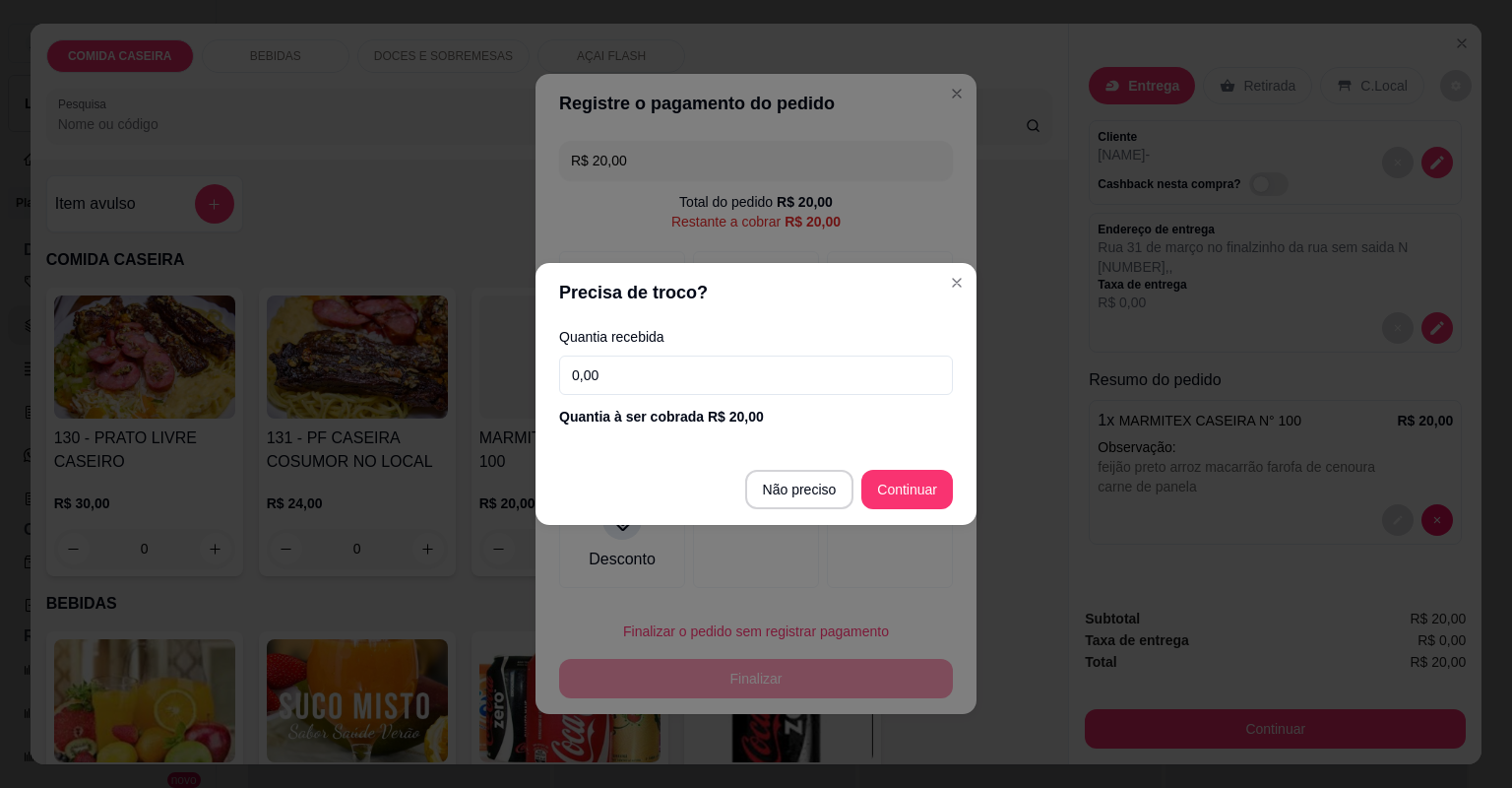 click on "0,00" at bounding box center (756, 375) 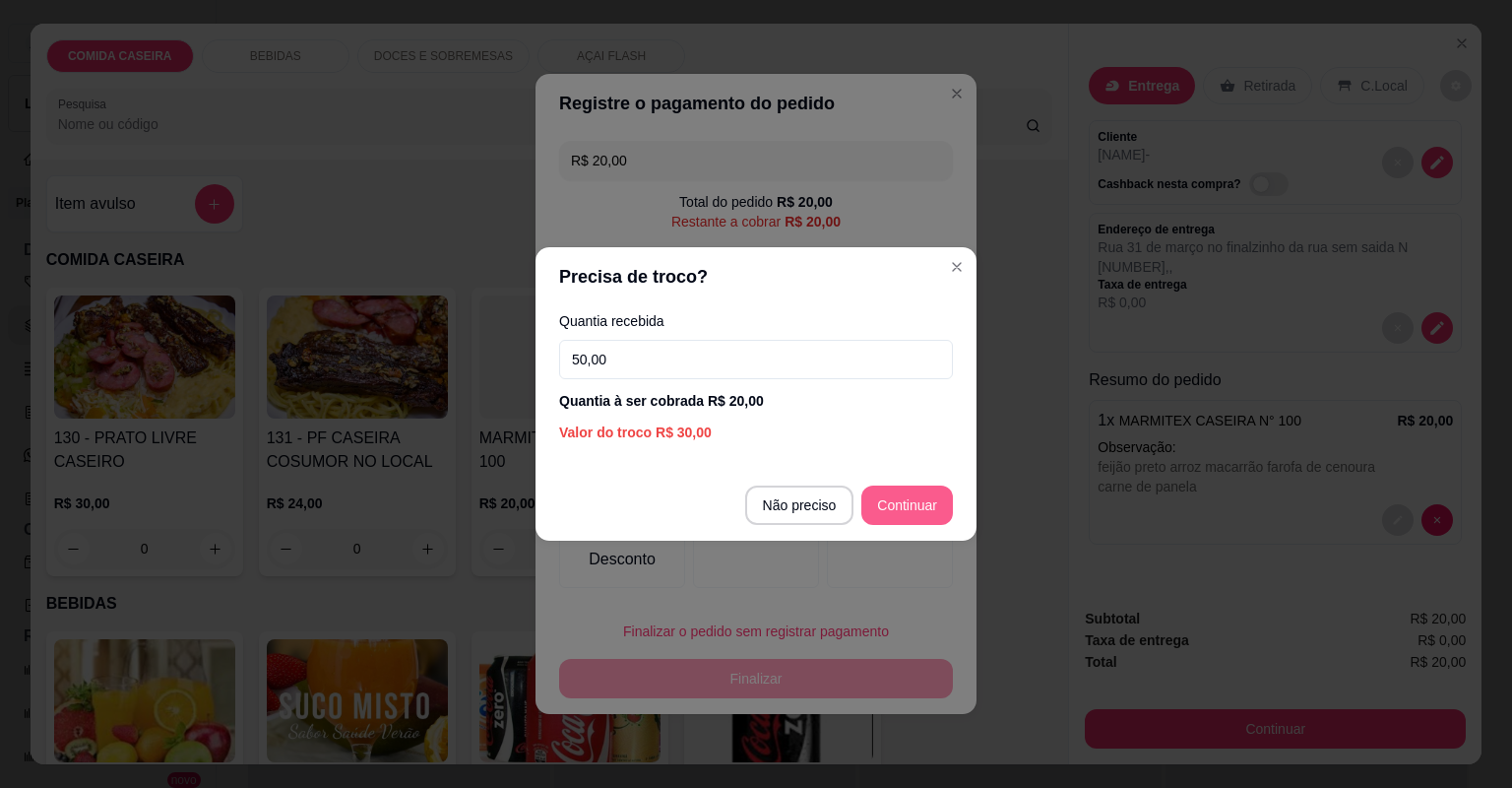 type on "50,00" 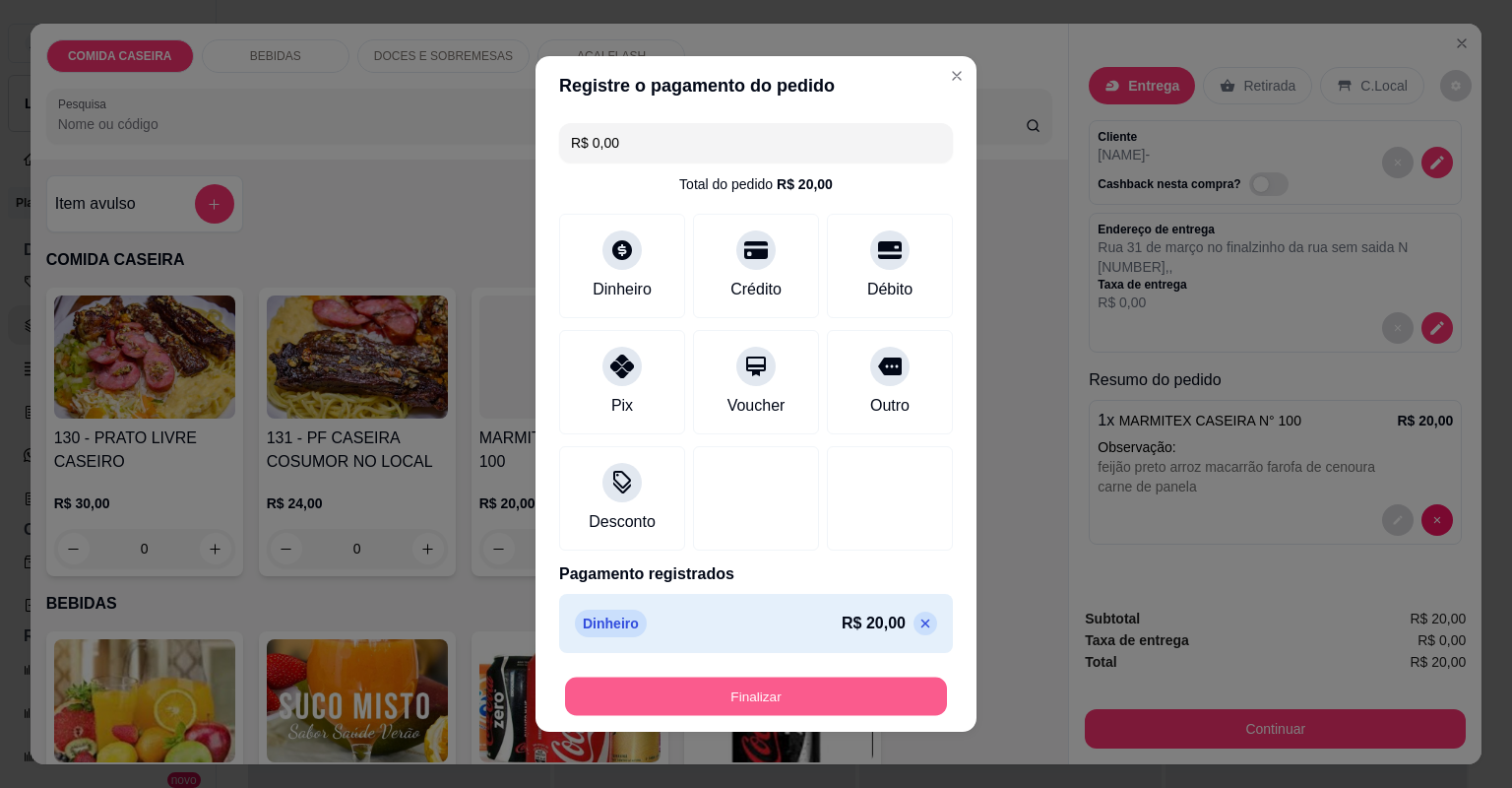 click on "Finalizar" at bounding box center (756, 696) 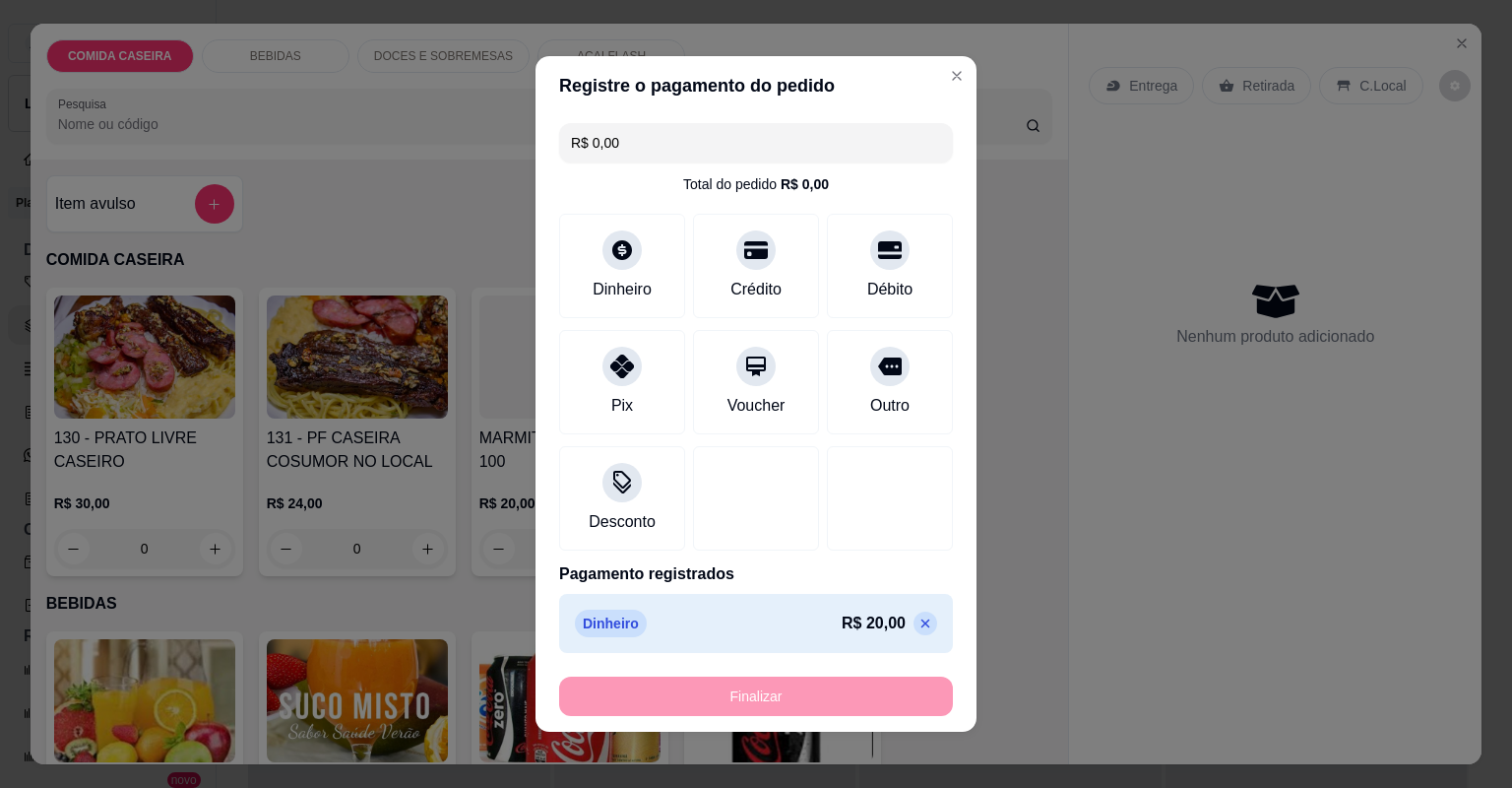 type on "-R$ 20,00" 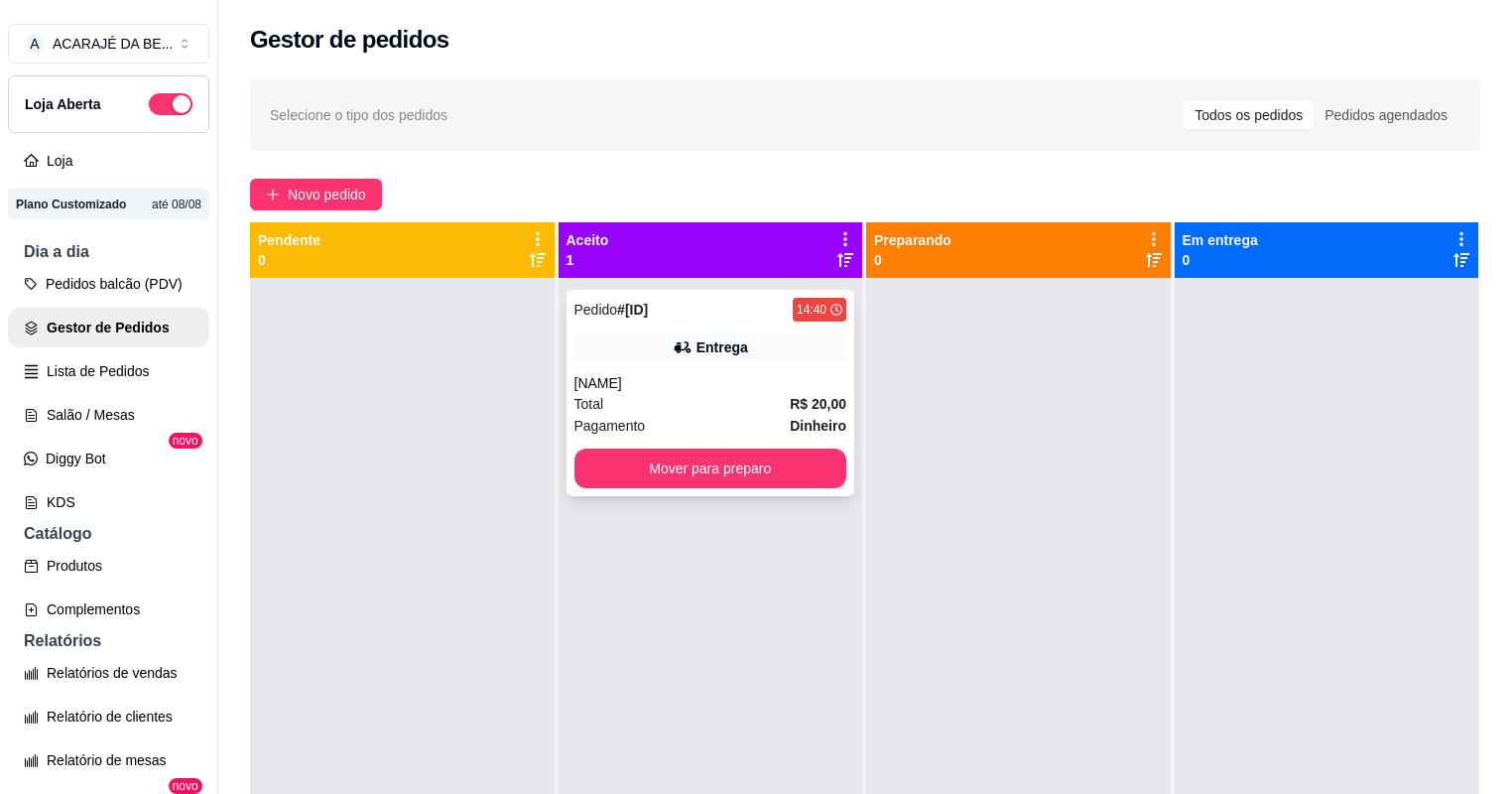 click on "Pedido #[ID] [TIME] Entrega [NAME] Total [PRICE] Pagamento Dinheiro Mover para preparo" at bounding box center [710, 393] 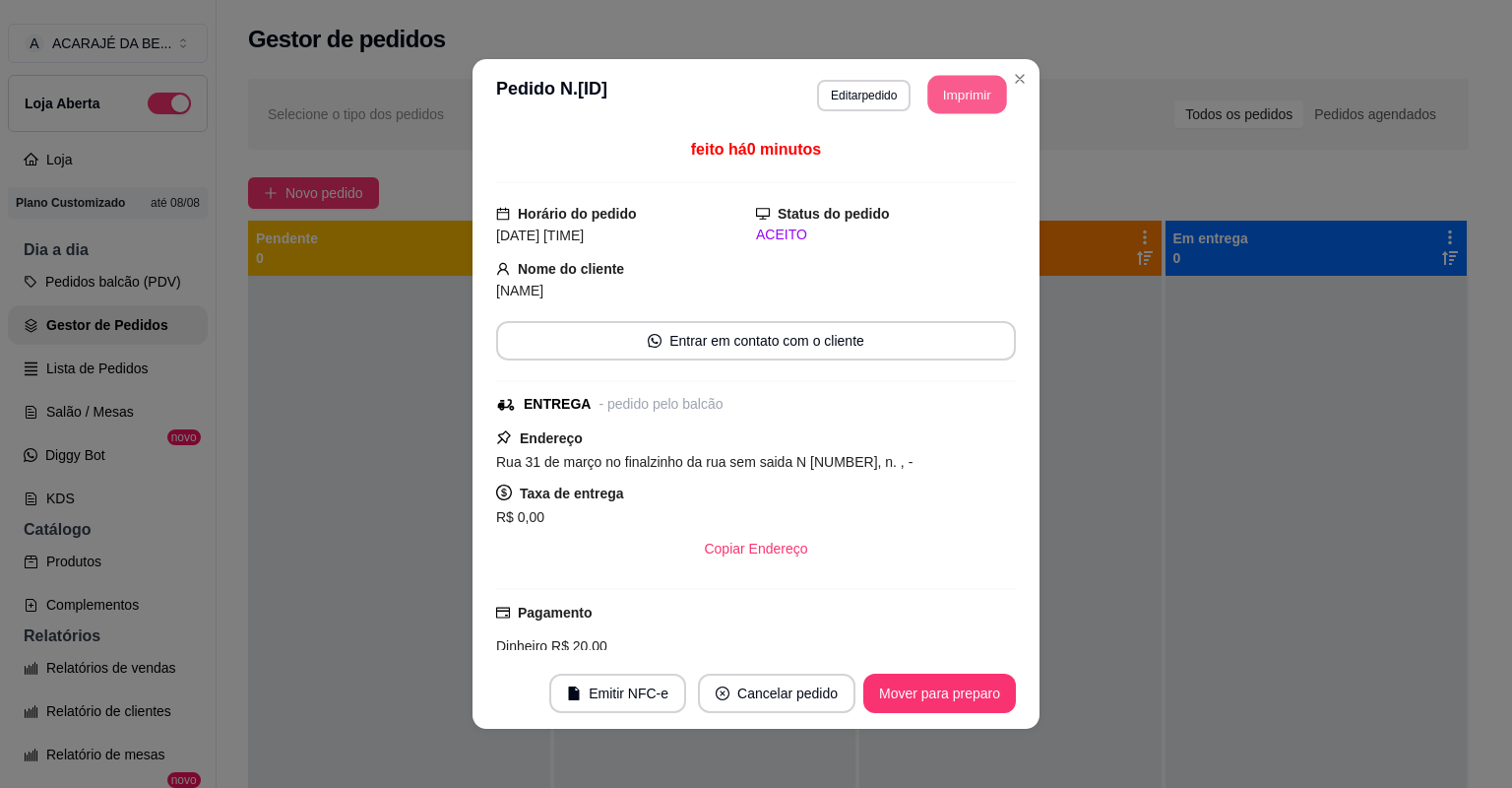 click on "Imprimir" at bounding box center (968, 95) 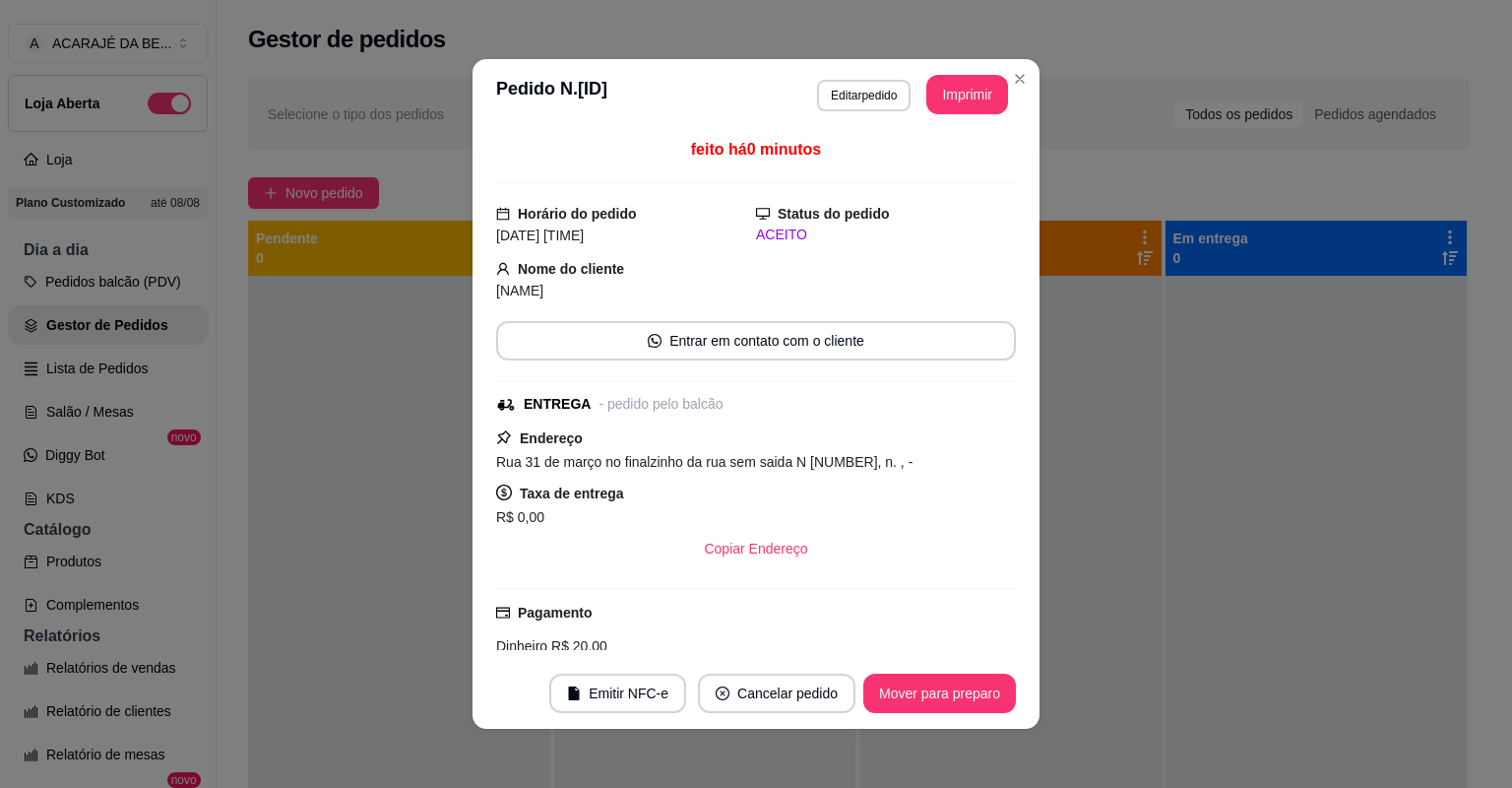 scroll, scrollTop: 0, scrollLeft: 0, axis: both 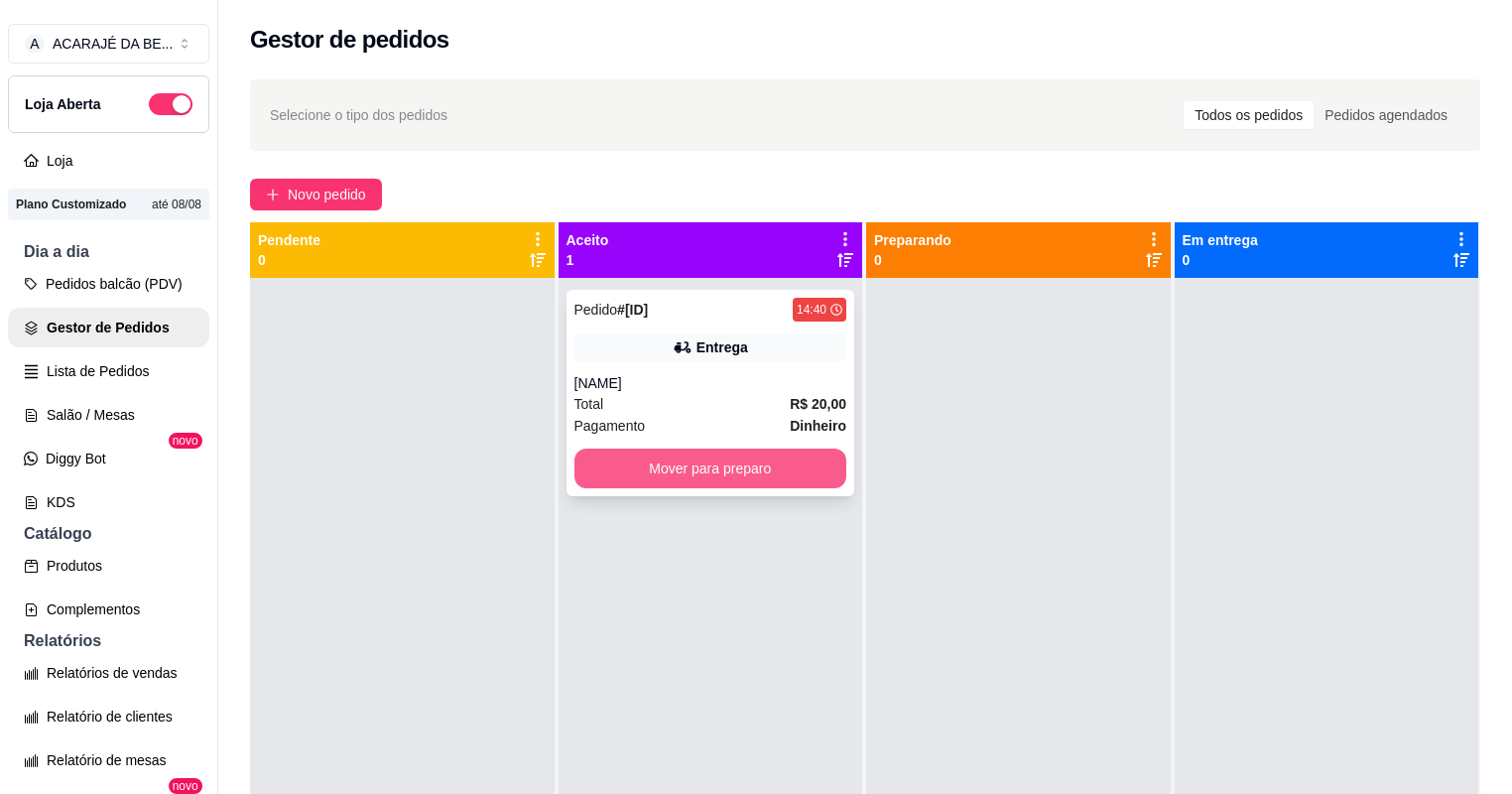 click on "Mover para preparo" at bounding box center (710, 468) 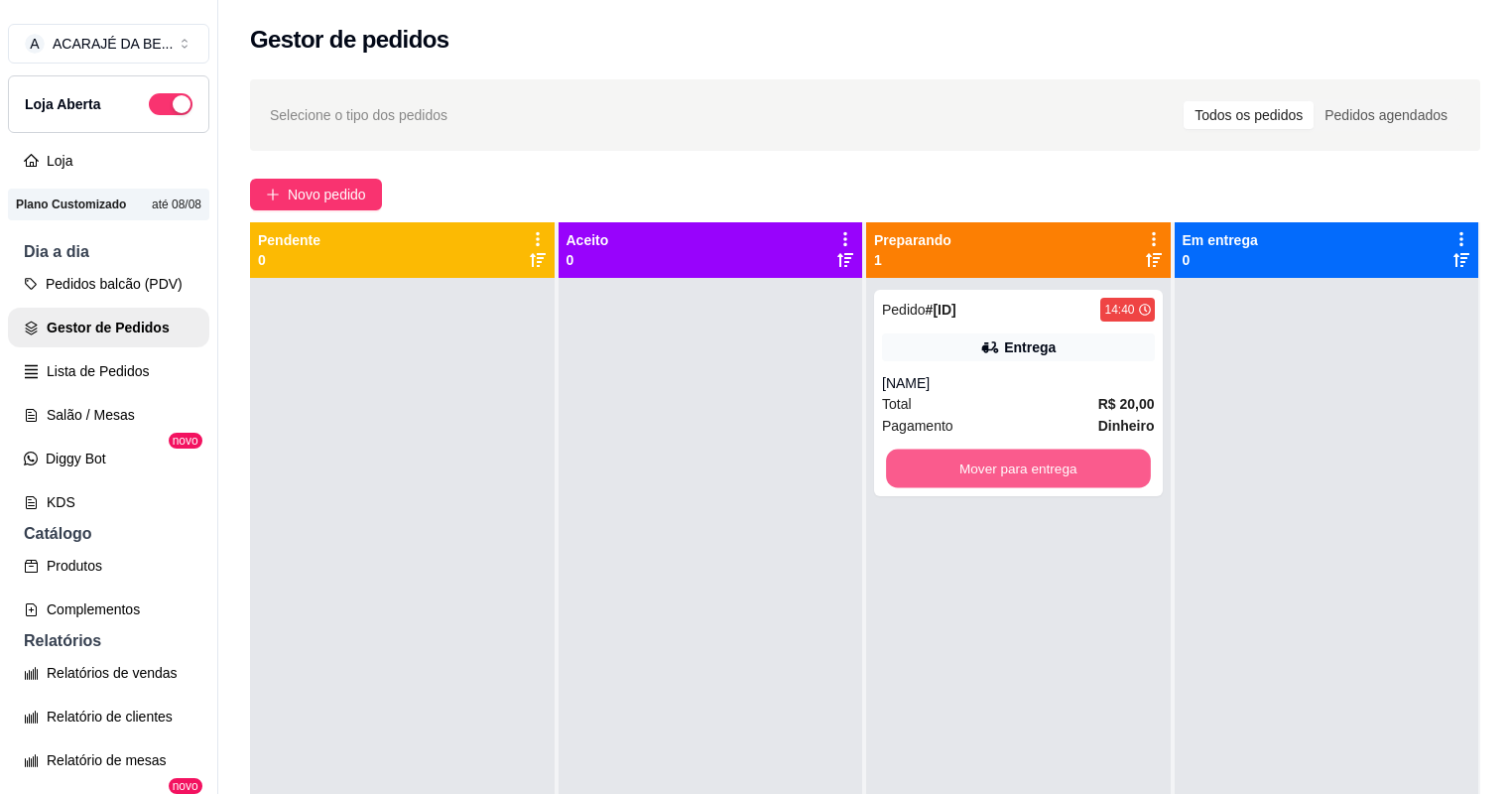 click on "Mover para entrega" at bounding box center (1018, 468) 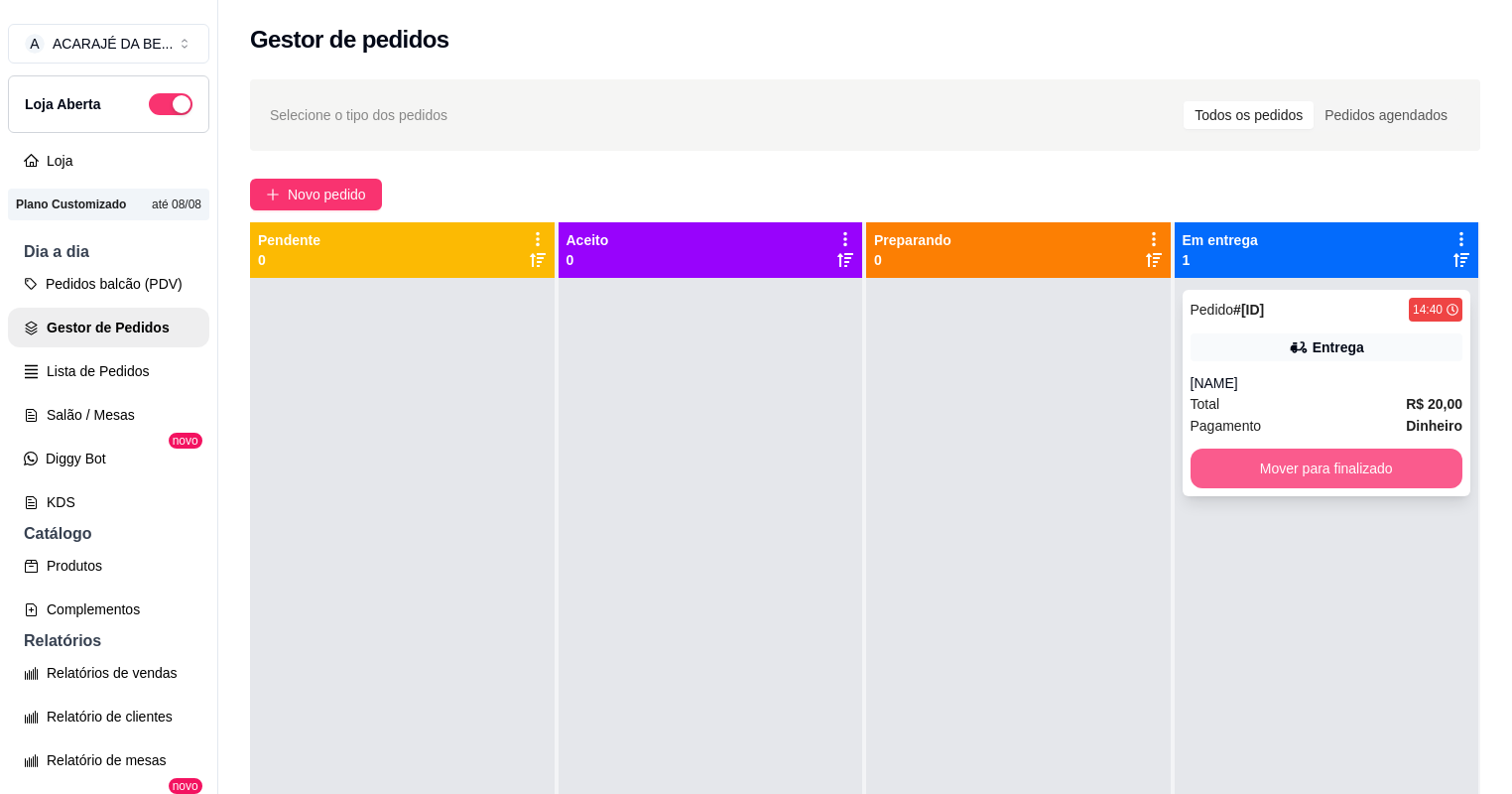 click on "Mover para finalizado" at bounding box center [1326, 468] 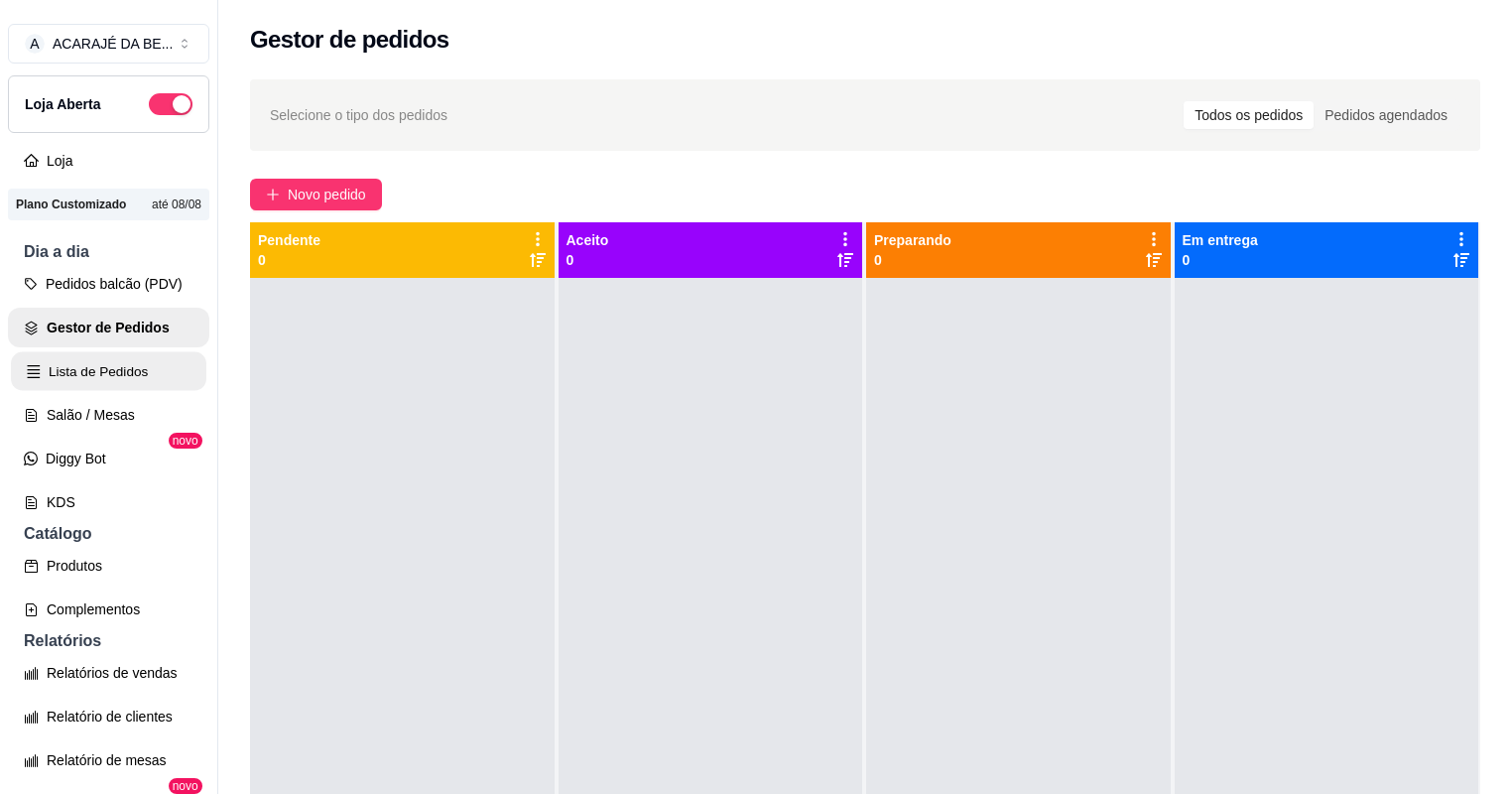 click on "Lista de Pedidos" at bounding box center [108, 371] 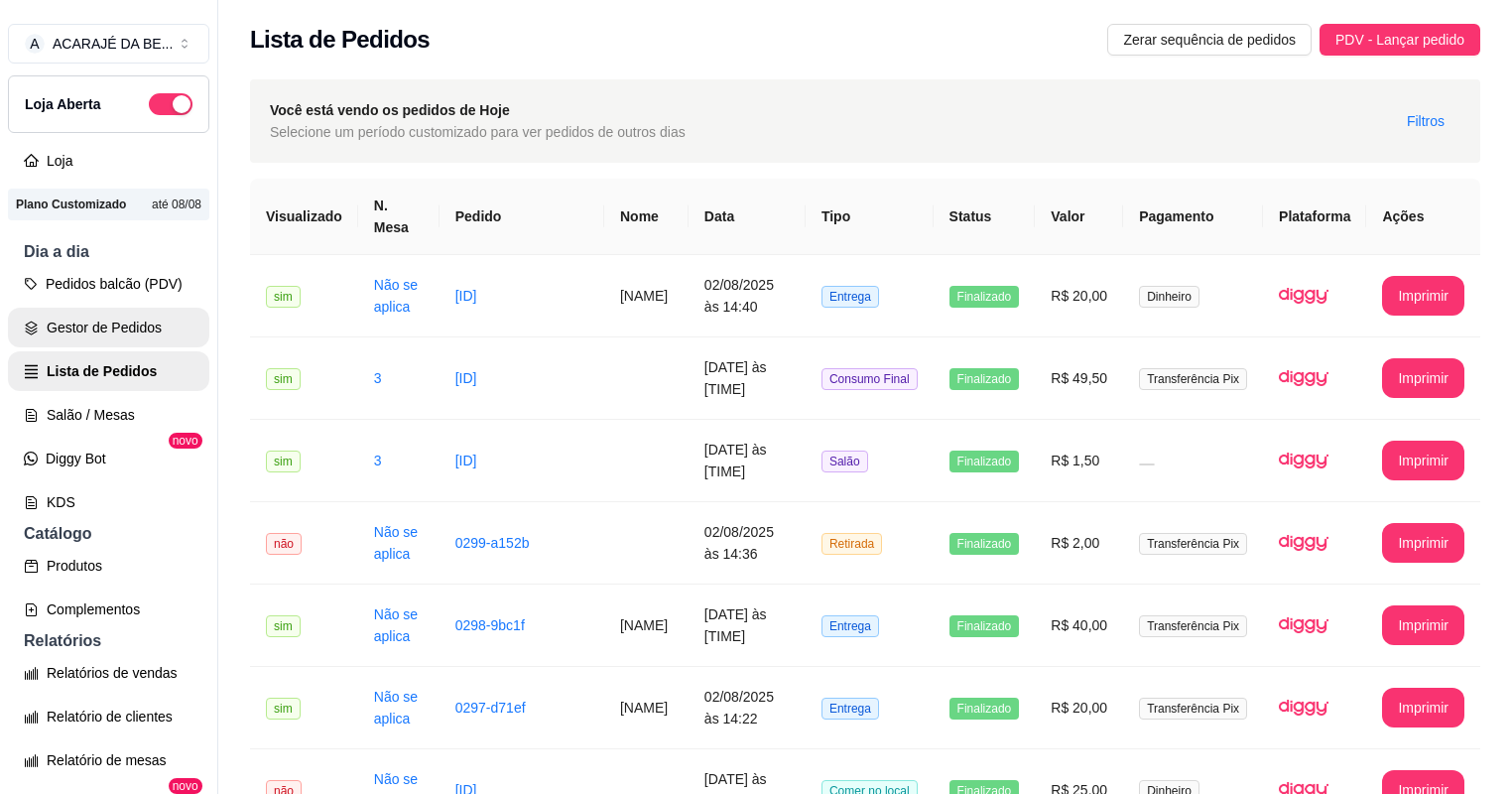 click on "Gestor de Pedidos" at bounding box center (108, 328) 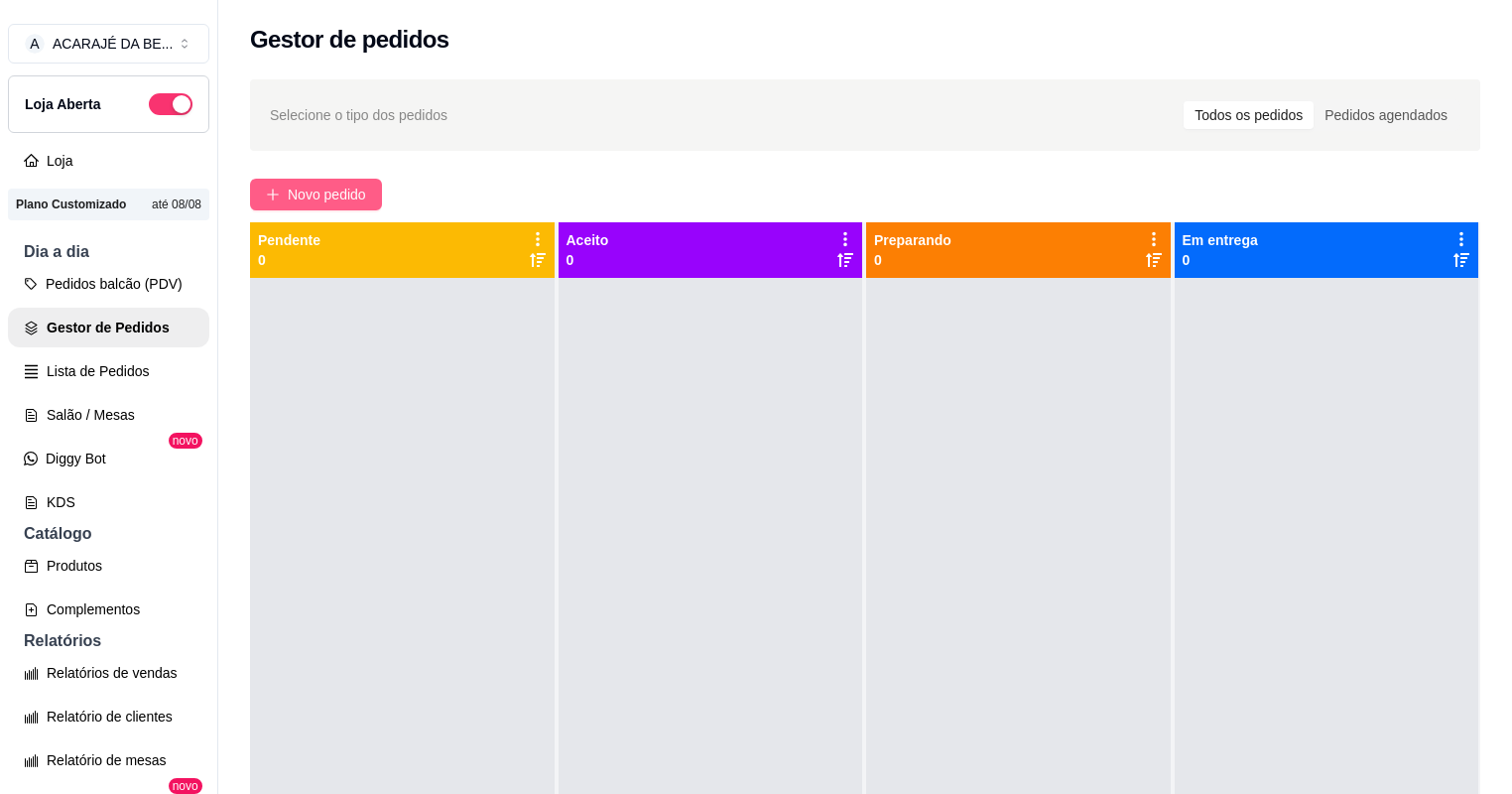 click on "Novo pedido" at bounding box center [326, 195] 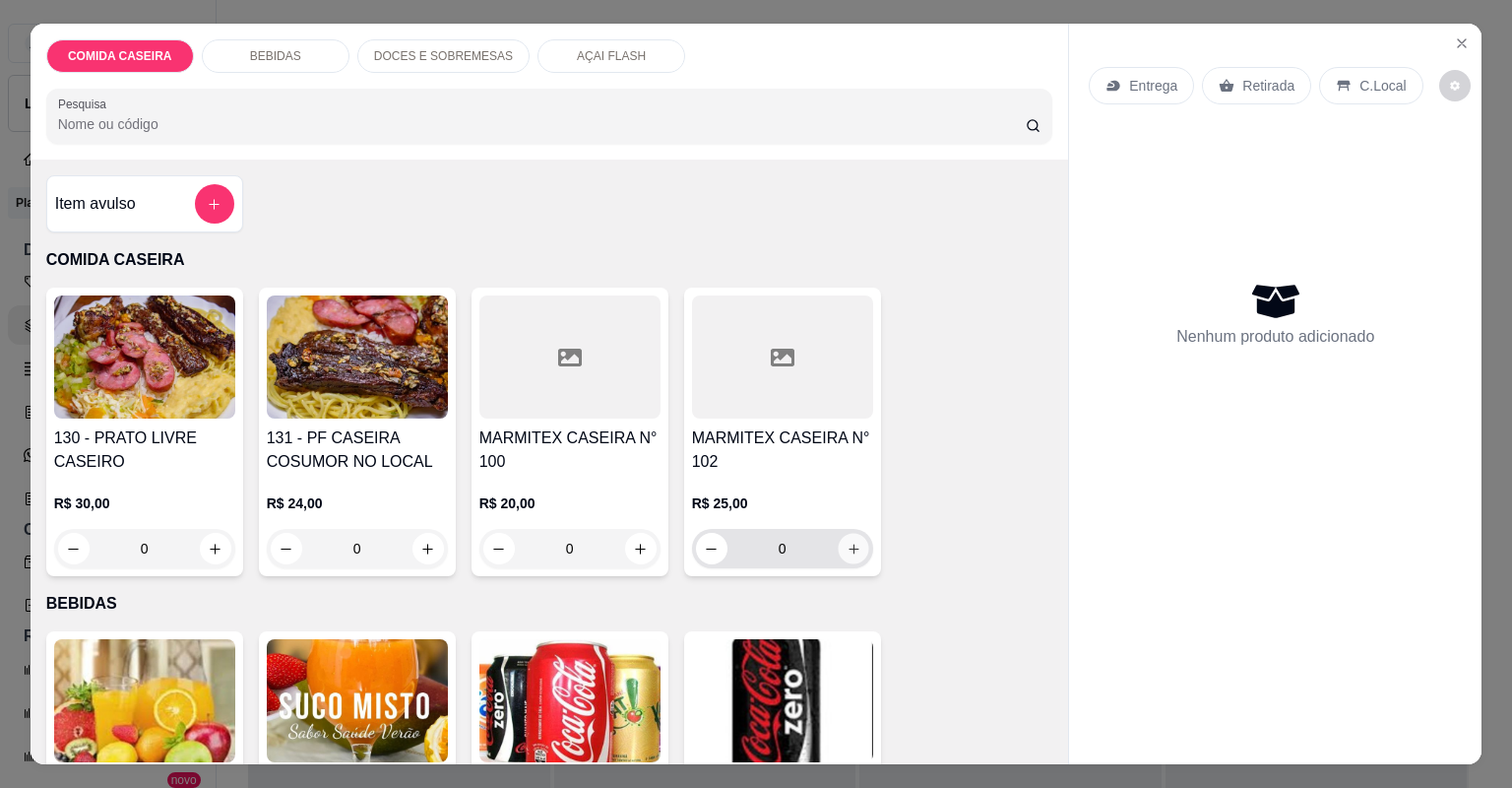 click at bounding box center [852, 548] 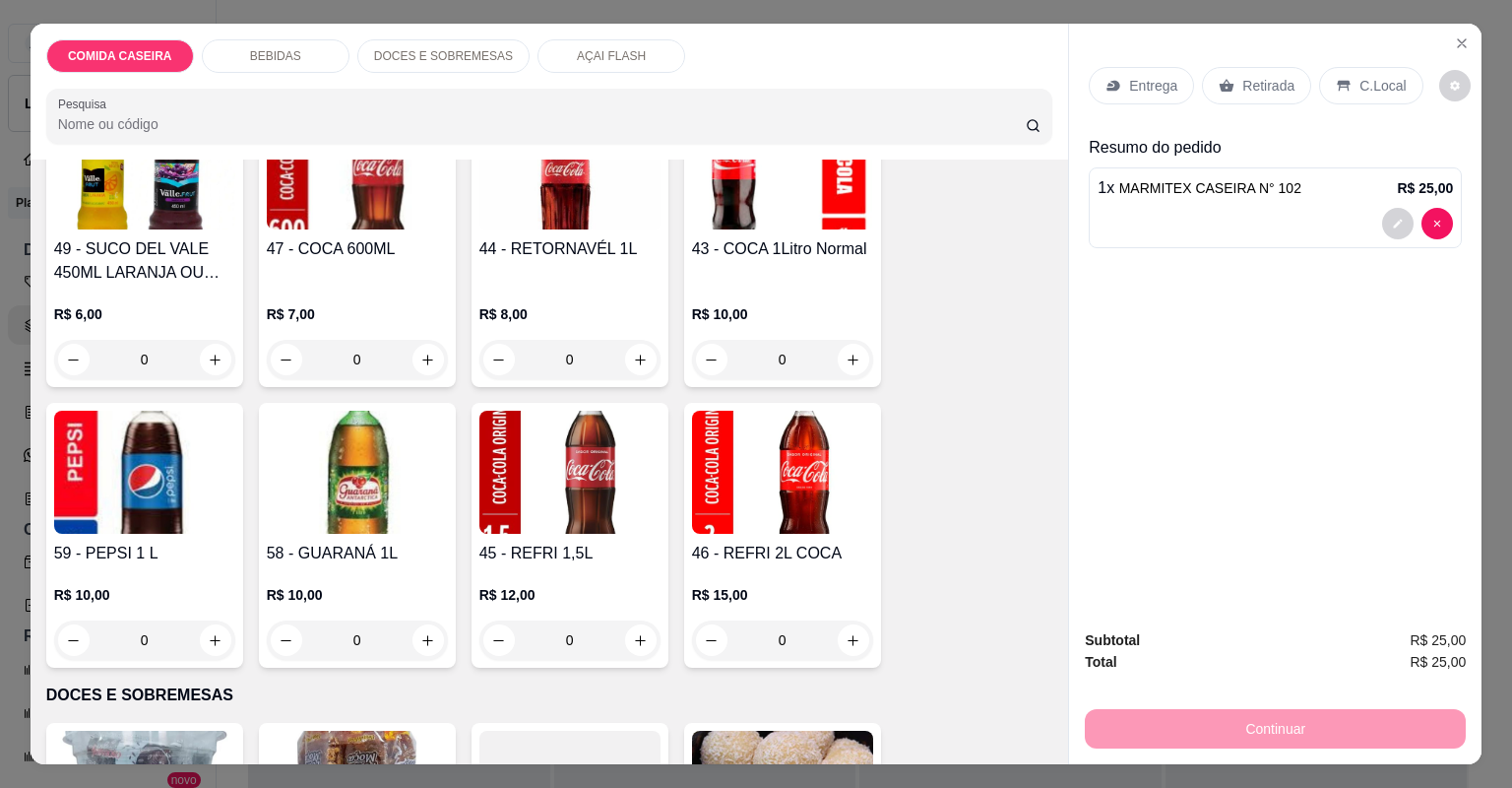 scroll, scrollTop: 1340, scrollLeft: 0, axis: vertical 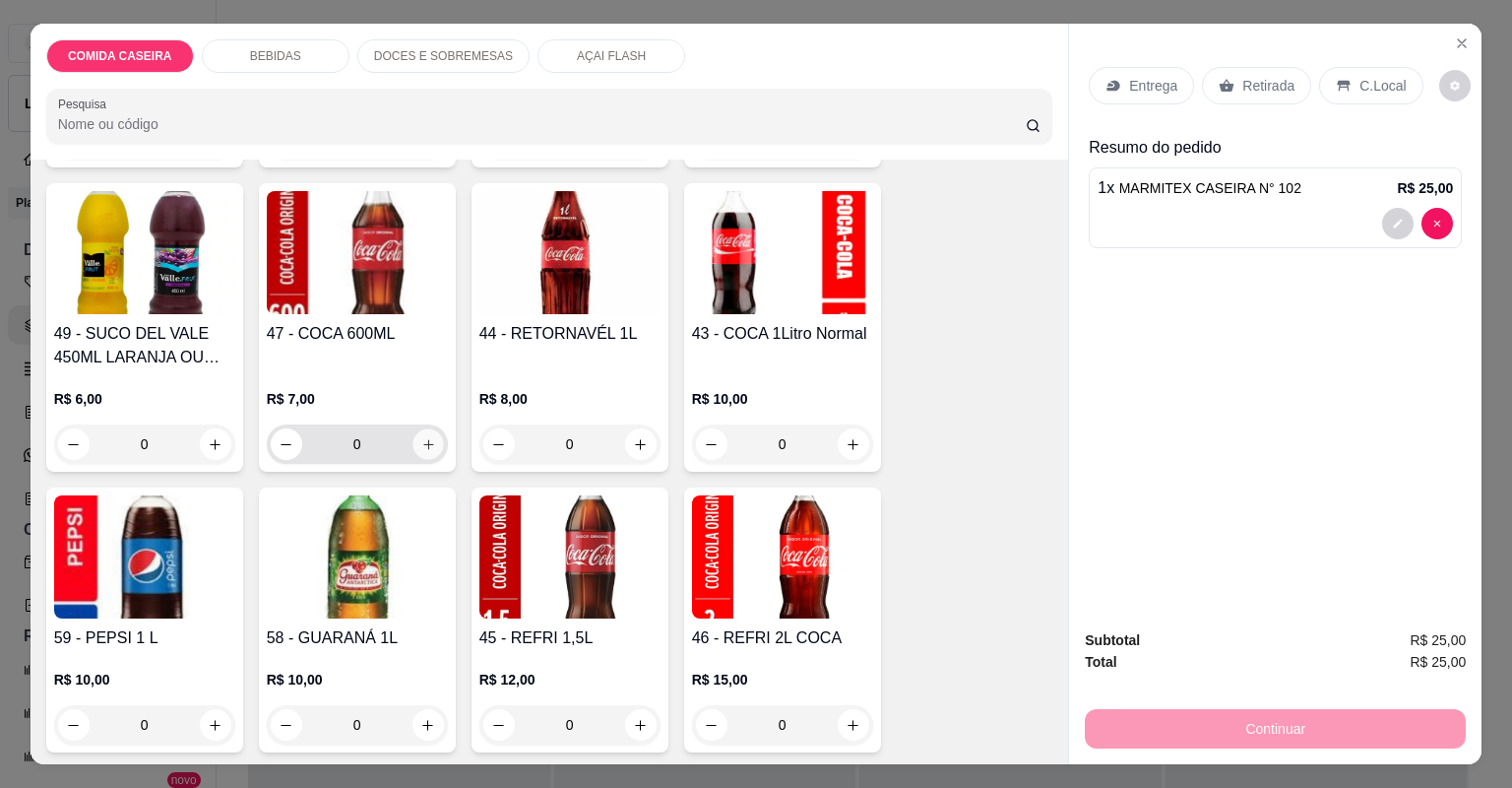click 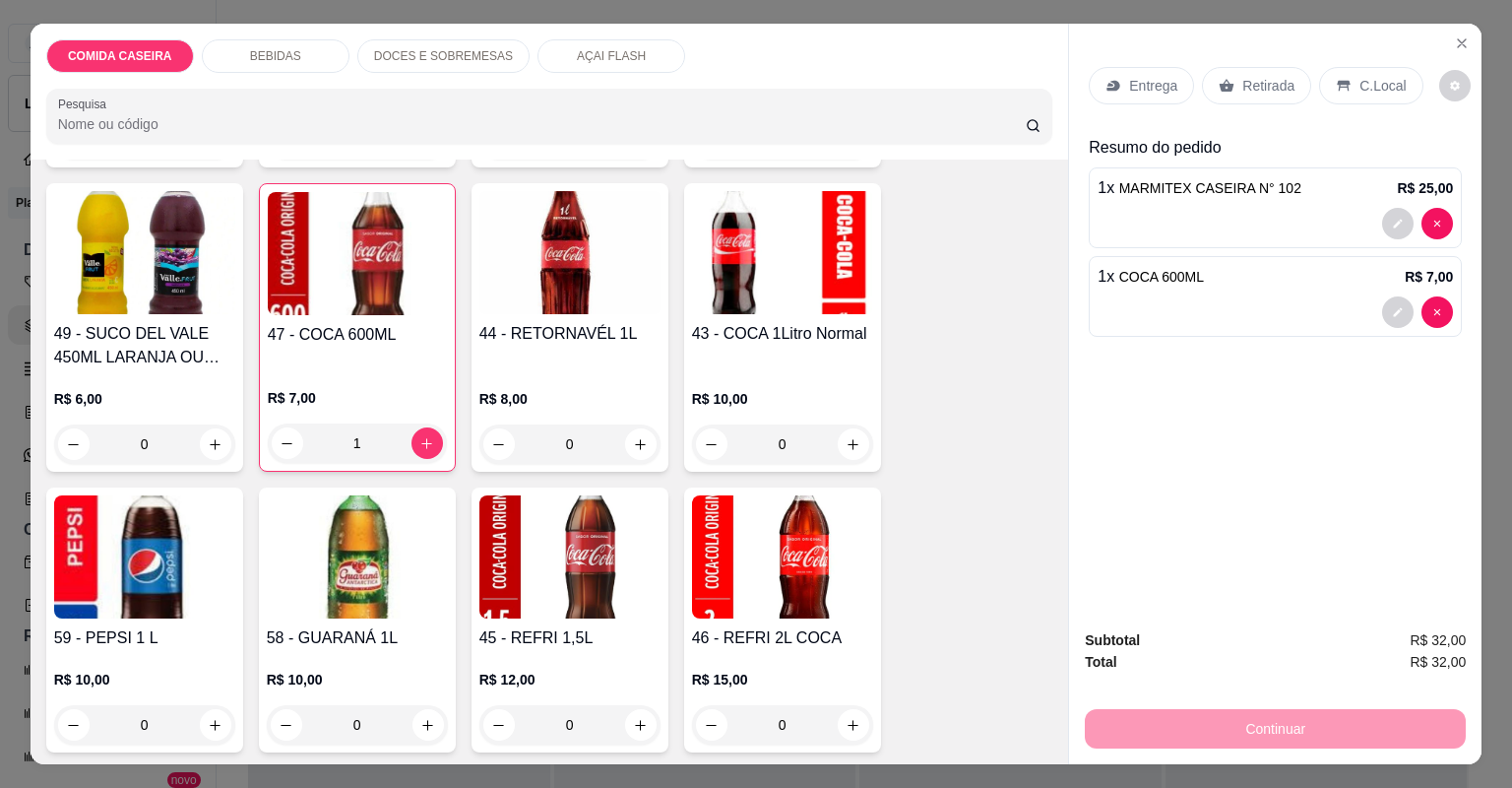 click on "Retirada" at bounding box center (1268, 86) 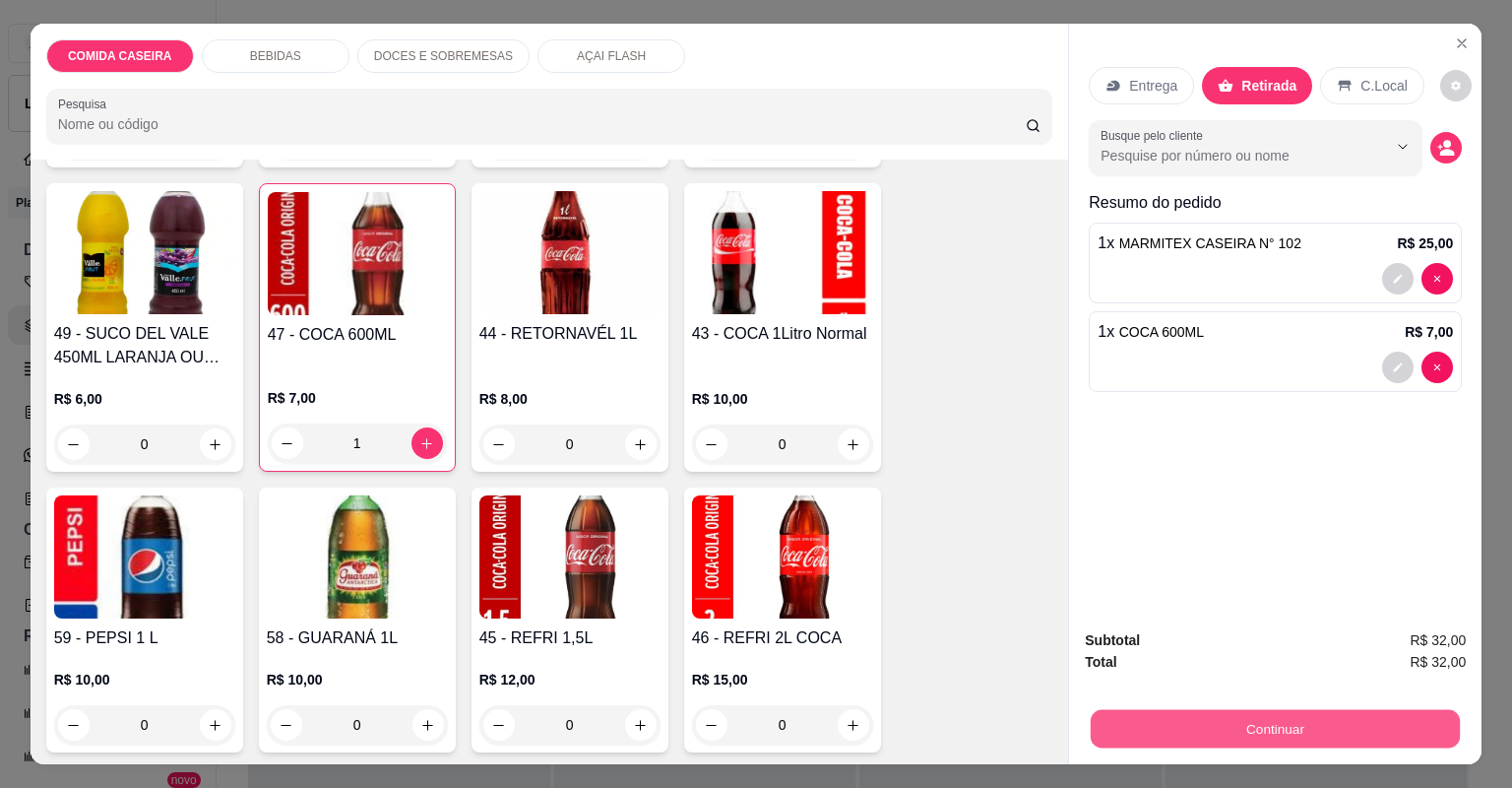 click on "Continuar" at bounding box center [1275, 729] 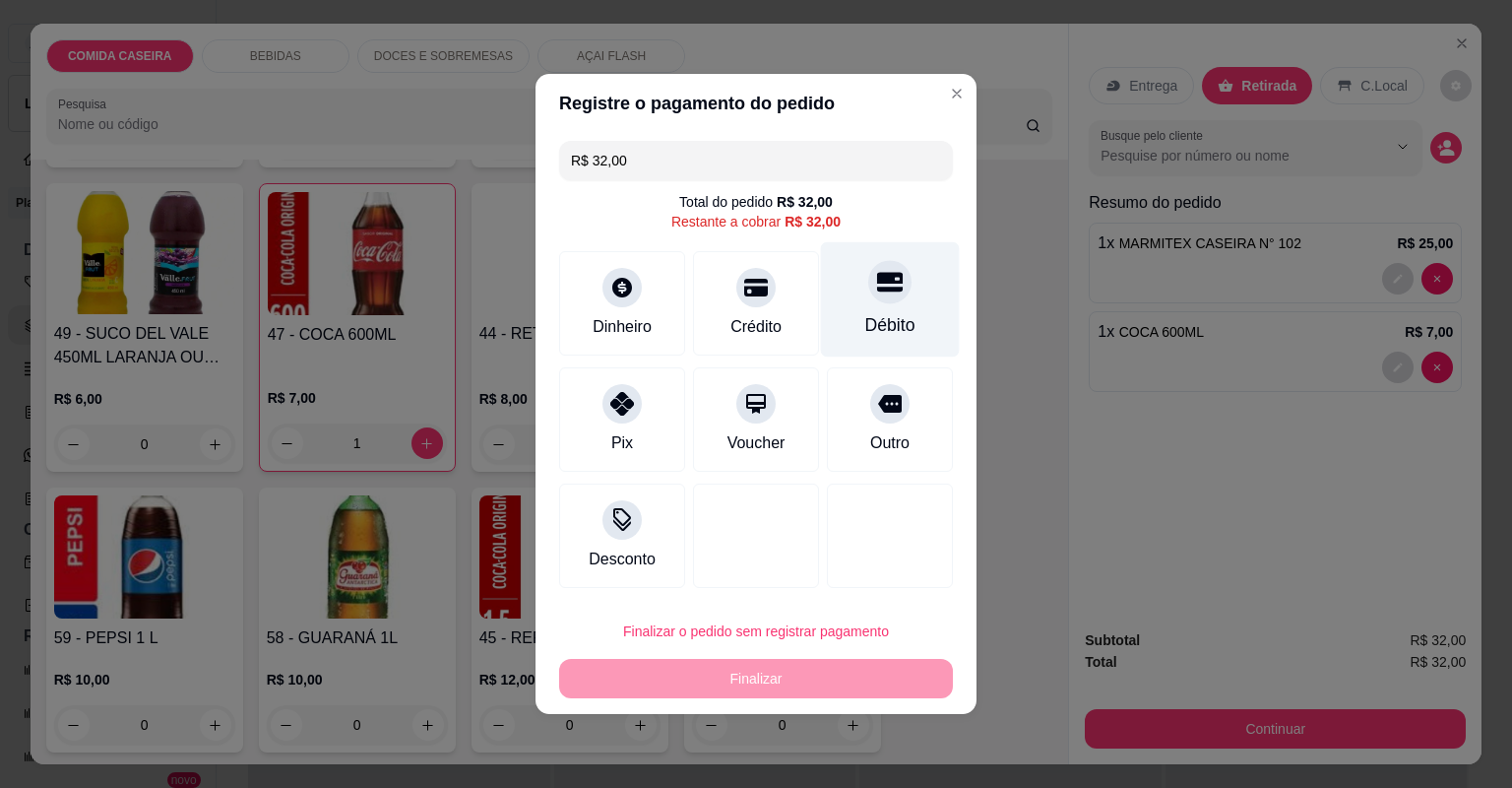 click 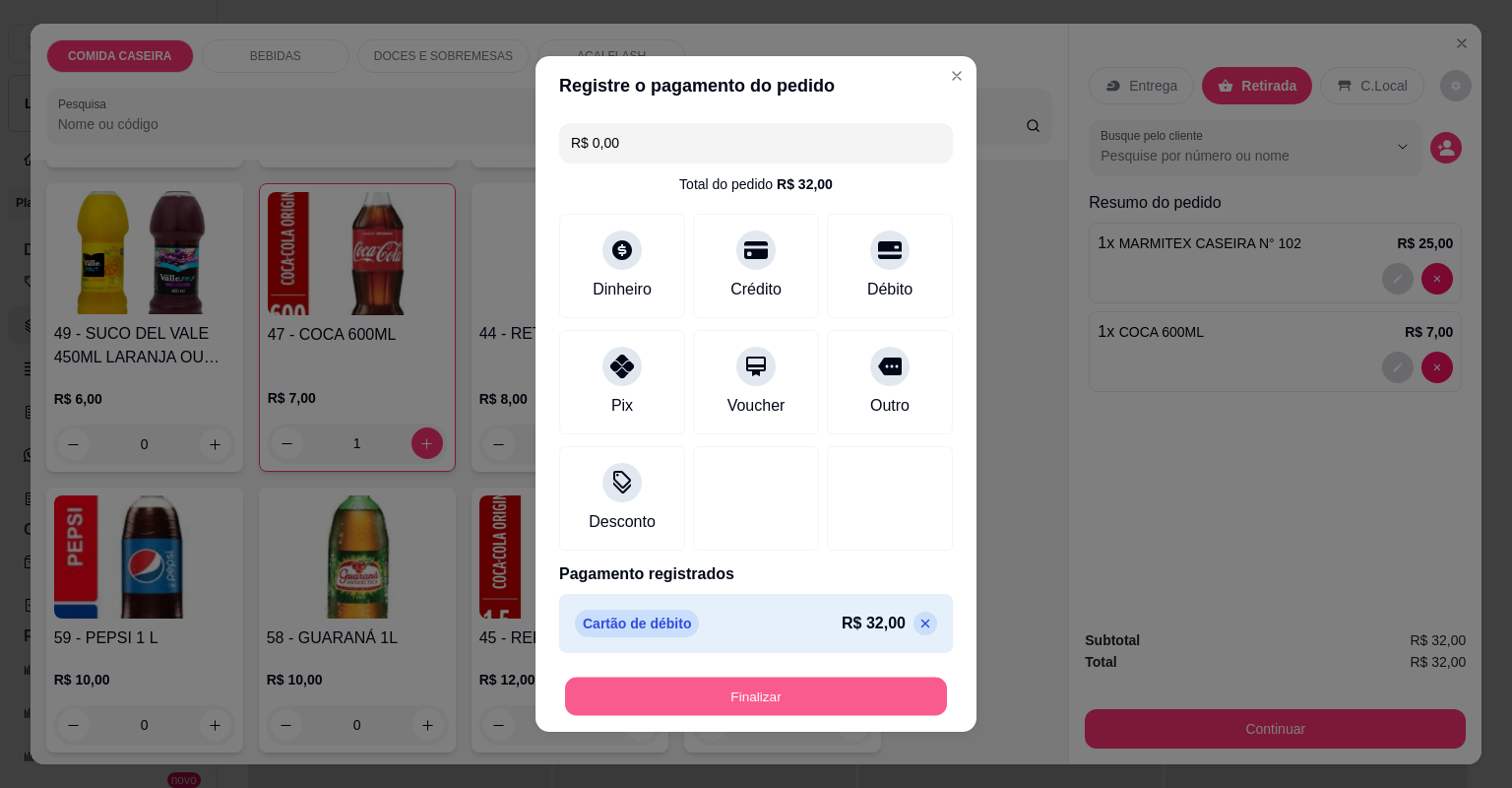 click on "Finalizar" at bounding box center (756, 696) 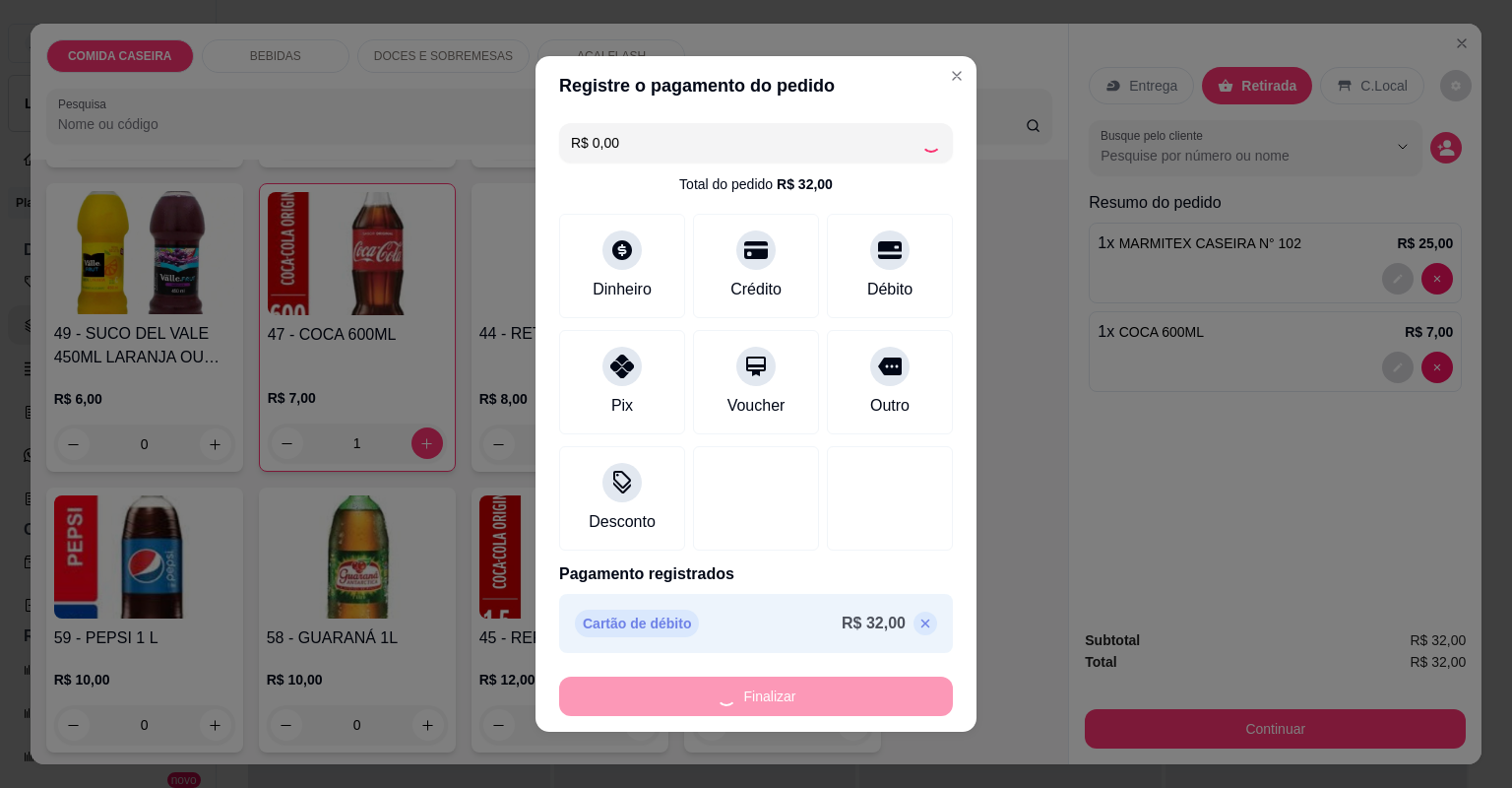 type on "0" 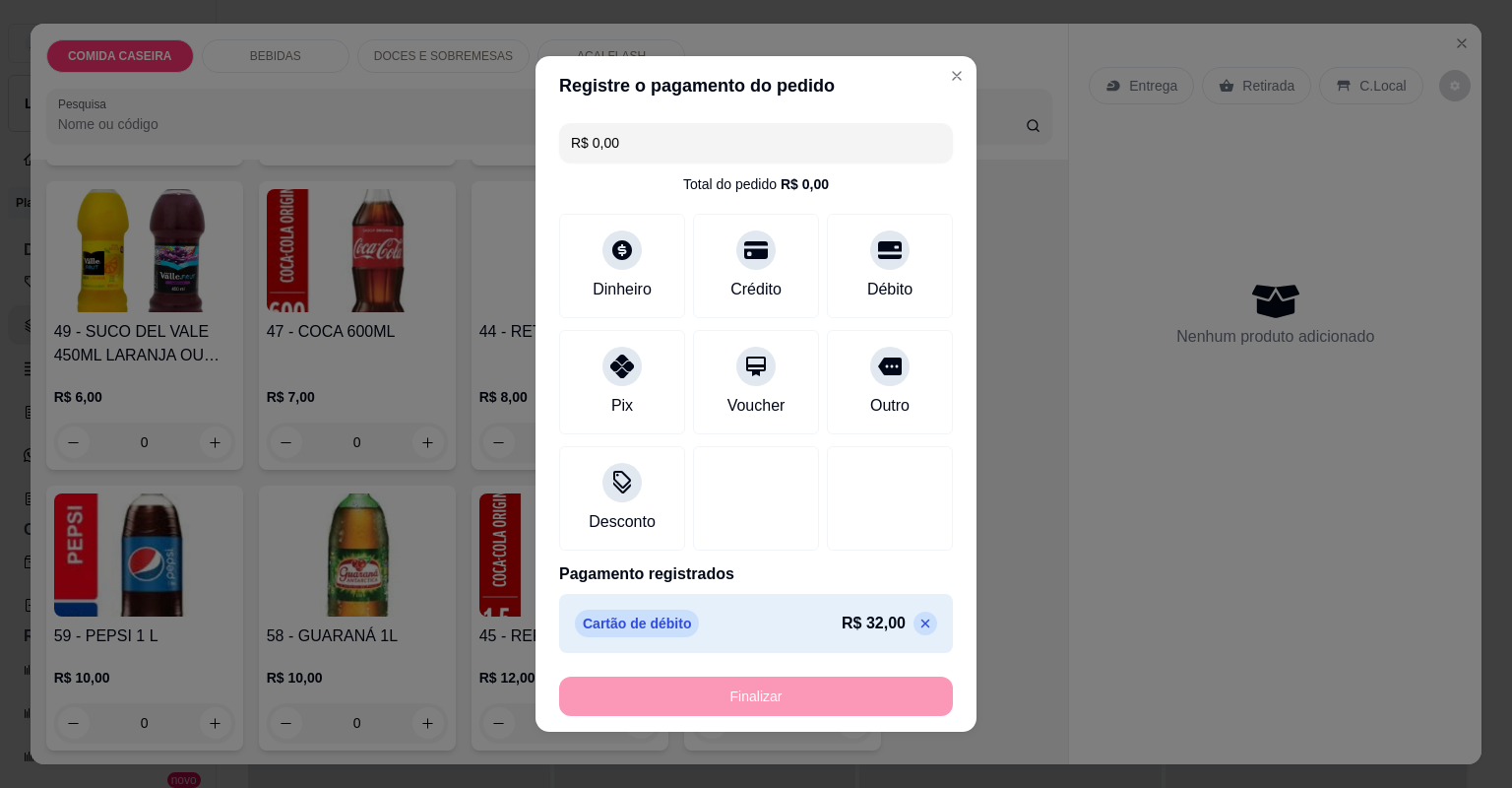 type on "-R$ 32,00" 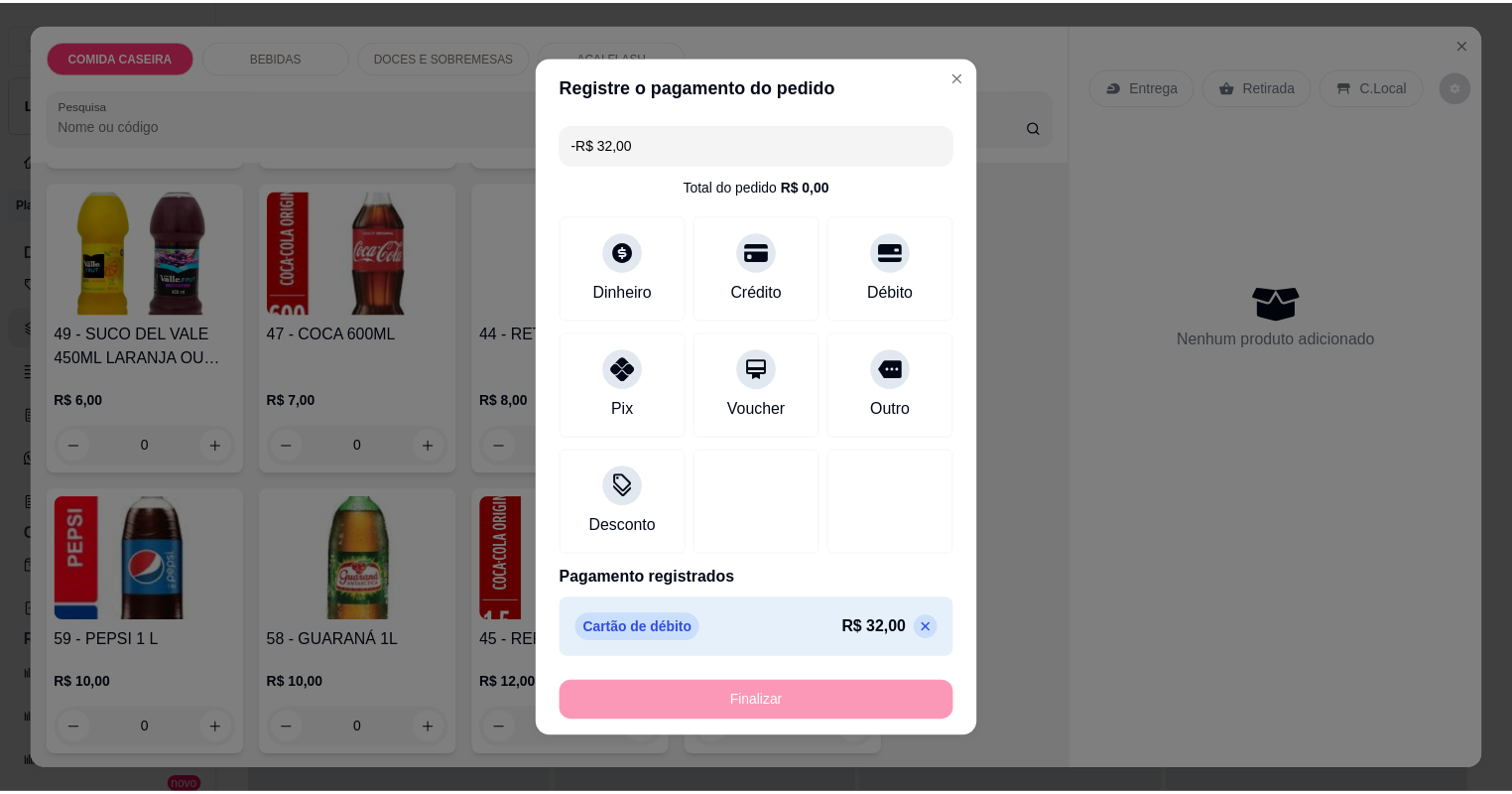 scroll, scrollTop: 1348, scrollLeft: 0, axis: vertical 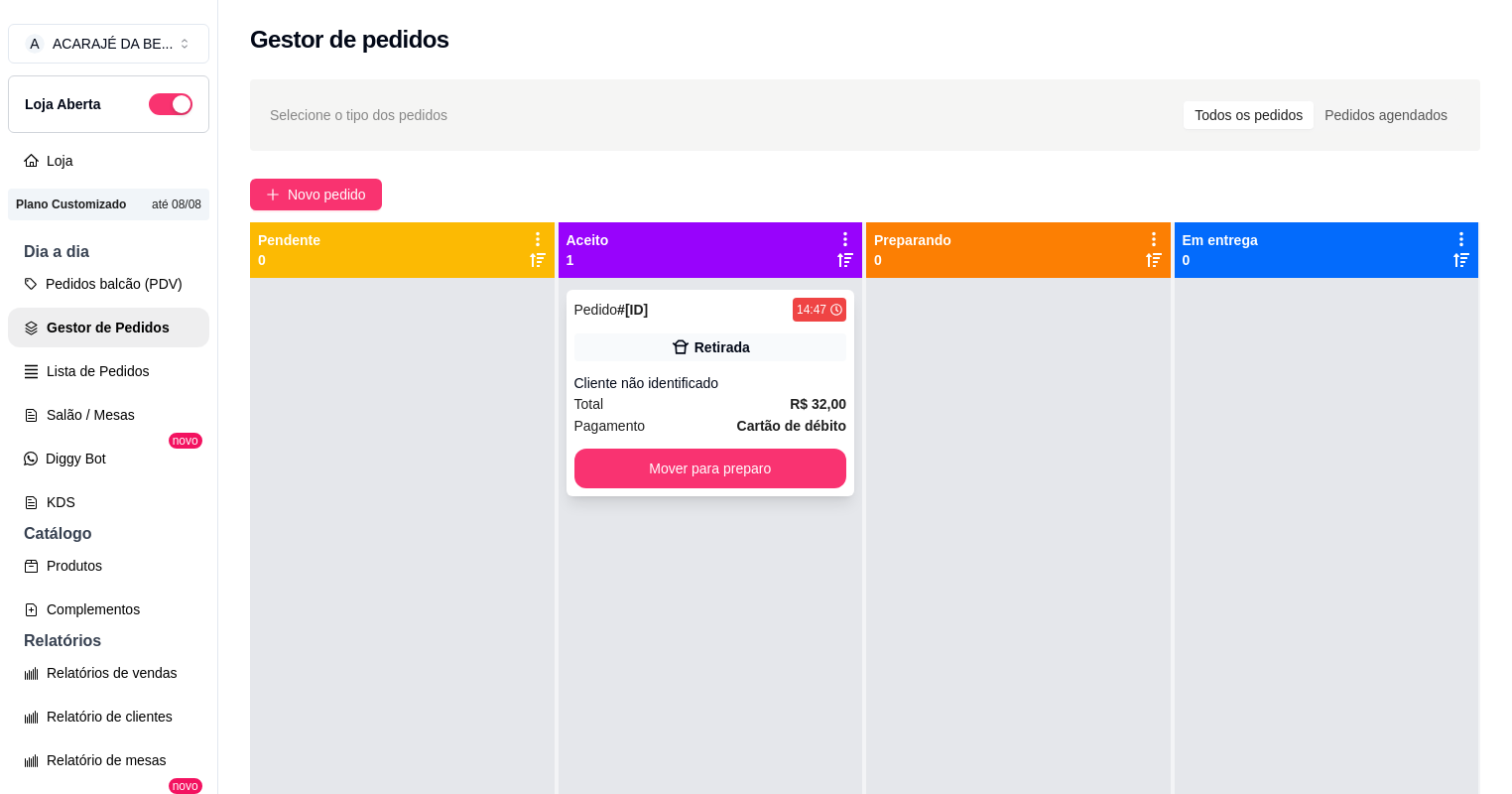 click on "Pedido  #[ID] [TIME] Retirada Cliente não identificado Total [PRICE] Pagamento Cartão de débito Mover para preparo" at bounding box center [710, 675] 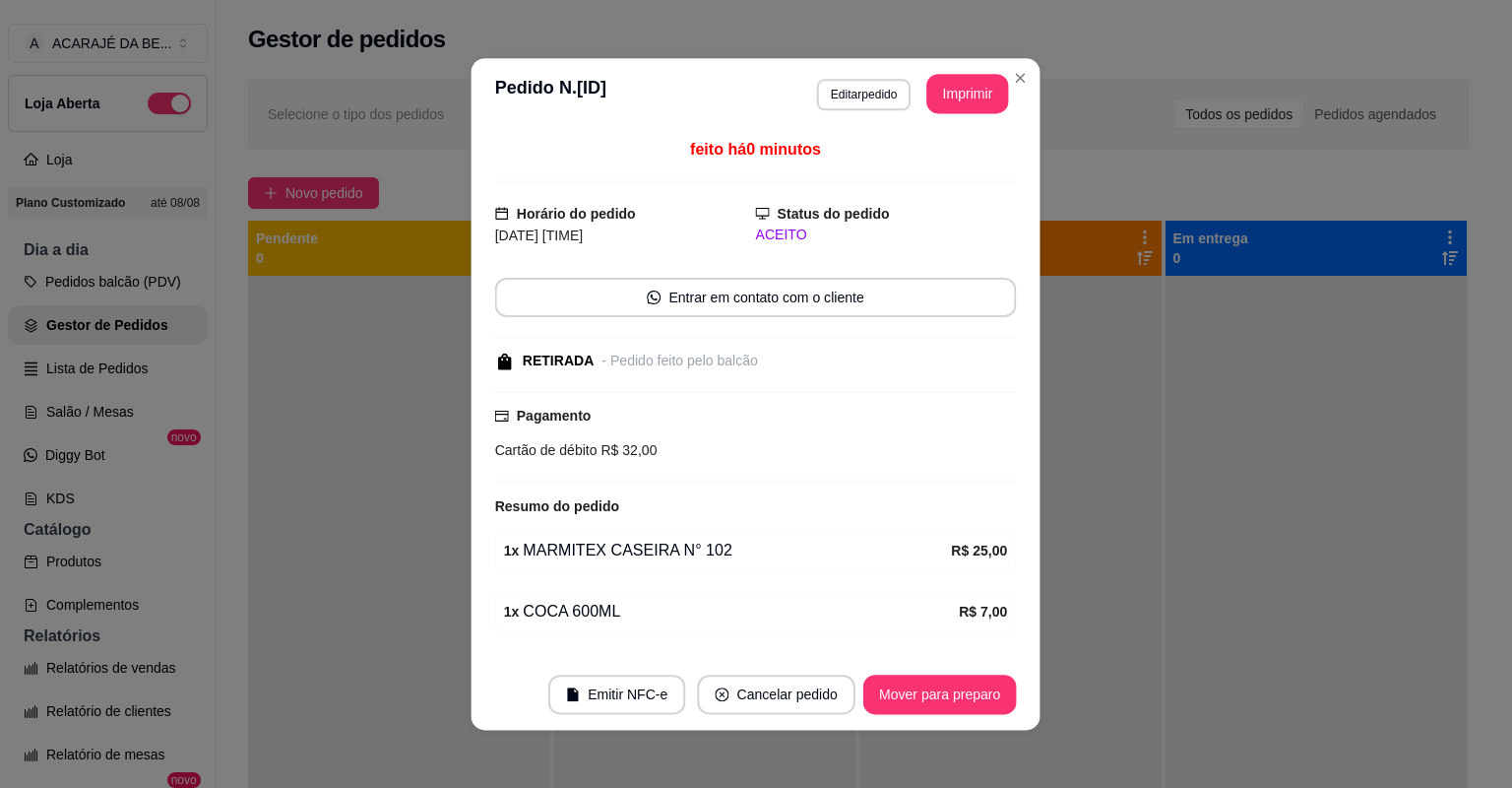 click on "feito há 0 minutos Horário do pedido [DATE] [TIME] Status do pedido ACEITO Entrar em contato com o cliente RETIRADA - Pedido feito pelo balcão Pagamento Cartão de débito [PRICE] Resumo do pedido 1 x MARMITEX CASEIRA N° 102 [PRICE] 1 x COCA 600ML [PRICE] Subtotal [PRICE] Total [PRICE]" at bounding box center [756, 394] 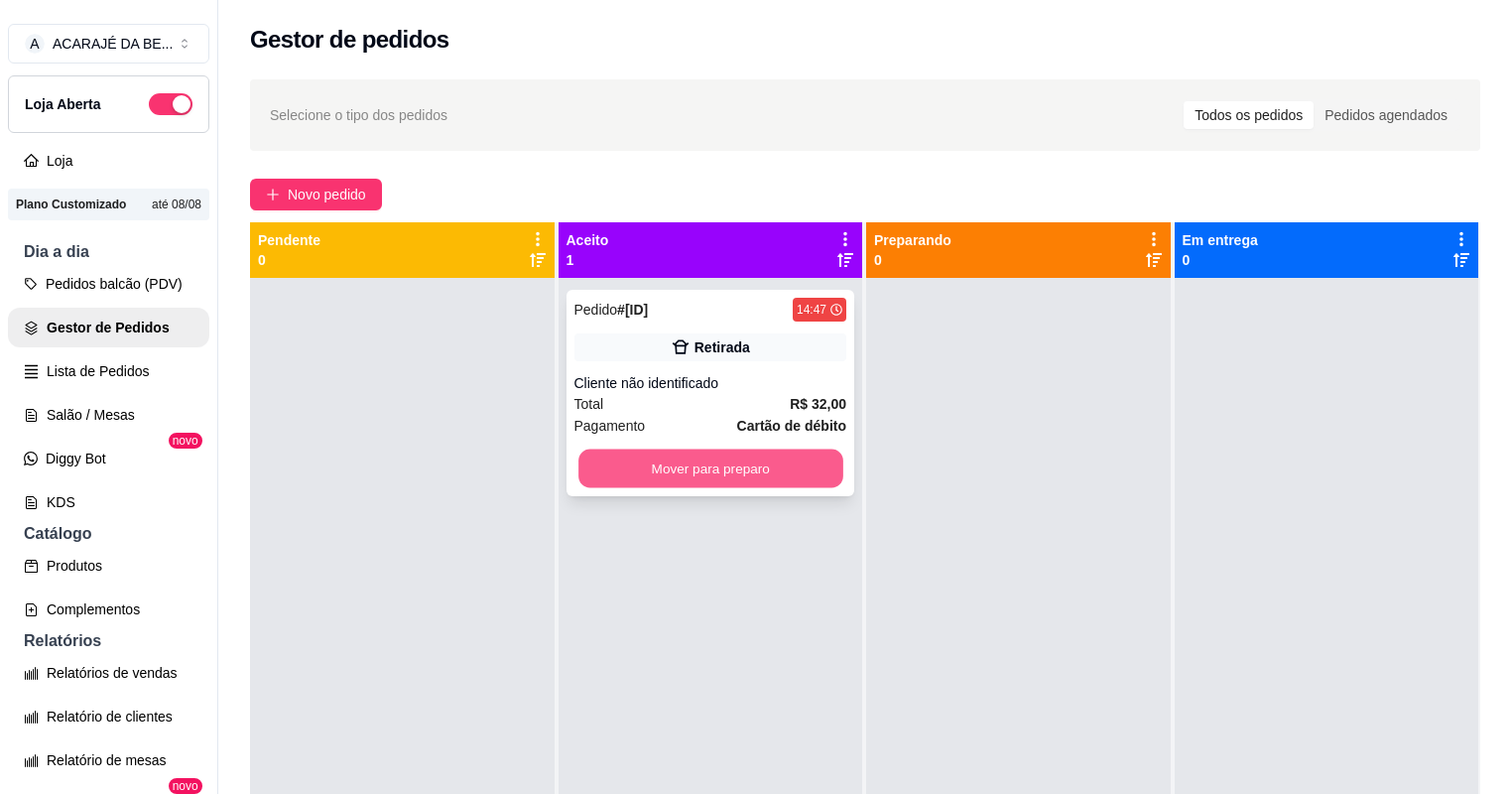 click on "Mover para preparo" at bounding box center (710, 468) 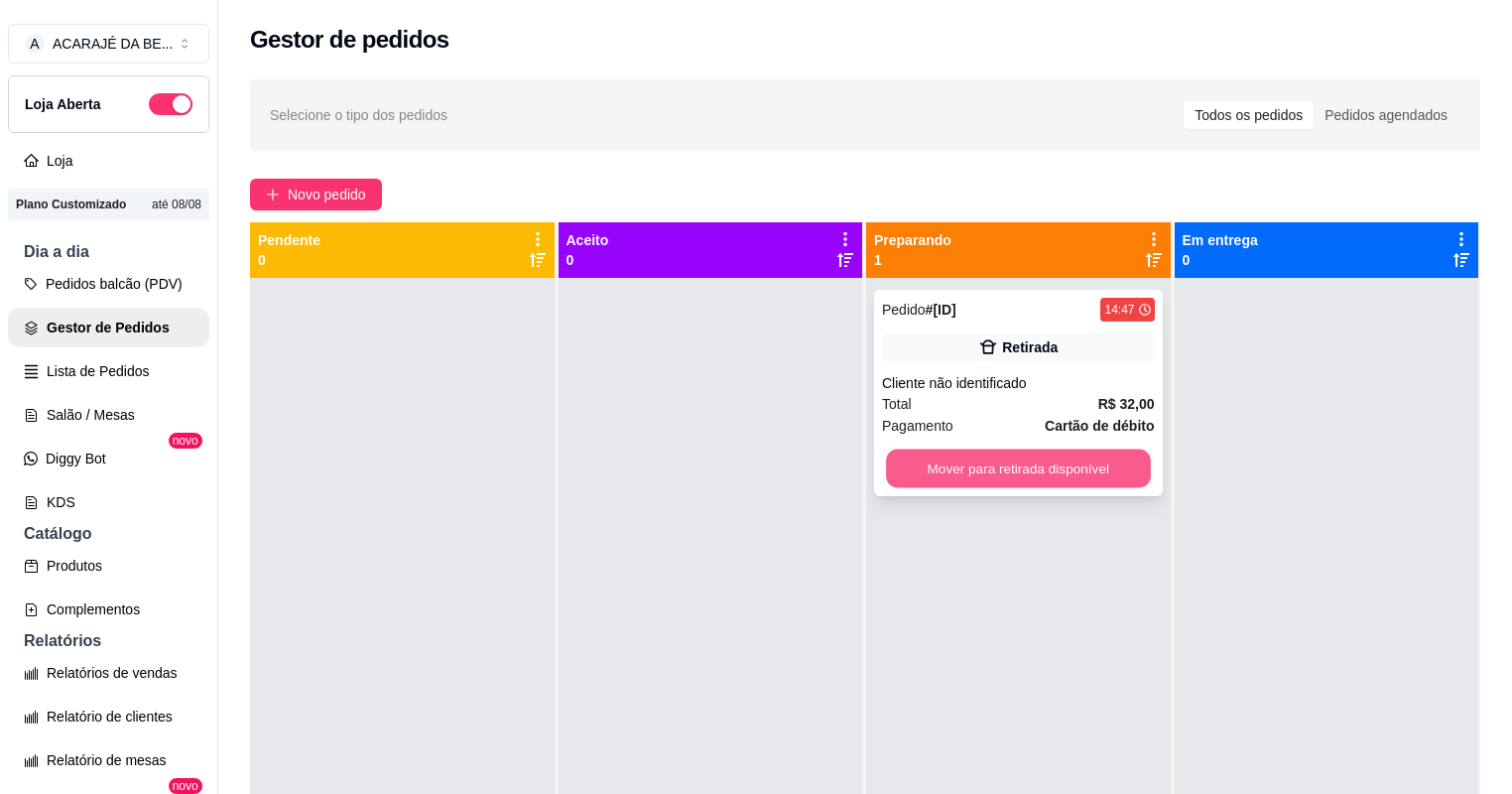 click on "Mover para retirada disponível" at bounding box center (1018, 468) 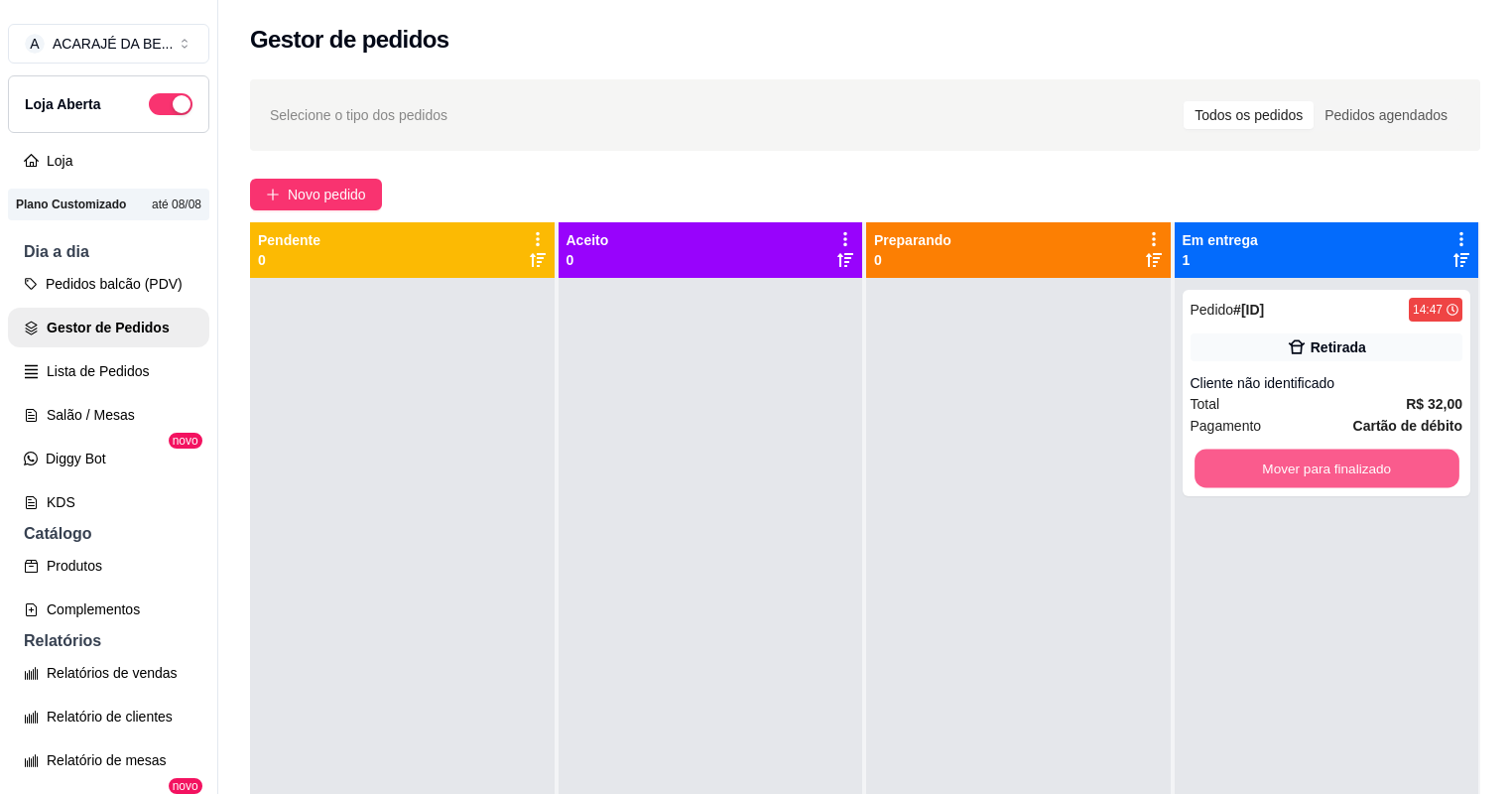 click on "Mover para finalizado" at bounding box center (1326, 468) 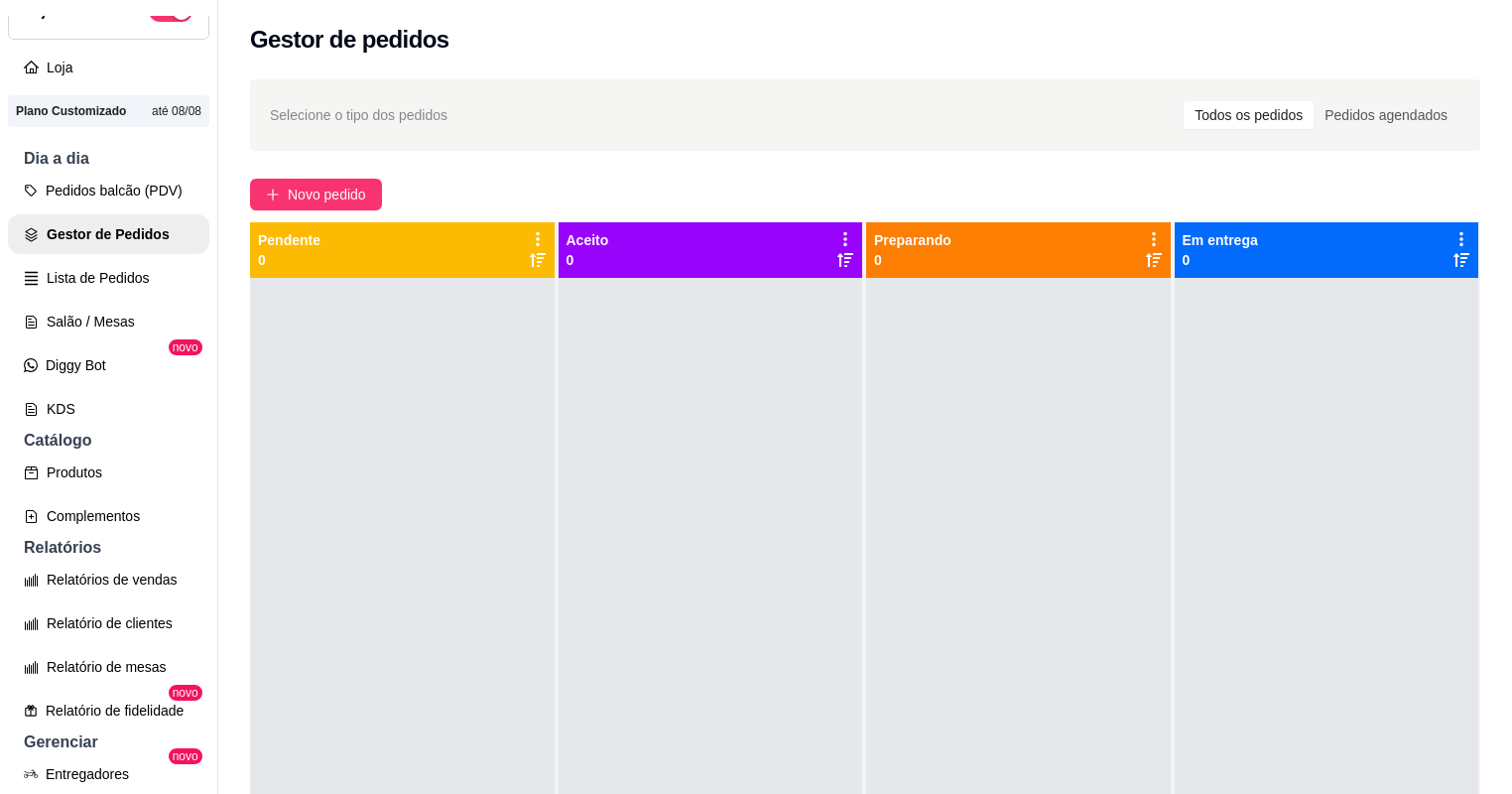 scroll, scrollTop: 318, scrollLeft: 0, axis: vertical 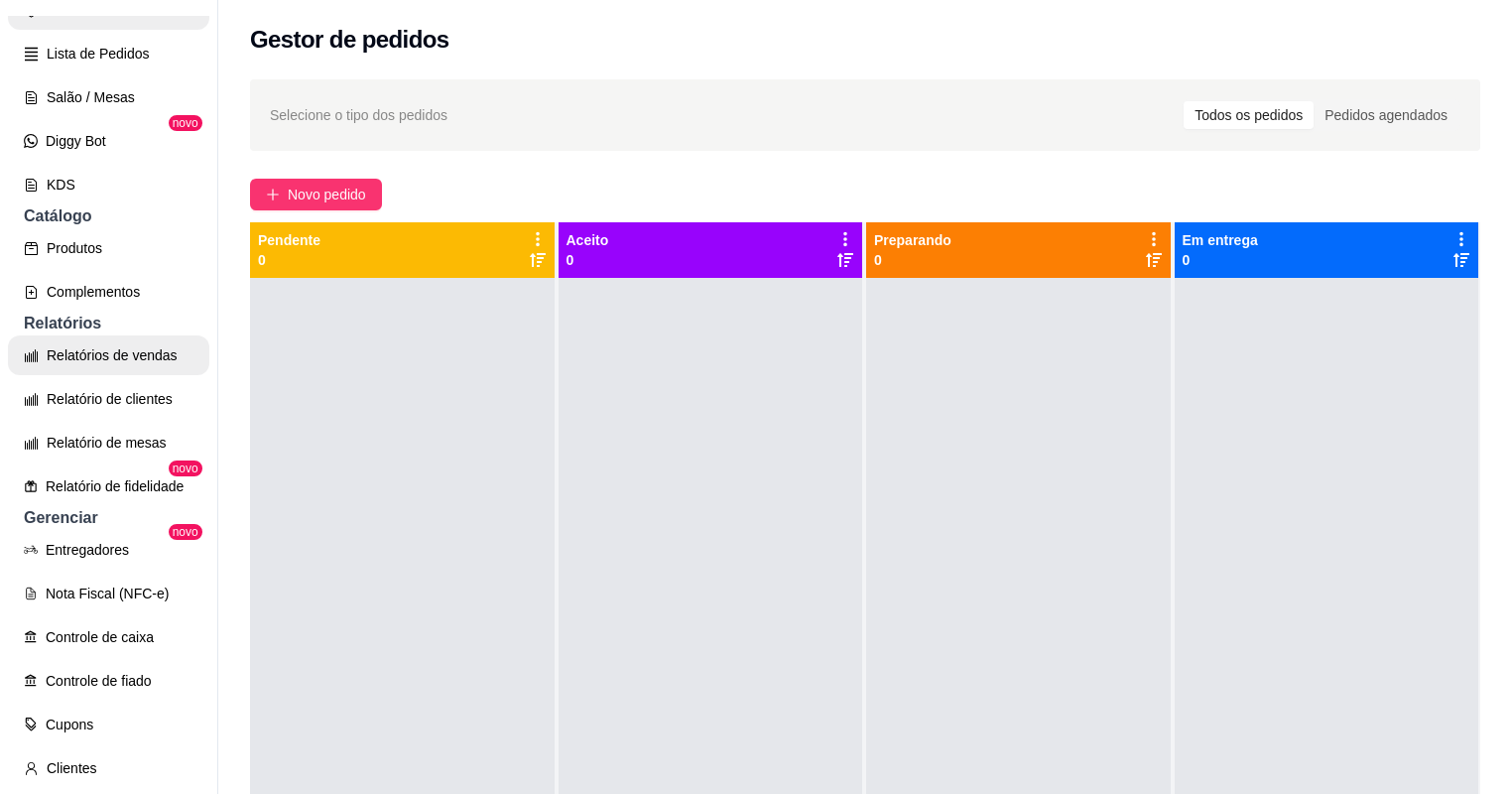click on "Relatórios de vendas" at bounding box center (108, 355) 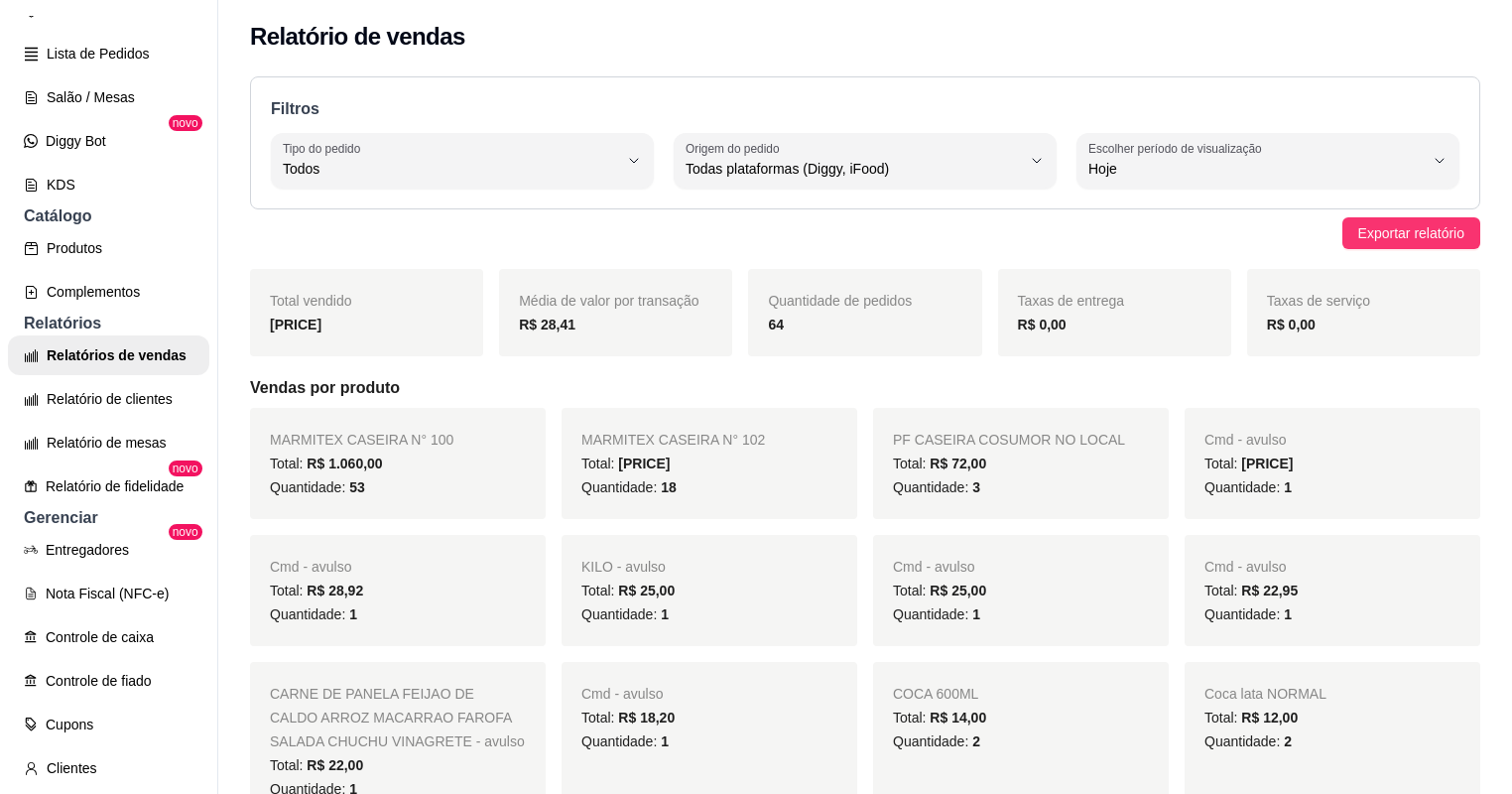 scroll, scrollTop: 0, scrollLeft: 0, axis: both 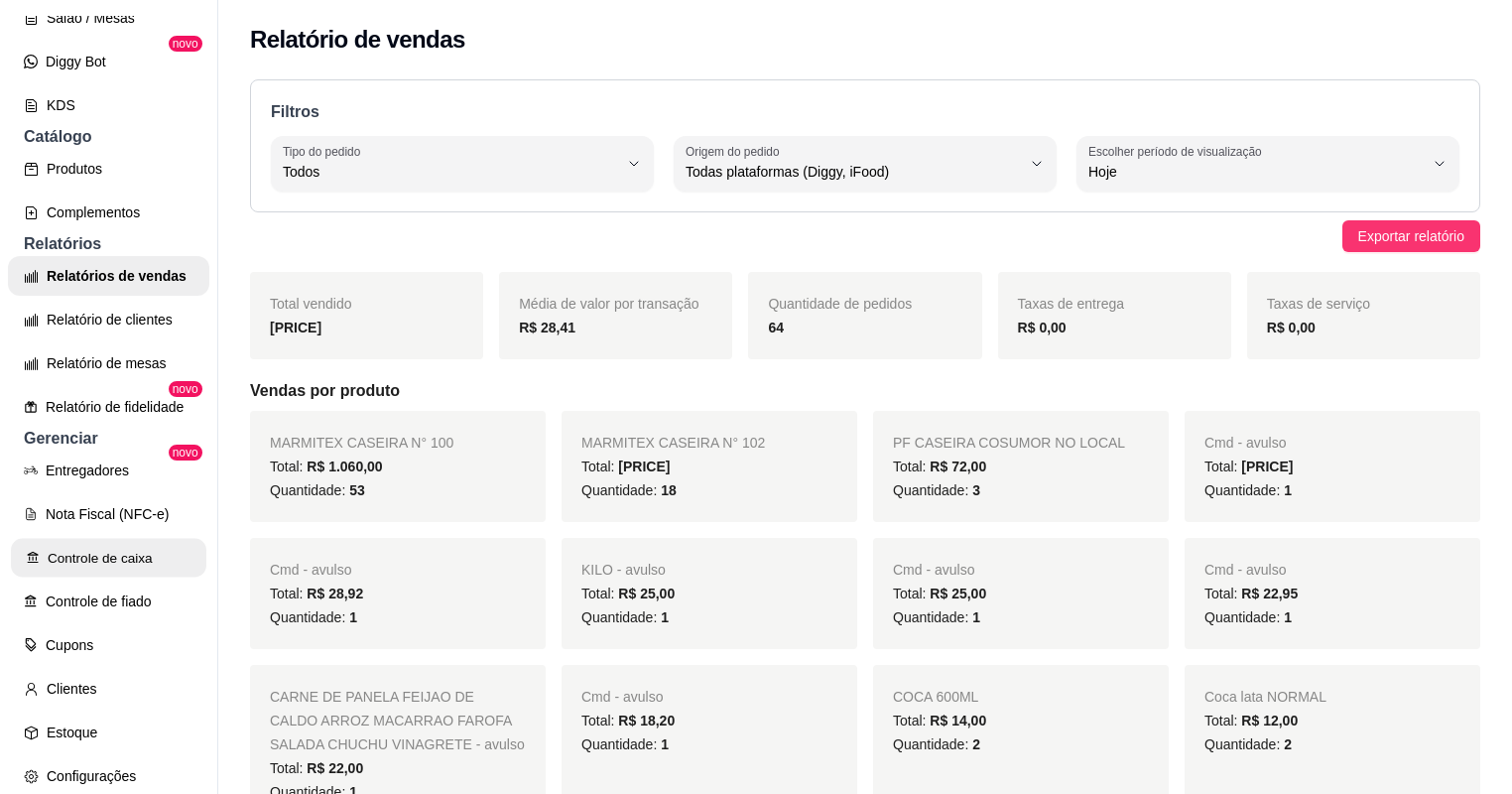click on "Controle de caixa" at bounding box center (108, 558) 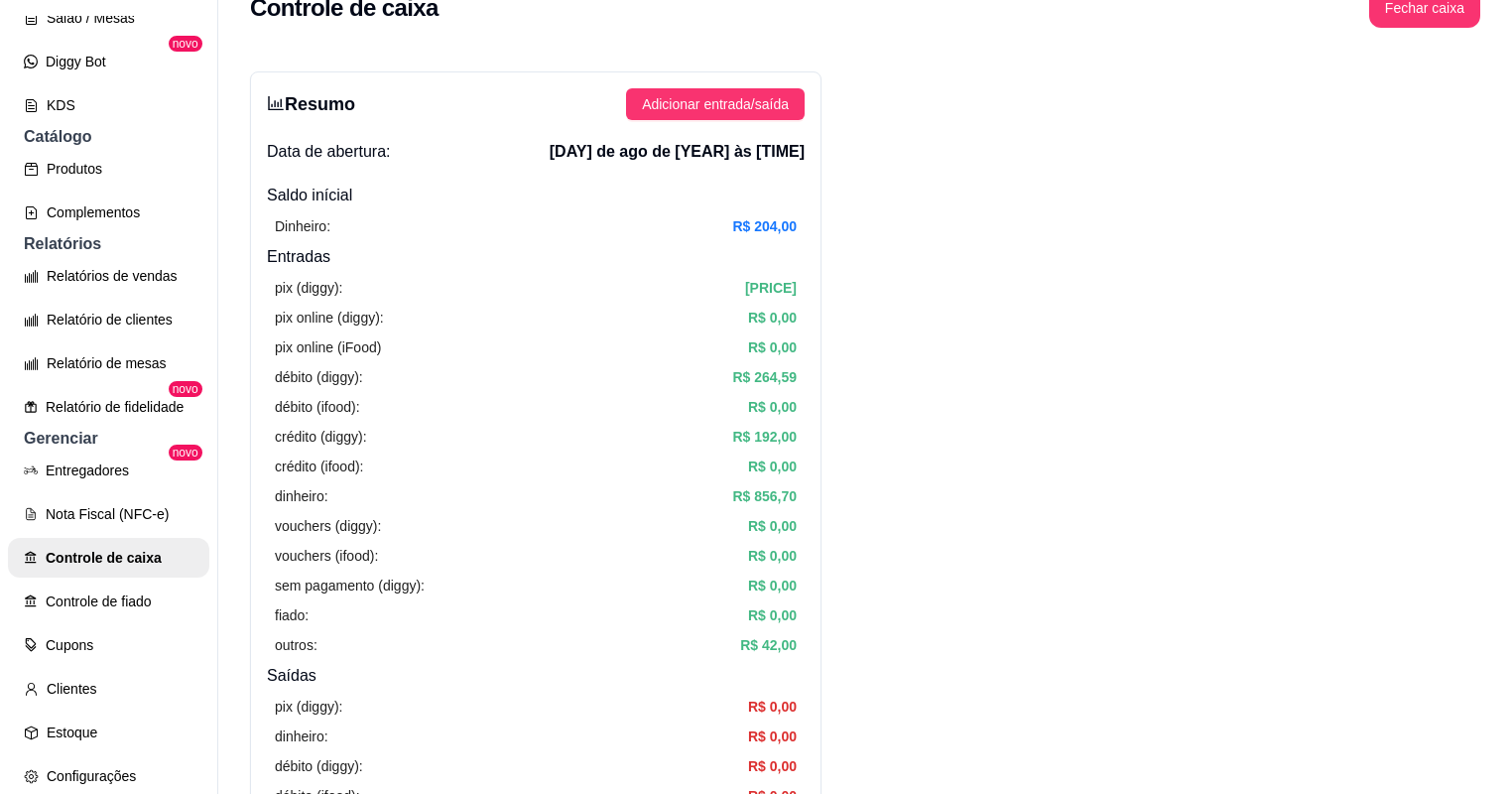 scroll, scrollTop: 0, scrollLeft: 0, axis: both 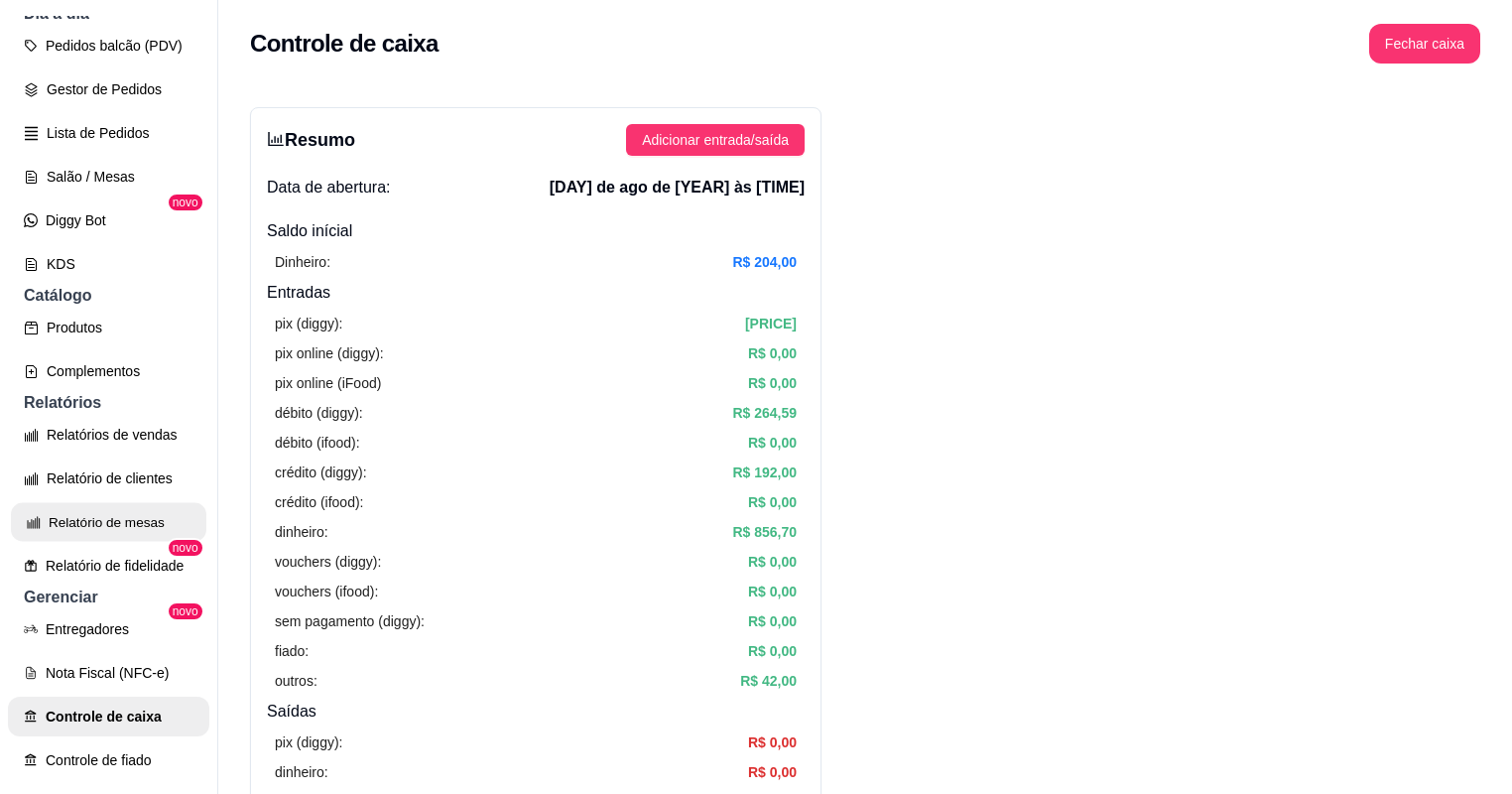 click on "Relatório de mesas" at bounding box center (108, 522) 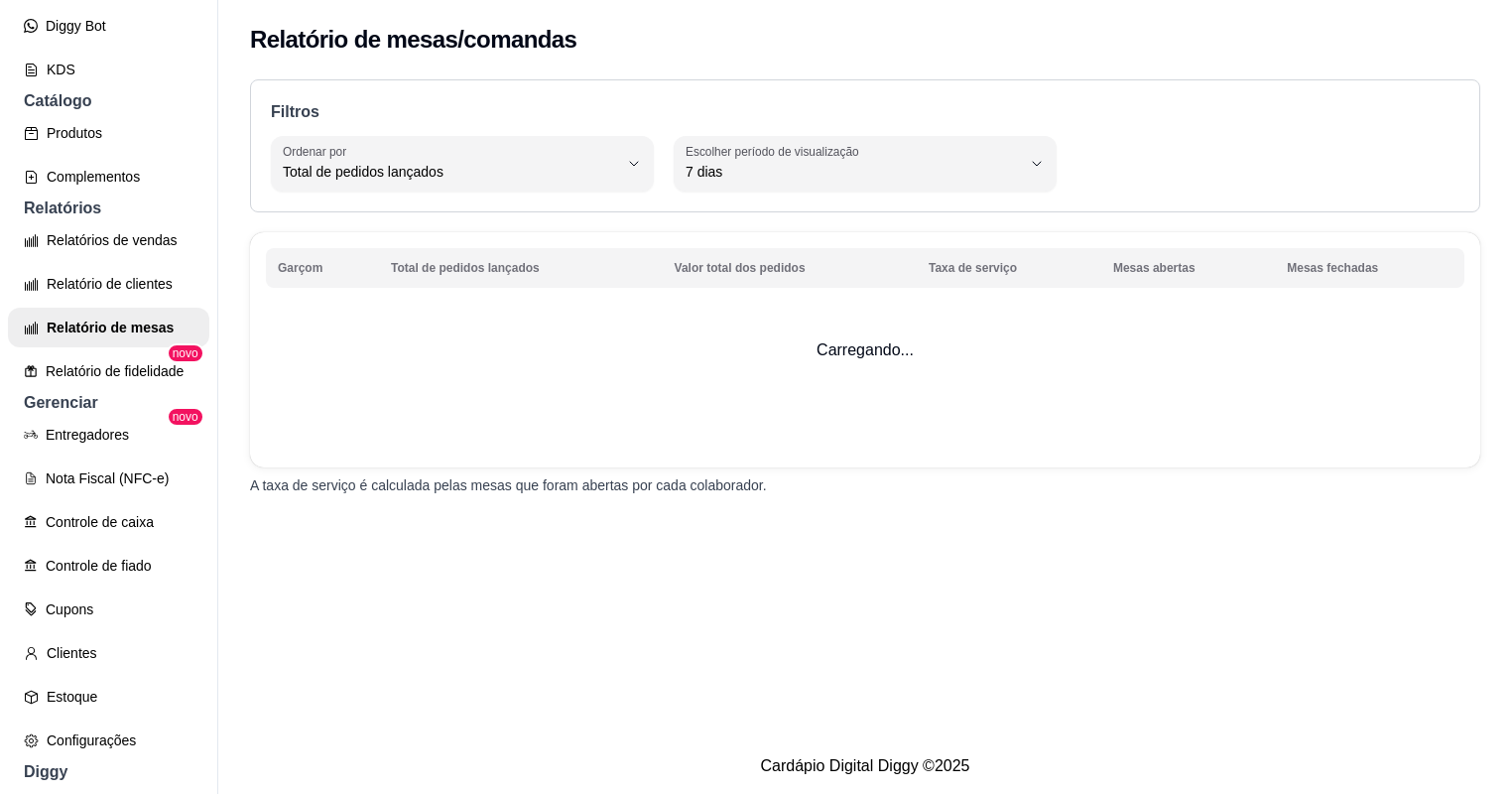 scroll, scrollTop: 476, scrollLeft: 0, axis: vertical 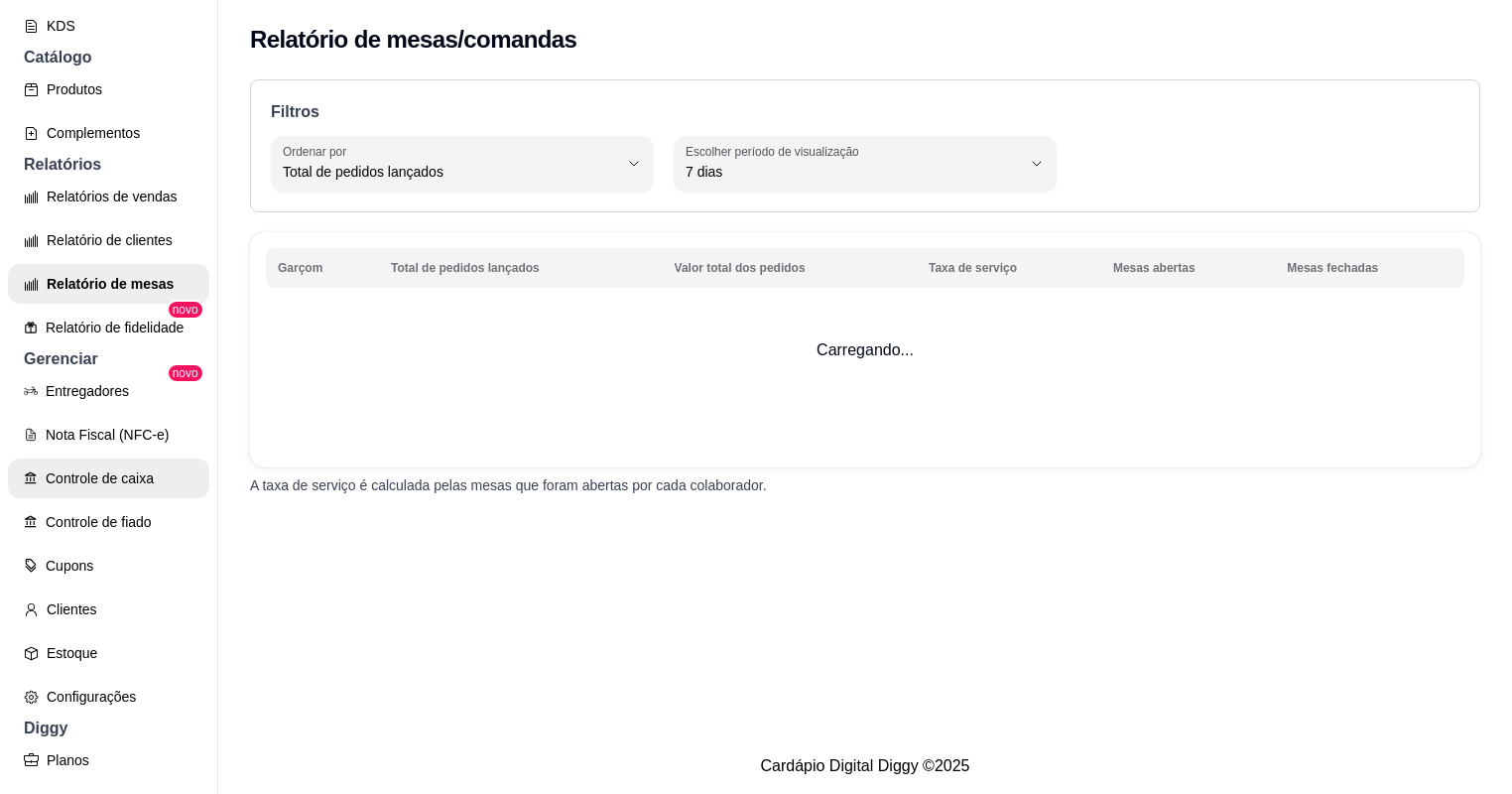 click on "Controle de caixa" at bounding box center (108, 478) 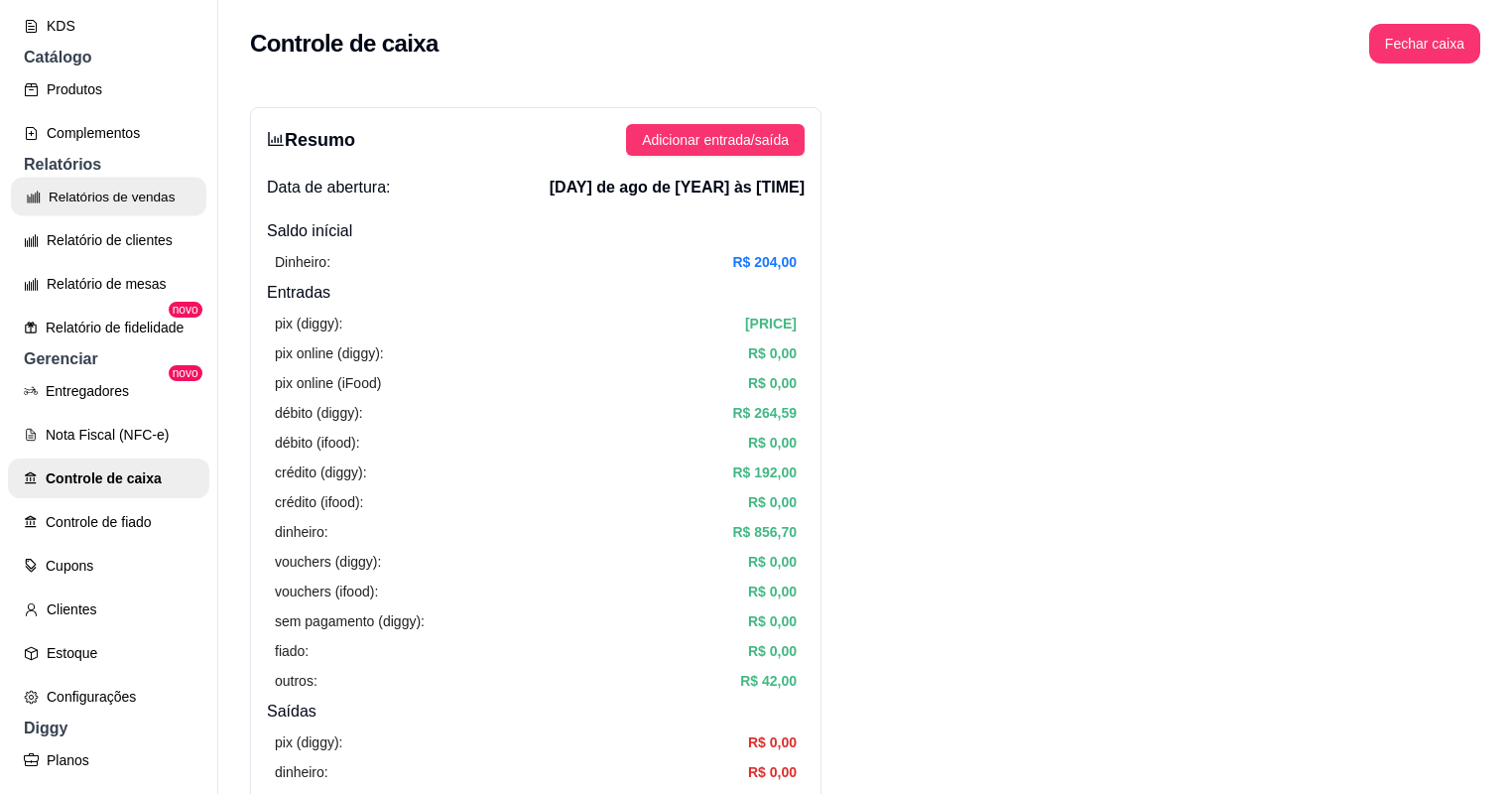 click on "Relatórios de vendas" at bounding box center [108, 197] 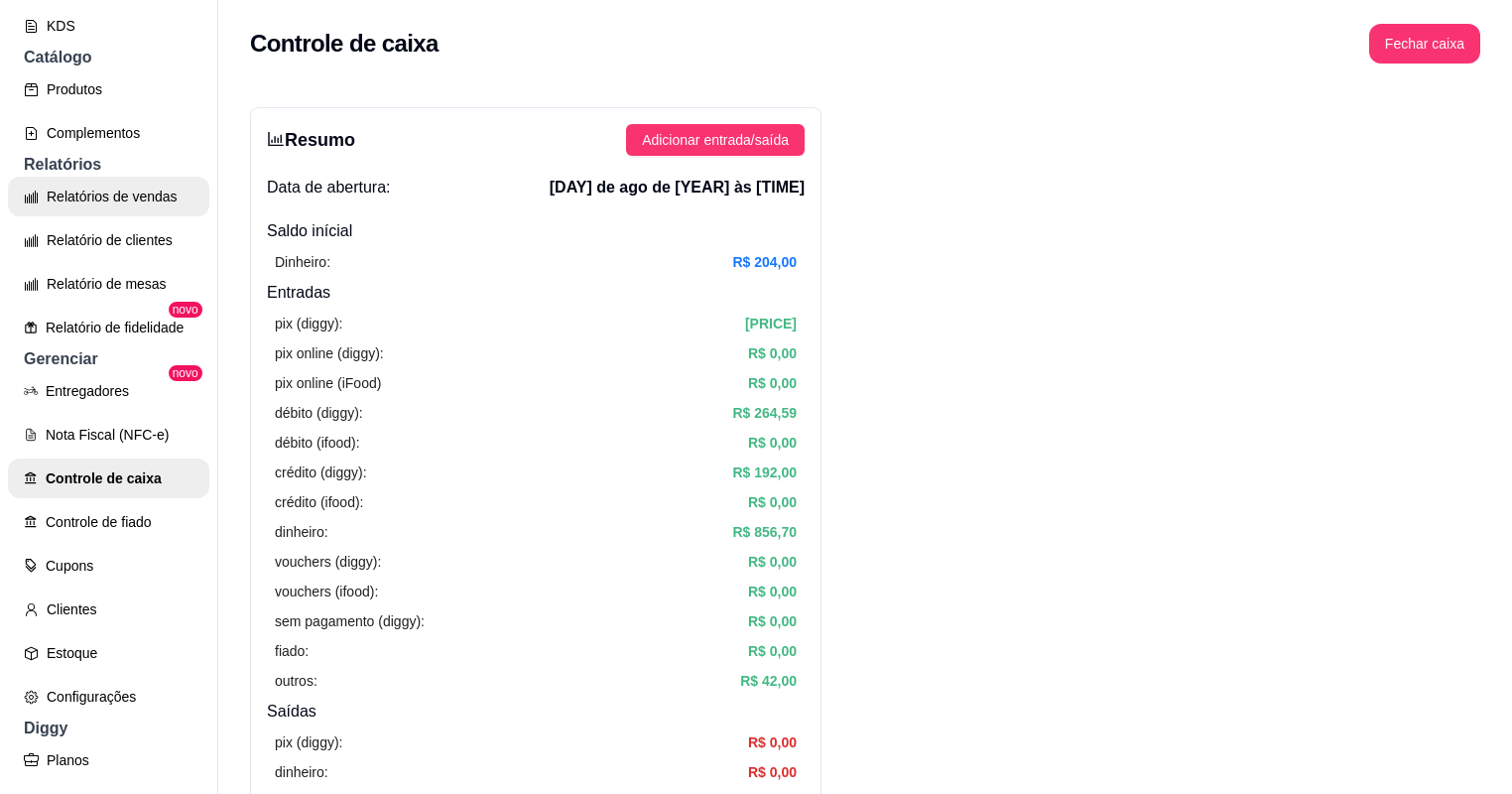 select on "ALL" 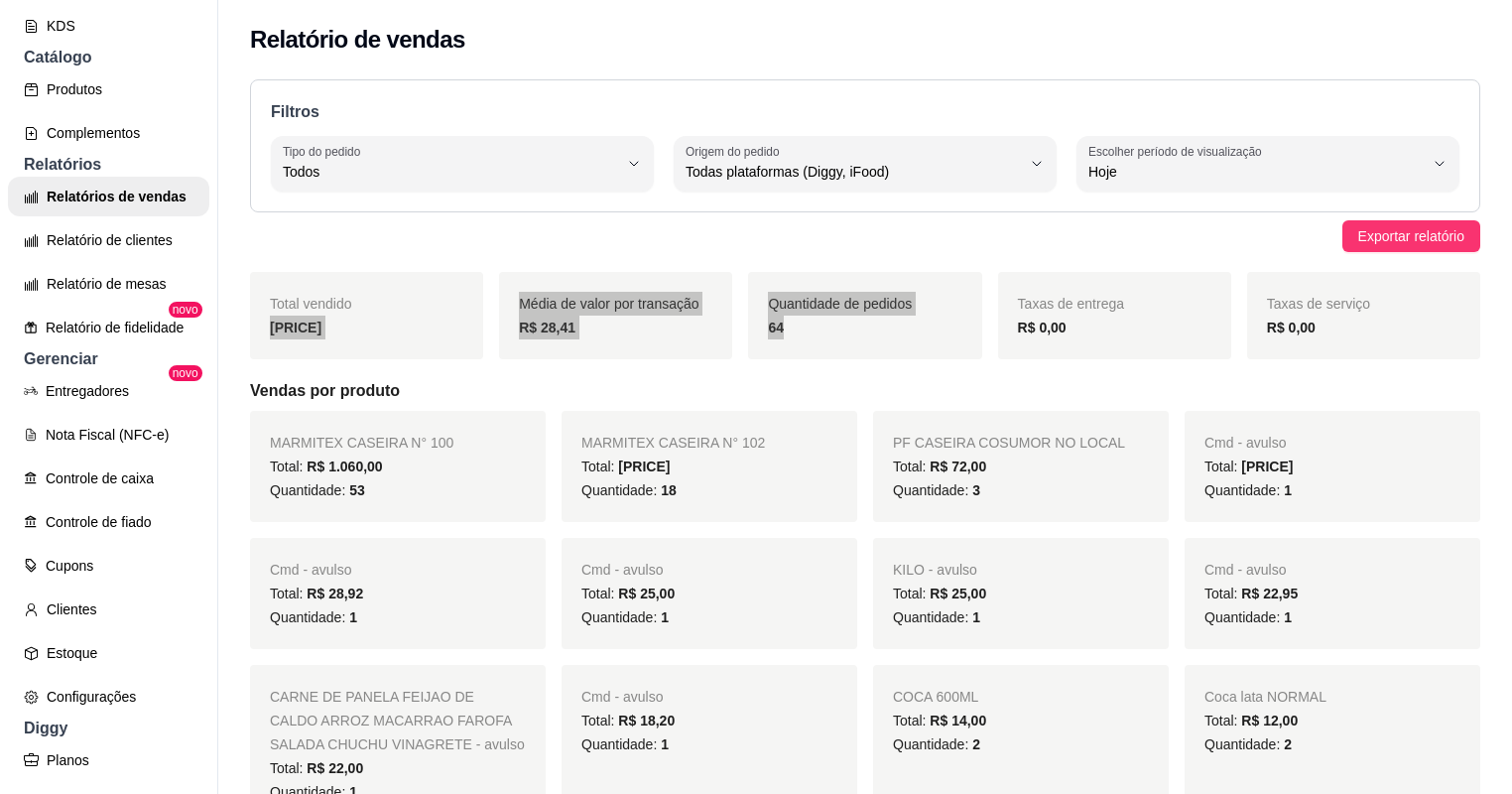 drag, startPoint x: 261, startPoint y: 332, endPoint x: 840, endPoint y: 330, distance: 579.0035 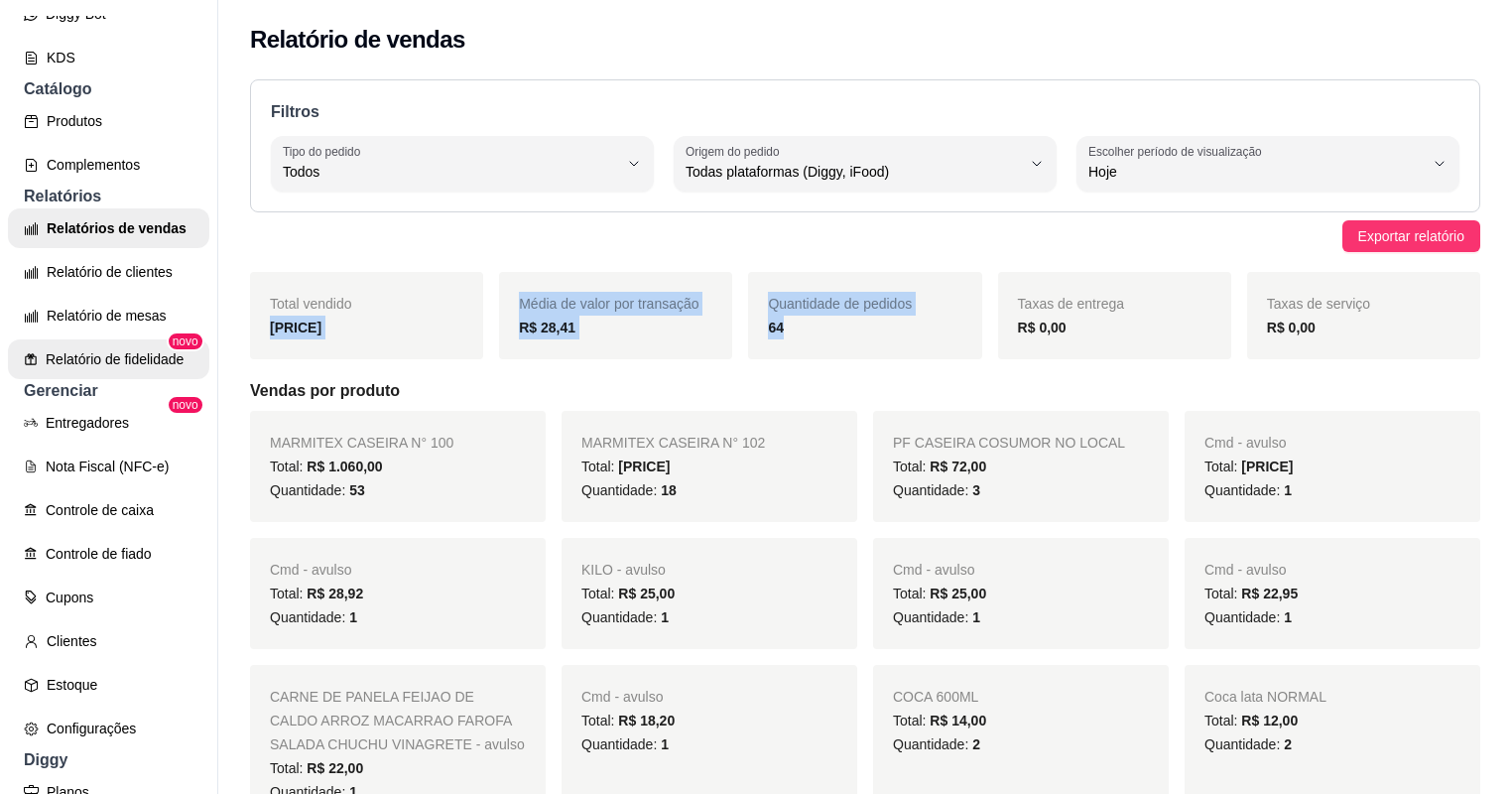 scroll, scrollTop: 476, scrollLeft: 0, axis: vertical 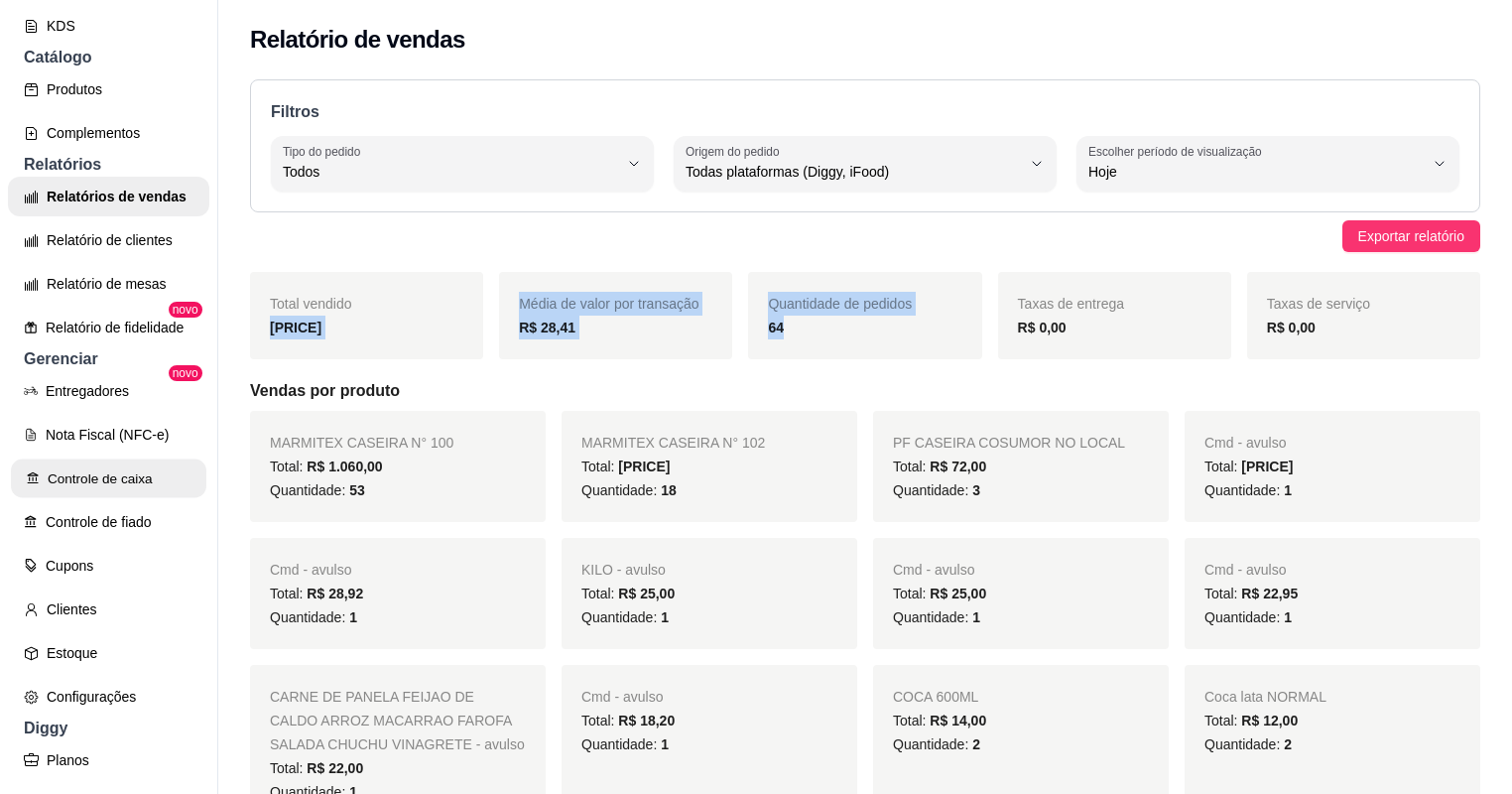 click on "Controle de caixa" at bounding box center (108, 478) 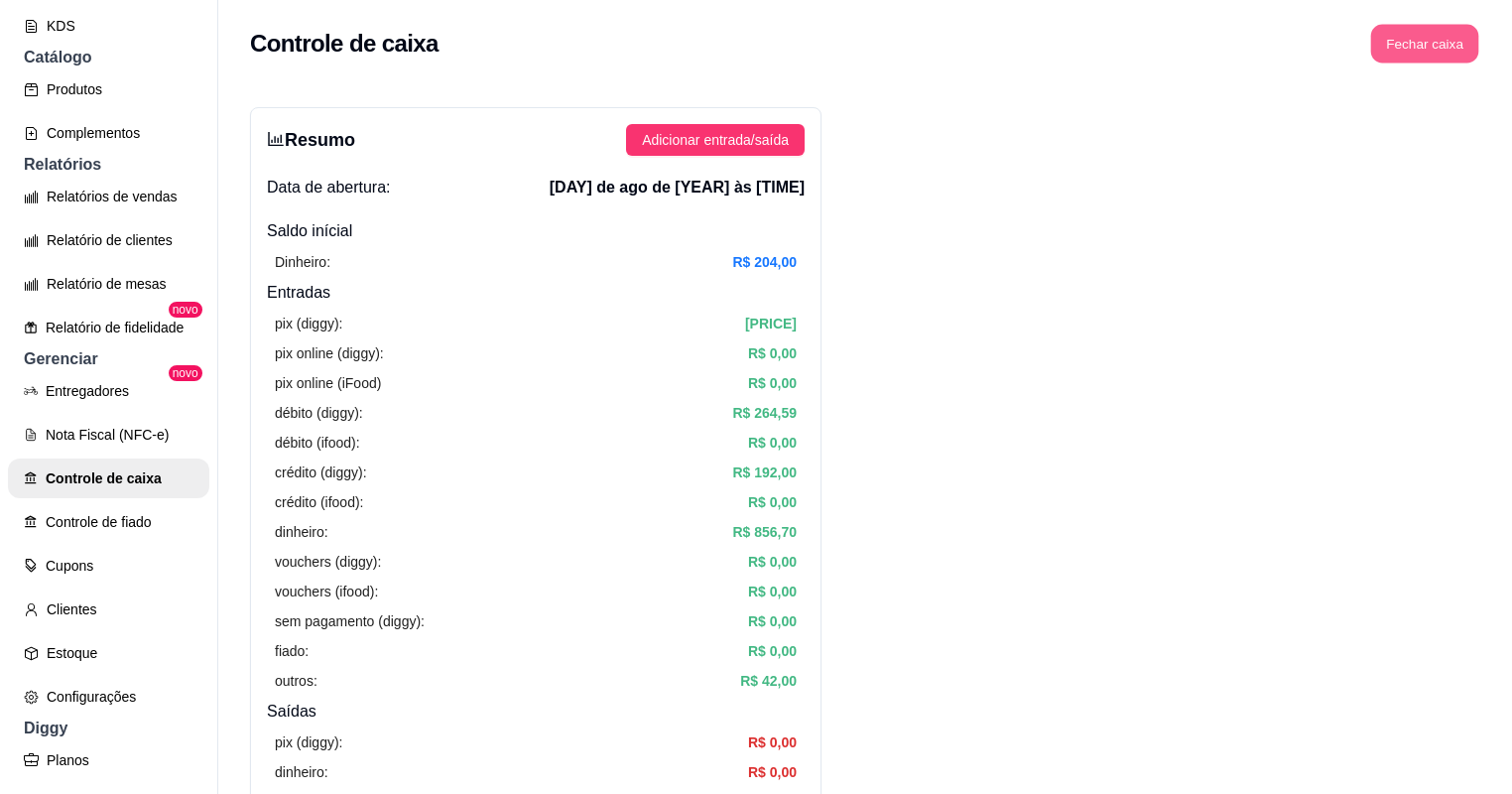click on "Fechar caixa" at bounding box center [1425, 44] 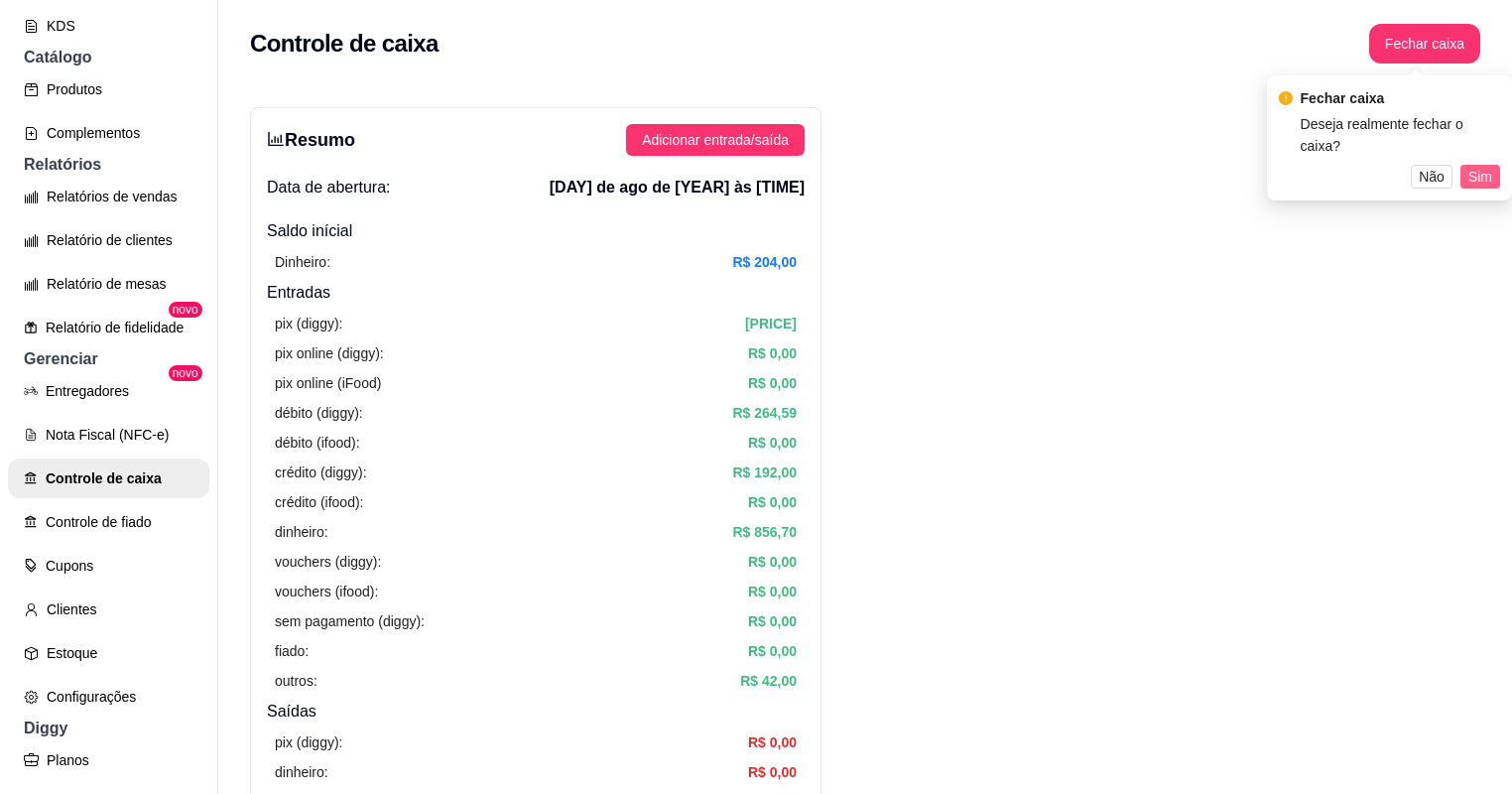 click on "Sim" at bounding box center (1480, 177) 